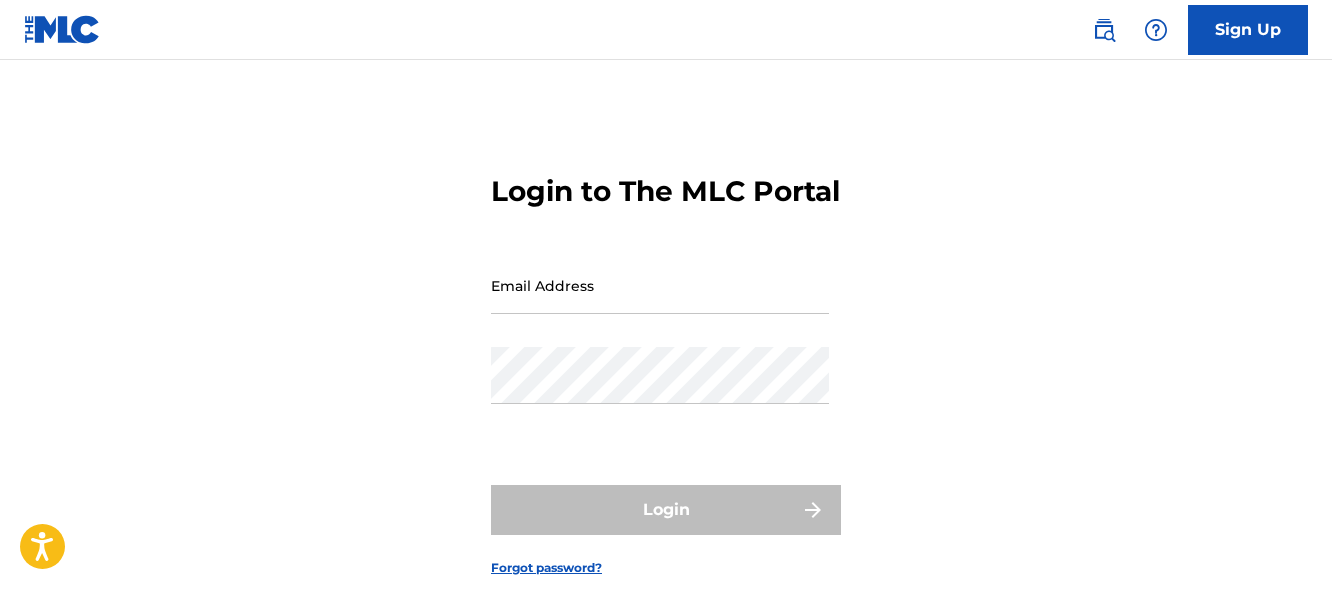 scroll, scrollTop: 0, scrollLeft: 0, axis: both 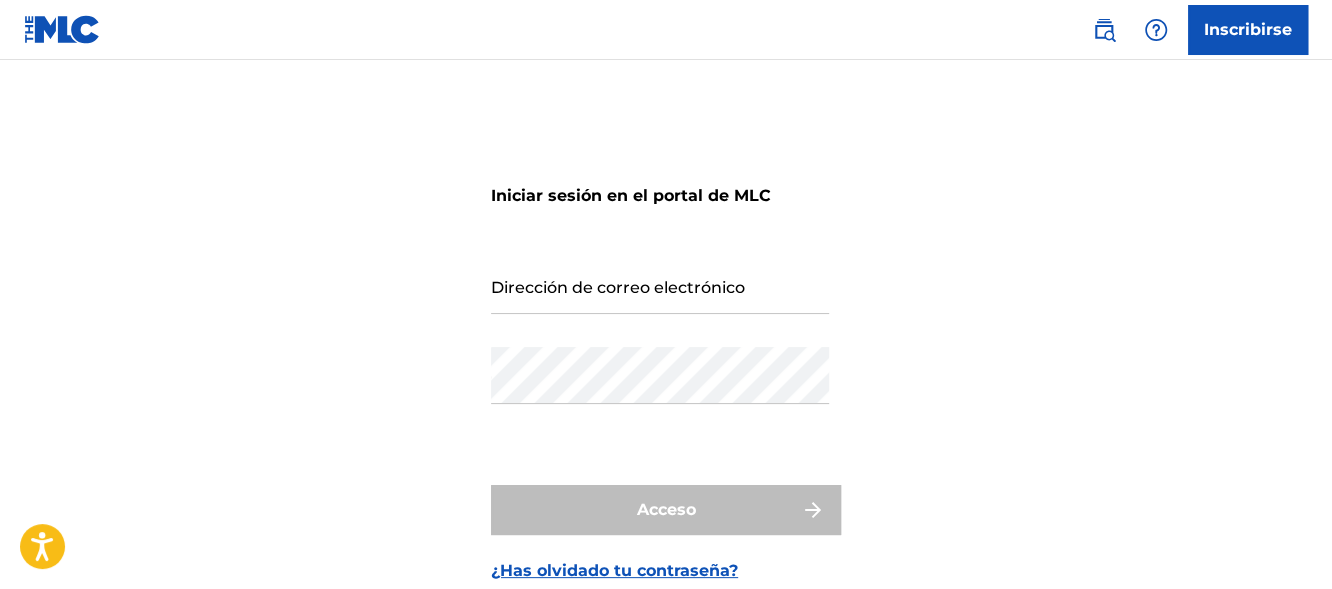 click on "Inscribirse" at bounding box center (1248, 29) 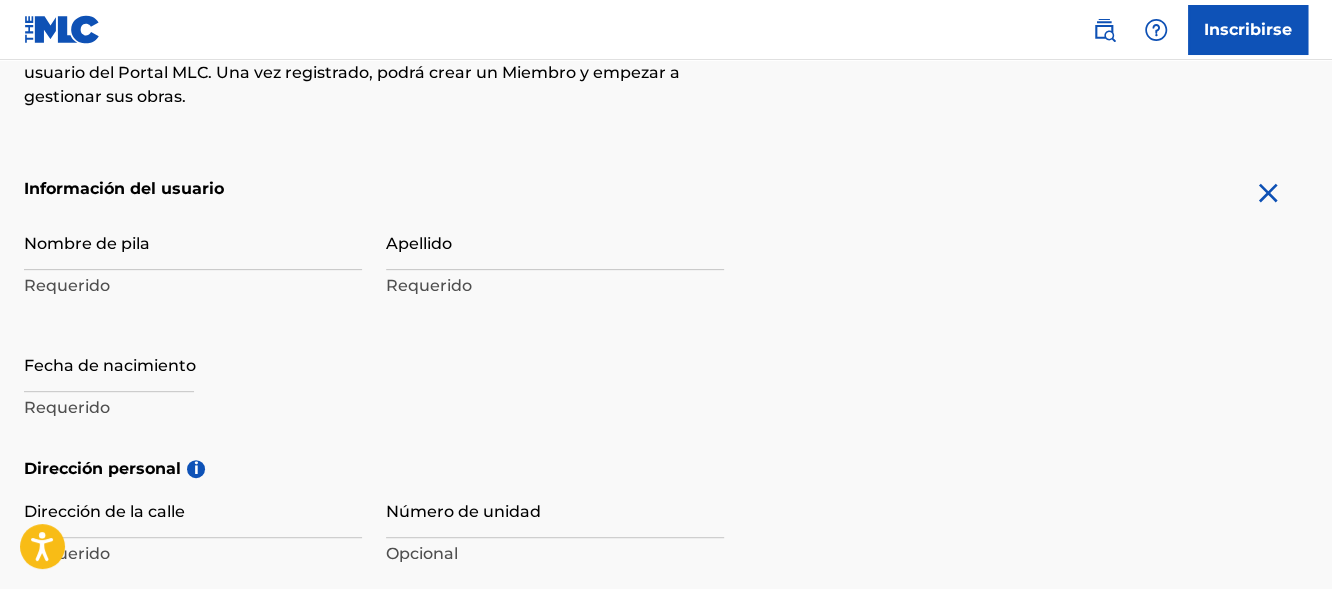 scroll, scrollTop: 400, scrollLeft: 0, axis: vertical 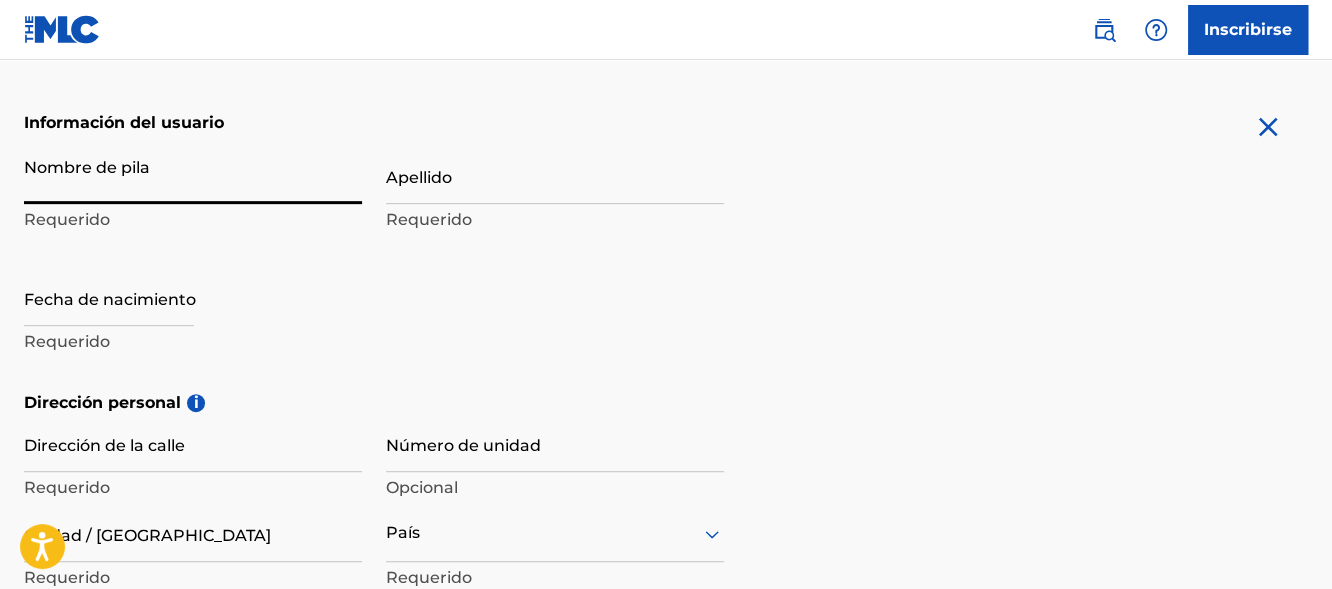 click on "Nombre de pila" at bounding box center (193, 175) 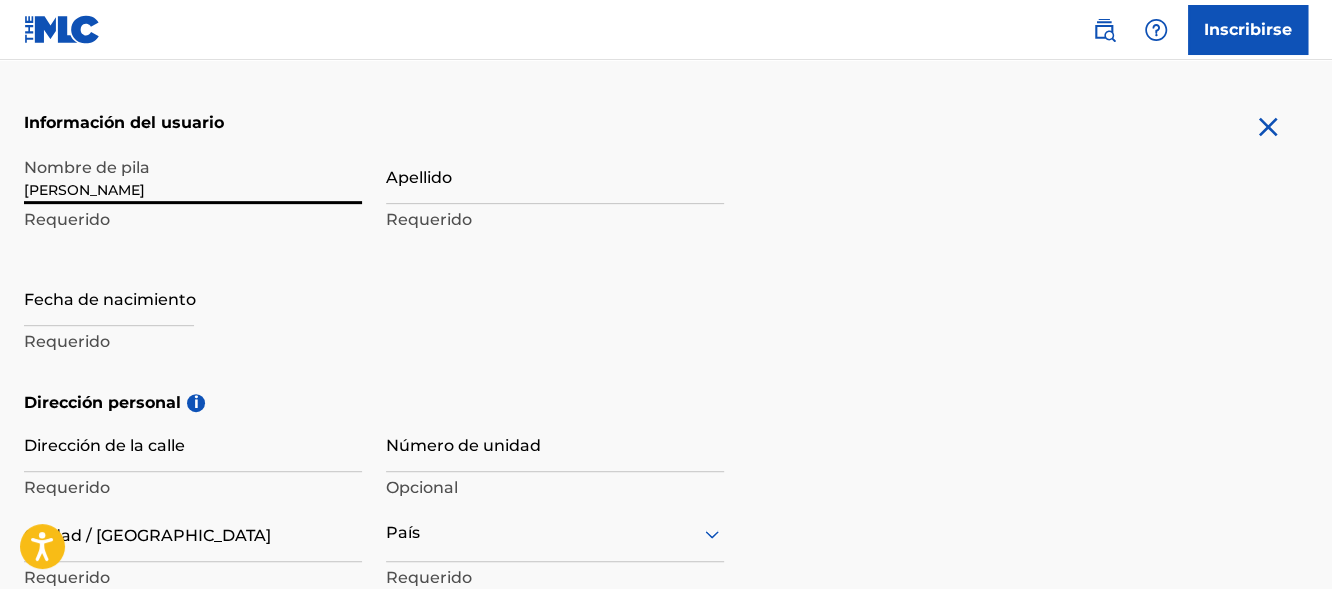 type on "[PERSON_NAME]" 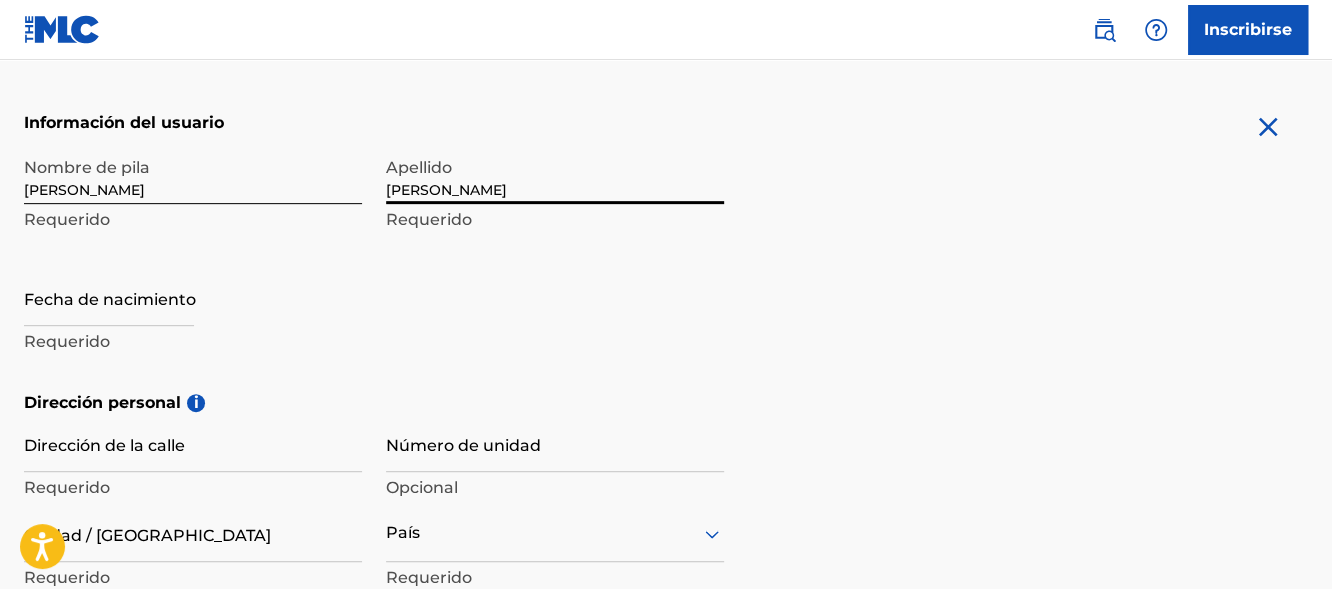 type on "[PERSON_NAME]" 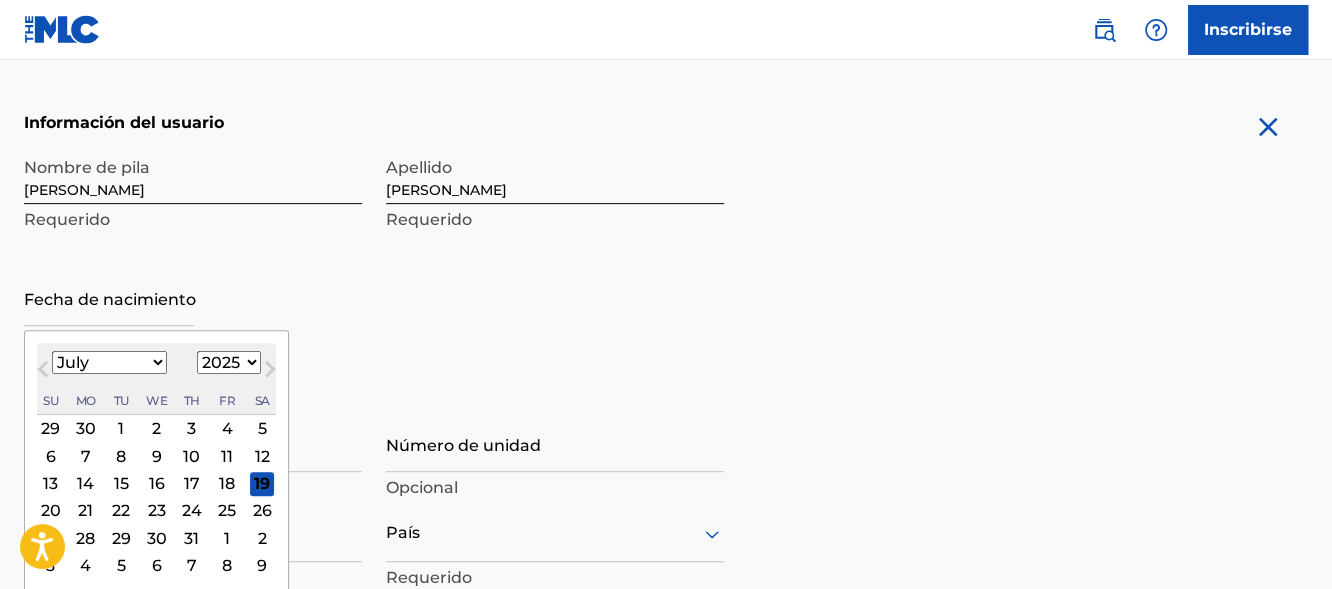 click at bounding box center [109, 297] 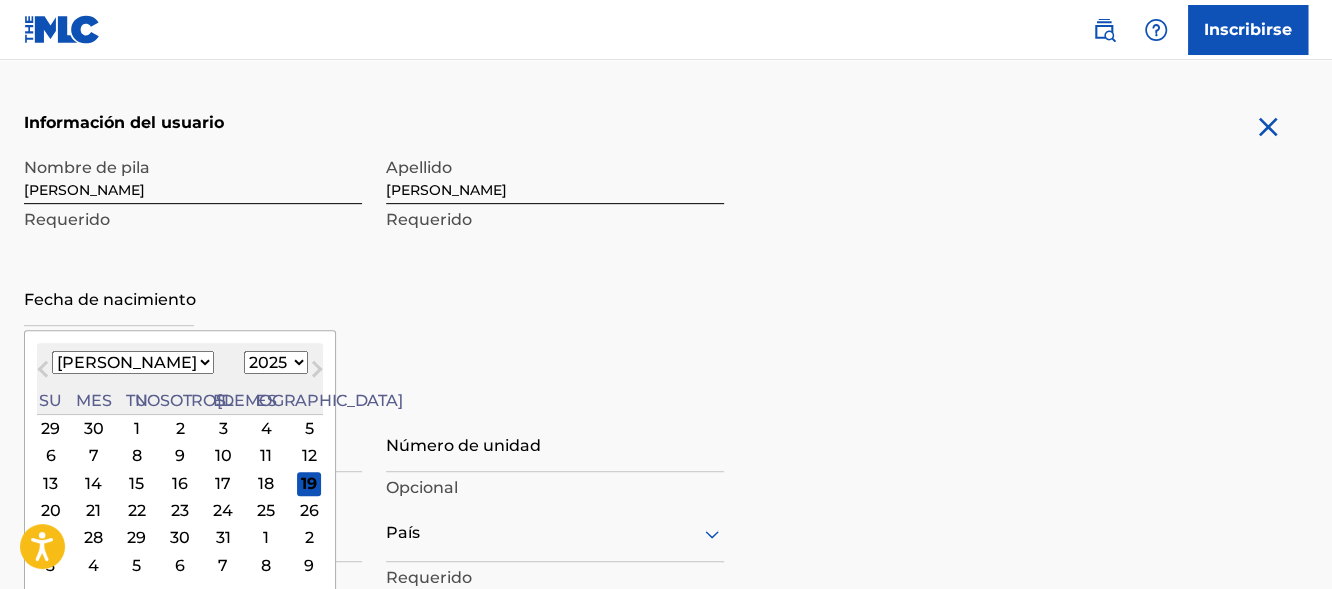 click on "Enero Febrero Marzo Abril Puede Junio [PERSON_NAME] Septiembre Octubre Noviembre Diciembre" at bounding box center [133, 362] 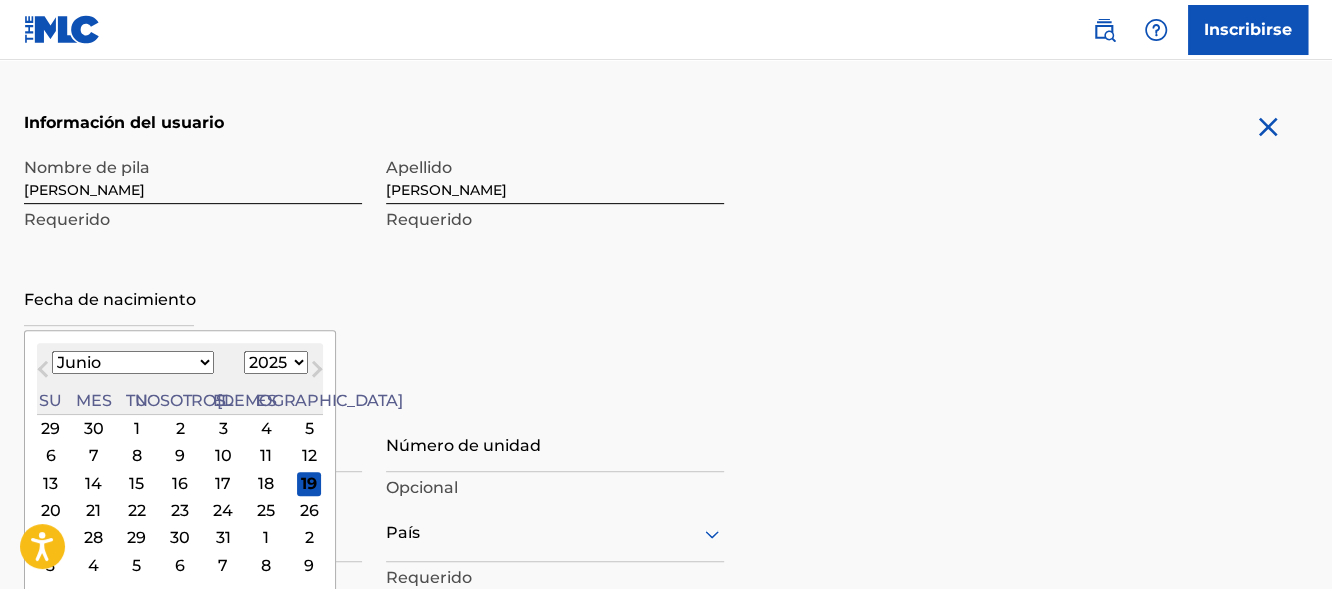 click on "Enero Febrero Marzo Abril Puede Junio [PERSON_NAME] Septiembre Octubre Noviembre Diciembre" at bounding box center [133, 362] 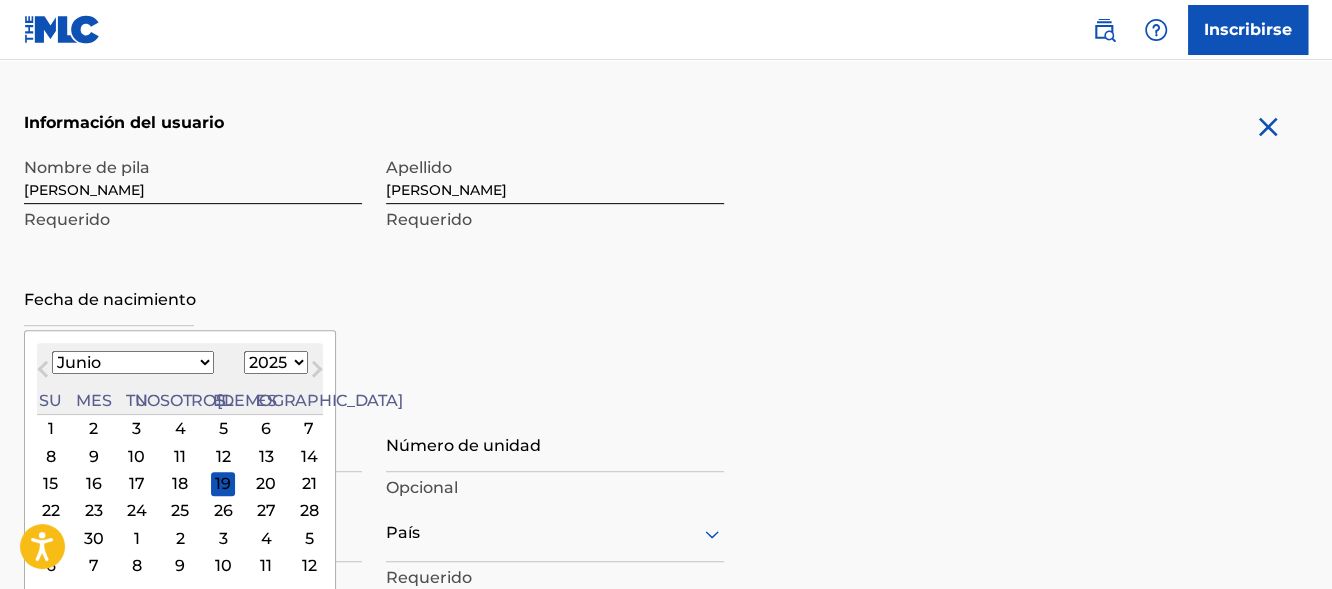 click on "11" at bounding box center [180, 456] 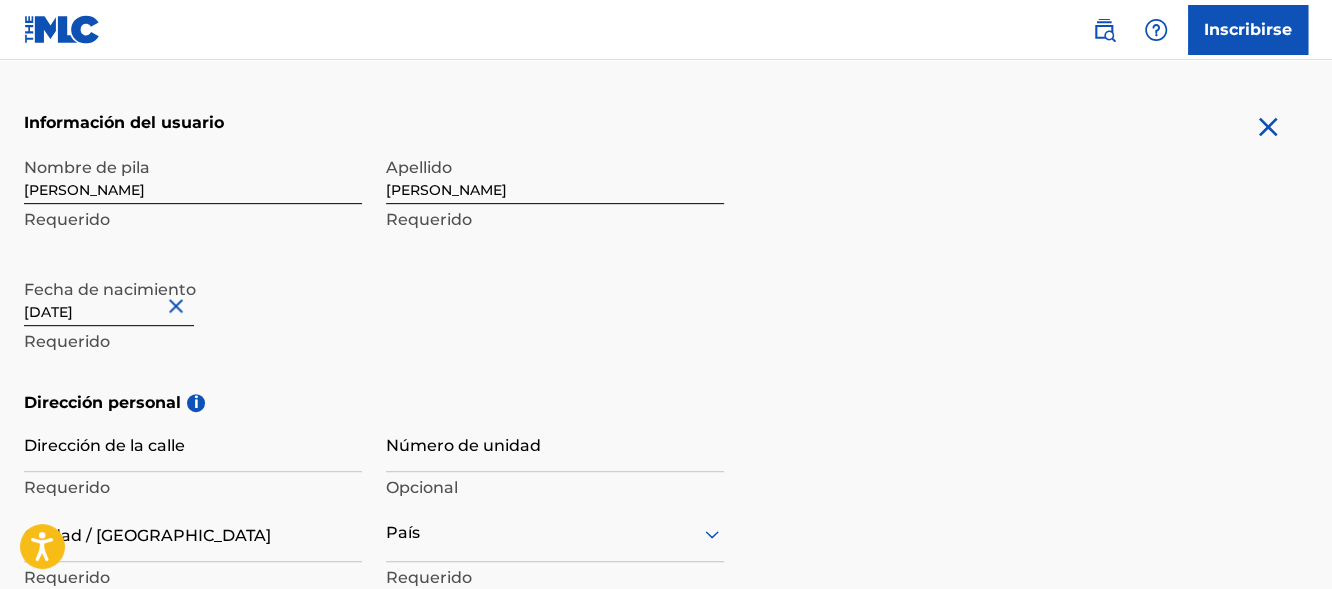 drag, startPoint x: 136, startPoint y: 318, endPoint x: 156, endPoint y: 311, distance: 21.189621 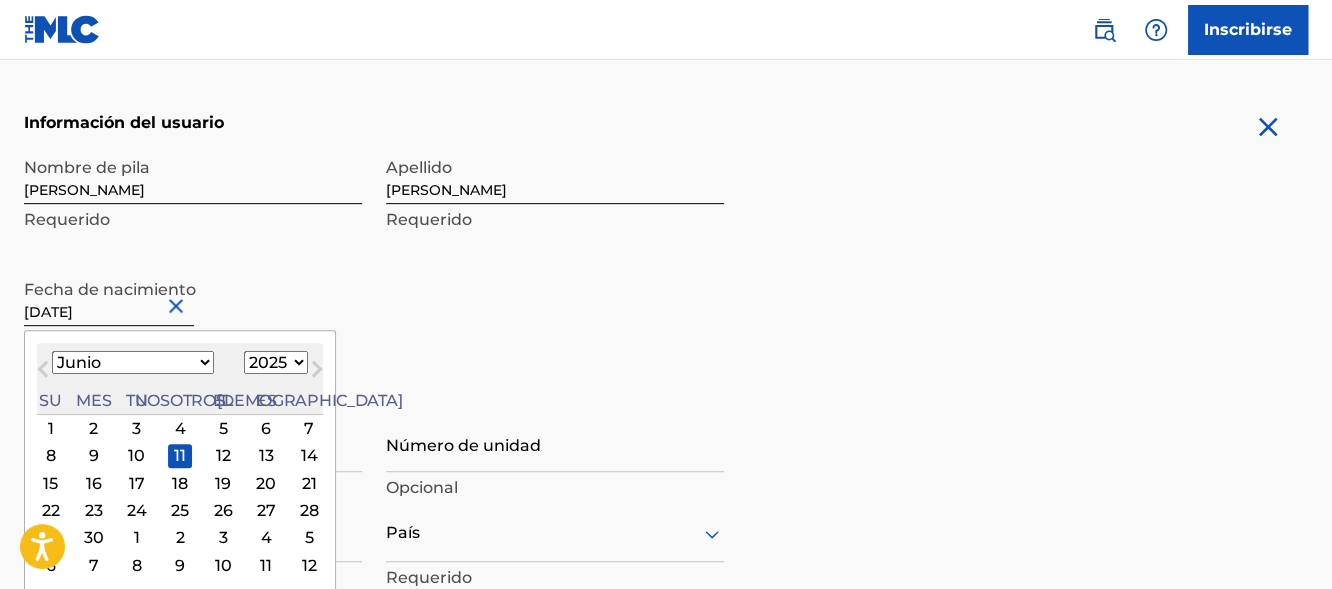 click on "1899 1900 1901 1902 1903 1904 1905 1906 1907 1908 1909 1910 1911 1912 1913 1914 1915 1916 1917 1918 1919 1920 1921 1922 1923 1924 1925 1926 1927 1928 1929 1930 1931 1932 1933 1934 1935 1936 1937 1938 1939 1940 1941 1942 1943 1944 1945 1946 1947 1948 1949 1950 1951 1952 1953 1954 1955 1956 1957 1958 1959 1960 1961 1962 1963 1964 1965 1966 1967 1968 1969 1970 1971 1972 1973 1974 1975 1976 1977 1978 1979 1980 1981 1982 1983 1984 1985 1986 1987 1988 1989 1990 1991 1992 1993 1994 1995 1996 1997 1998 1999 2000 2001 2002 2003 2004 2005 2006 2007 2008 2009 2010 2011 2012 2013 2014 2015 2016 2017 2018 2019 2020 2021 2022 2023 2024 2025 2026 2027 2028 2029 2030 2031 2032 2033 2034 2035 2036 2037 2038 2039 2040 2041 2042 2043 2044 2045 2046 2047 2048 2049 2050 2051 2052 2053 2054 2055 2056 2057 2058 2059 2060 2061 2062 2063 2064 2065 2066 2067 2068 2069 2070 2071 2072 2073 2074 2075 2076 2077 2078 2079 2080 2081 2082 2083 2084 2085 2086 2087 2088 2089 2090 2091 2092 2093 2094 2095 2096 2097 2098 2099 2100" at bounding box center (276, 362) 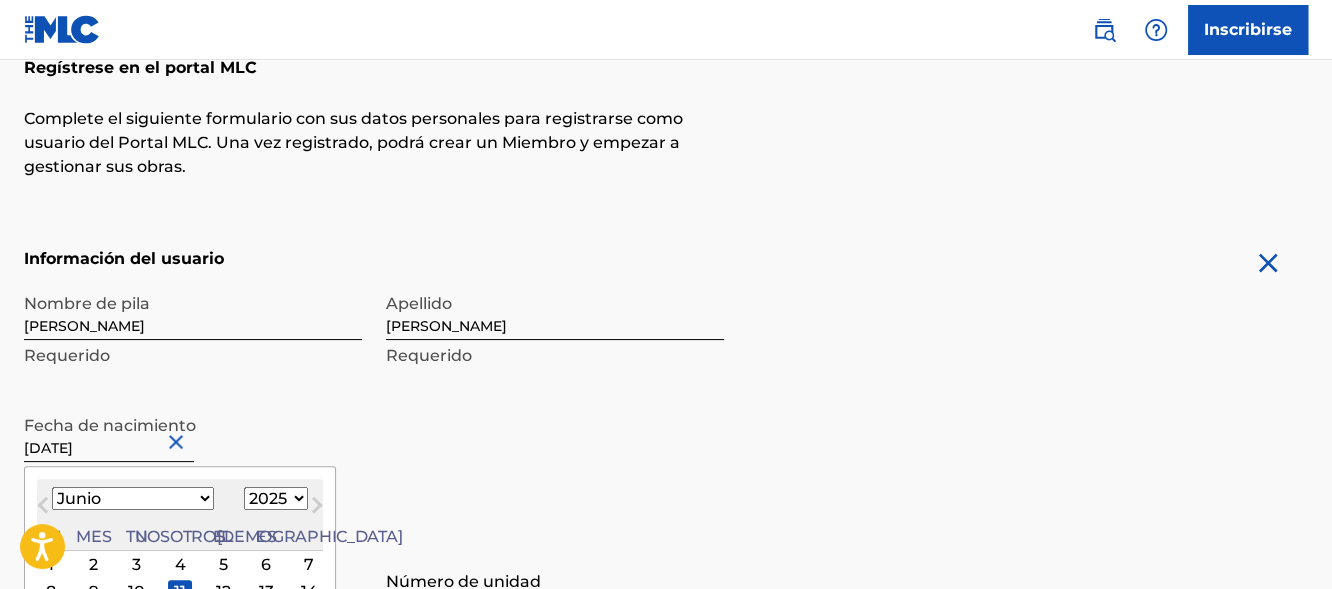 scroll, scrollTop: 500, scrollLeft: 0, axis: vertical 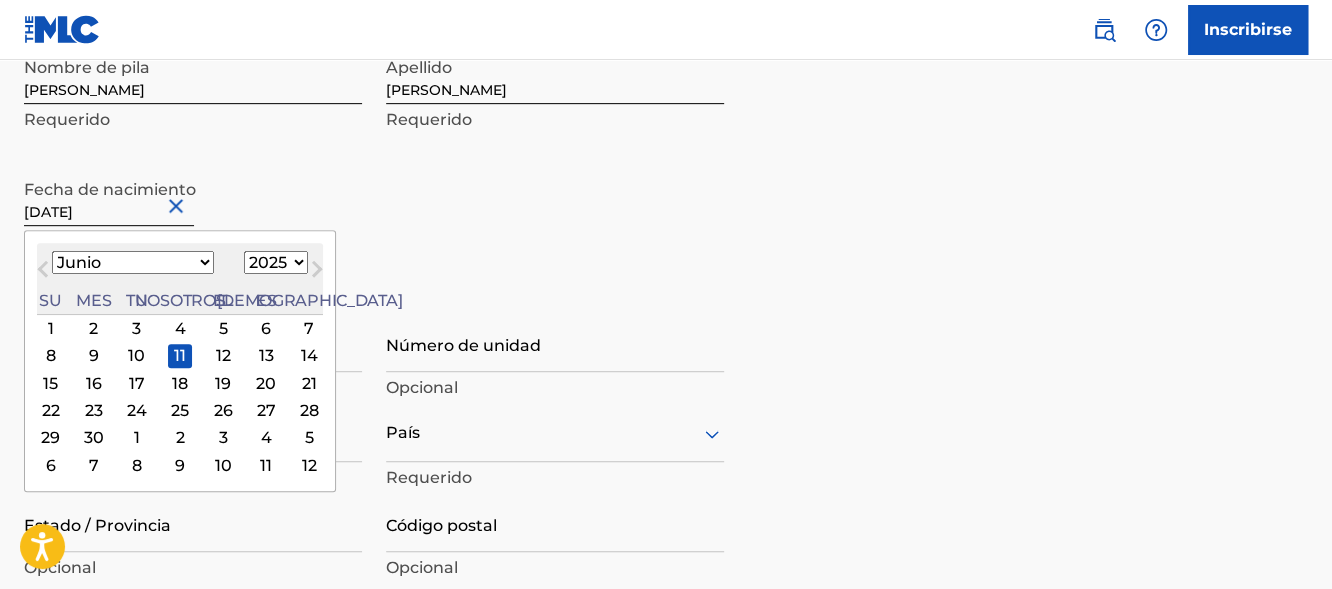 click on "1899 1900 1901 1902 1903 1904 1905 1906 1907 1908 1909 1910 1911 1912 1913 1914 1915 1916 1917 1918 1919 1920 1921 1922 1923 1924 1925 1926 1927 1928 1929 1930 1931 1932 1933 1934 1935 1936 1937 1938 1939 1940 1941 1942 1943 1944 1945 1946 1947 1948 1949 1950 1951 1952 1953 1954 1955 1956 1957 1958 1959 1960 1961 1962 1963 1964 1965 1966 1967 1968 1969 1970 1971 1972 1973 1974 1975 1976 1977 1978 1979 1980 1981 1982 1983 1984 1985 1986 1987 1988 1989 1990 1991 1992 1993 1994 1995 1996 1997 1998 1999 2000 2001 2002 2003 2004 2005 2006 2007 2008 2009 2010 2011 2012 2013 2014 2015 2016 2017 2018 2019 2020 2021 2022 2023 2024 2025 2026 2027 2028 2029 2030 2031 2032 2033 2034 2035 2036 2037 2038 2039 2040 2041 2042 2043 2044 2045 2046 2047 2048 2049 2050 2051 2052 2053 2054 2055 2056 2057 2058 2059 2060 2061 2062 2063 2064 2065 2066 2067 2068 2069 2070 2071 2072 2073 2074 2075 2076 2077 2078 2079 2080 2081 2082 2083 2084 2085 2086 2087 2088 2089 2090 2091 2092 2093 2094 2095 2096 2097 2098 2099 2100" at bounding box center (276, 262) 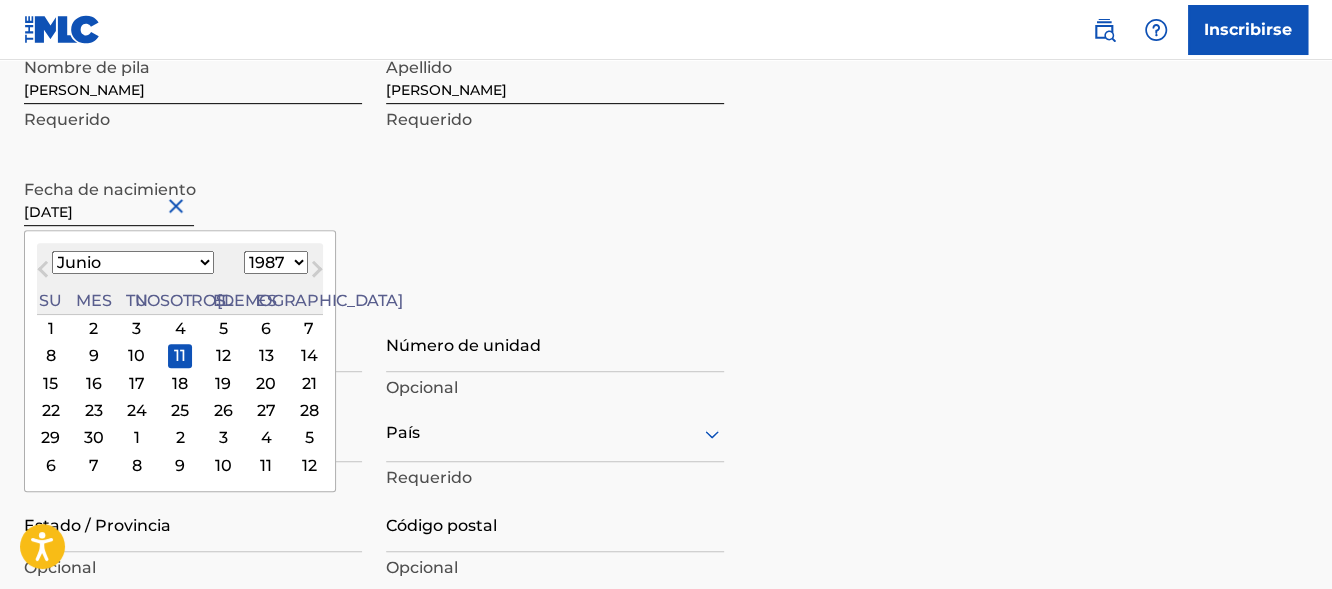 click on "1899 1900 1901 1902 1903 1904 1905 1906 1907 1908 1909 1910 1911 1912 1913 1914 1915 1916 1917 1918 1919 1920 1921 1922 1923 1924 1925 1926 1927 1928 1929 1930 1931 1932 1933 1934 1935 1936 1937 1938 1939 1940 1941 1942 1943 1944 1945 1946 1947 1948 1949 1950 1951 1952 1953 1954 1955 1956 1957 1958 1959 1960 1961 1962 1963 1964 1965 1966 1967 1968 1969 1970 1971 1972 1973 1974 1975 1976 1977 1978 1979 1980 1981 1982 1983 1984 1985 1986 1987 1988 1989 1990 1991 1992 1993 1994 1995 1996 1997 1998 1999 2000 2001 2002 2003 2004 2005 2006 2007 2008 2009 2010 2011 2012 2013 2014 2015 2016 2017 2018 2019 2020 2021 2022 2023 2024 2025 2026 2027 2028 2029 2030 2031 2032 2033 2034 2035 2036 2037 2038 2039 2040 2041 2042 2043 2044 2045 2046 2047 2048 2049 2050 2051 2052 2053 2054 2055 2056 2057 2058 2059 2060 2061 2062 2063 2064 2065 2066 2067 2068 2069 2070 2071 2072 2073 2074 2075 2076 2077 2078 2079 2080 2081 2082 2083 2084 2085 2086 2087 2088 2089 2090 2091 2092 2093 2094 2095 2096 2097 2098 2099 2100" at bounding box center (276, 262) 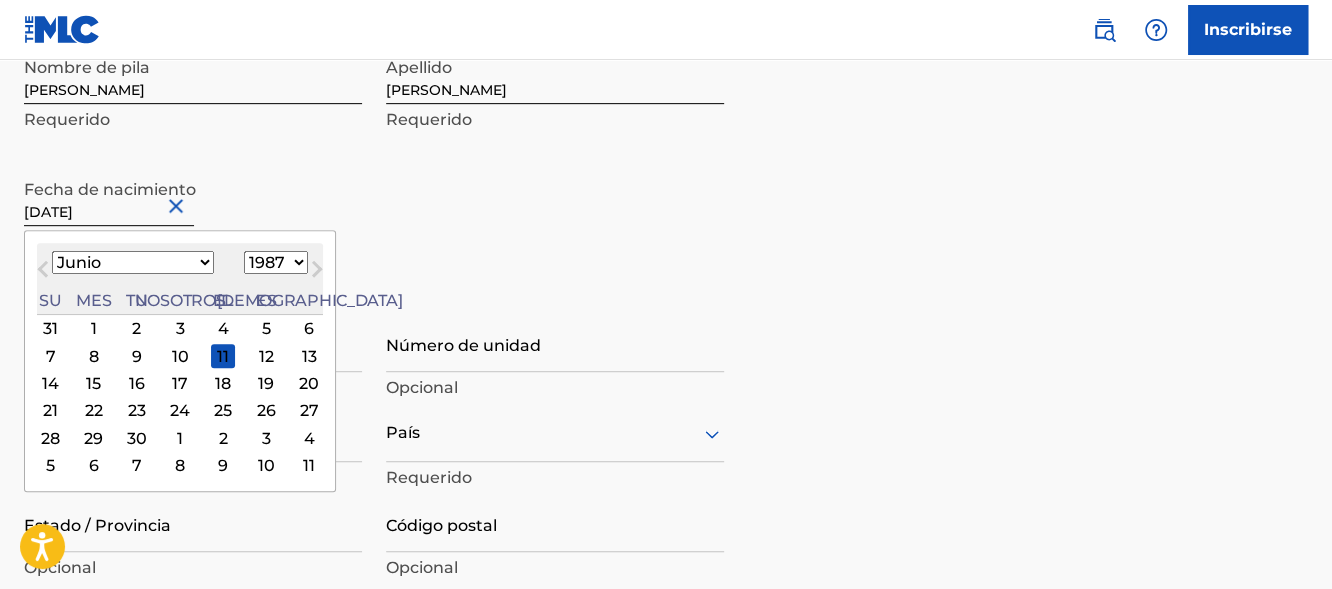 click on "1899 1900 1901 1902 1903 1904 1905 1906 1907 1908 1909 1910 1911 1912 1913 1914 1915 1916 1917 1918 1919 1920 1921 1922 1923 1924 1925 1926 1927 1928 1929 1930 1931 1932 1933 1934 1935 1936 1937 1938 1939 1940 1941 1942 1943 1944 1945 1946 1947 1948 1949 1950 1951 1952 1953 1954 1955 1956 1957 1958 1959 1960 1961 1962 1963 1964 1965 1966 1967 1968 1969 1970 1971 1972 1973 1974 1975 1976 1977 1978 1979 1980 1981 1982 1983 1984 1985 1986 1987 1988 1989 1990 1991 1992 1993 1994 1995 1996 1997 1998 1999 2000 2001 2002 2003 2004 2005 2006 2007 2008 2009 2010 2011 2012 2013 2014 2015 2016 2017 2018 2019 2020 2021 2022 2023 2024 2025 2026 2027 2028 2029 2030 2031 2032 2033 2034 2035 2036 2037 2038 2039 2040 2041 2042 2043 2044 2045 2046 2047 2048 2049 2050 2051 2052 2053 2054 2055 2056 2057 2058 2059 2060 2061 2062 2063 2064 2065 2066 2067 2068 2069 2070 2071 2072 2073 2074 2075 2076 2077 2078 2079 2080 2081 2082 2083 2084 2085 2086 2087 2088 2089 2090 2091 2092 2093 2094 2095 2096 2097 2098 2099 2100" at bounding box center (276, 262) 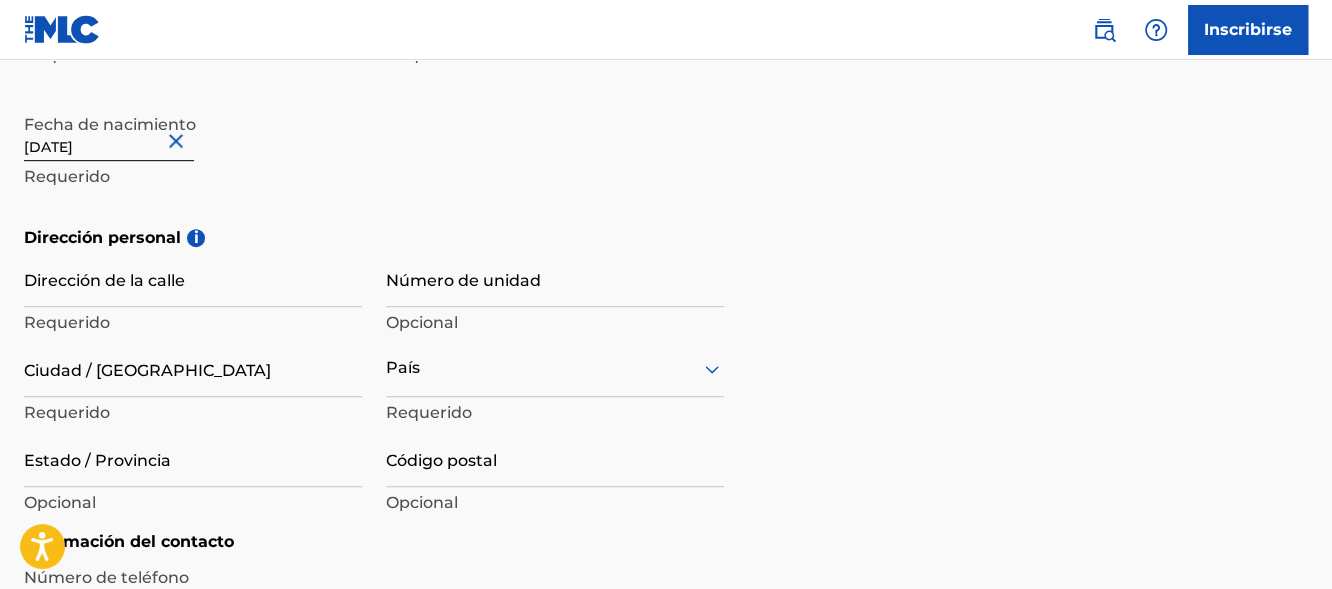 scroll, scrollTop: 600, scrollLeft: 0, axis: vertical 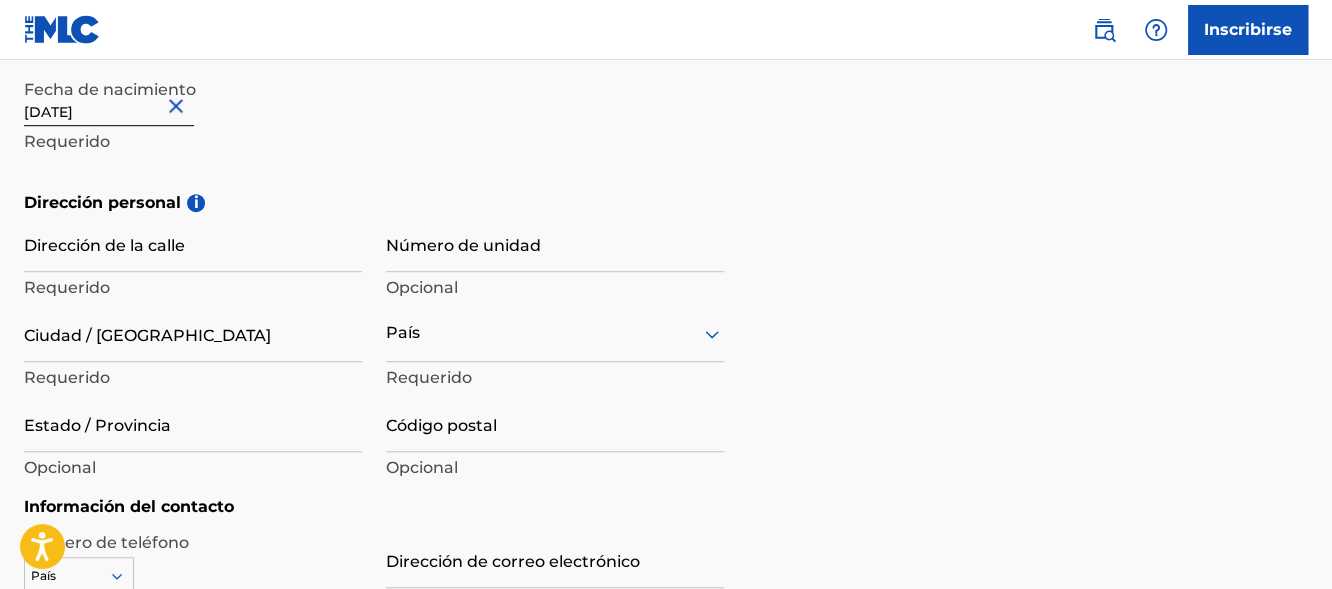 click on "Dirección de la calle" at bounding box center (193, 243) 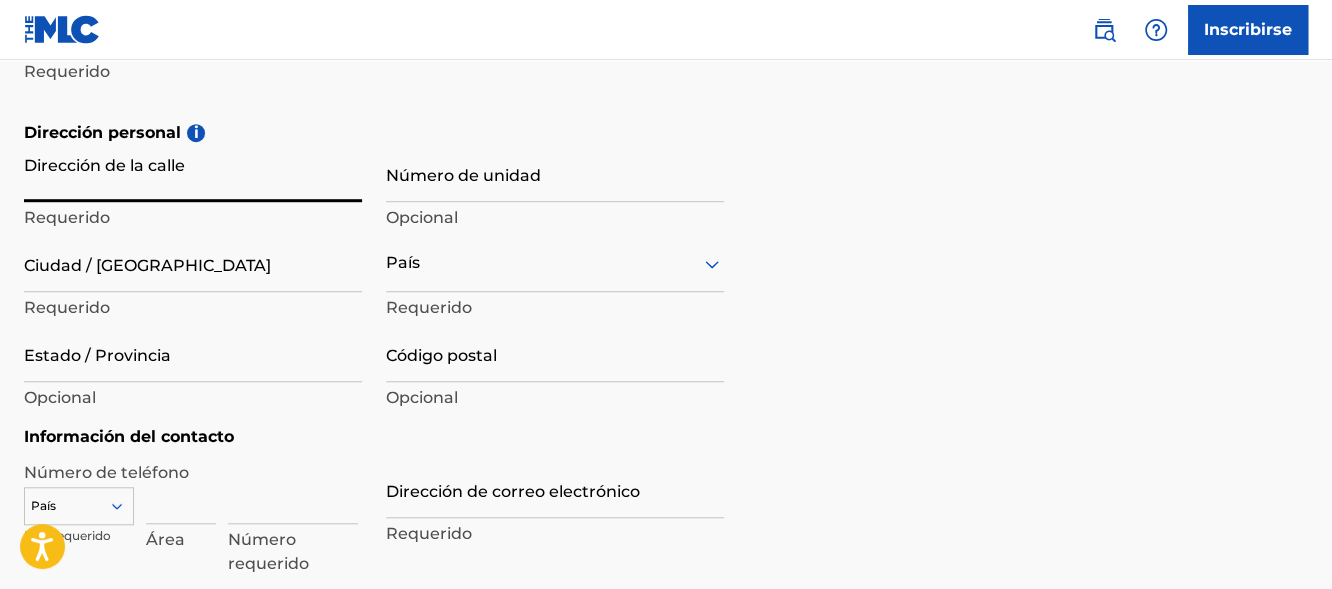 scroll, scrollTop: 626, scrollLeft: 0, axis: vertical 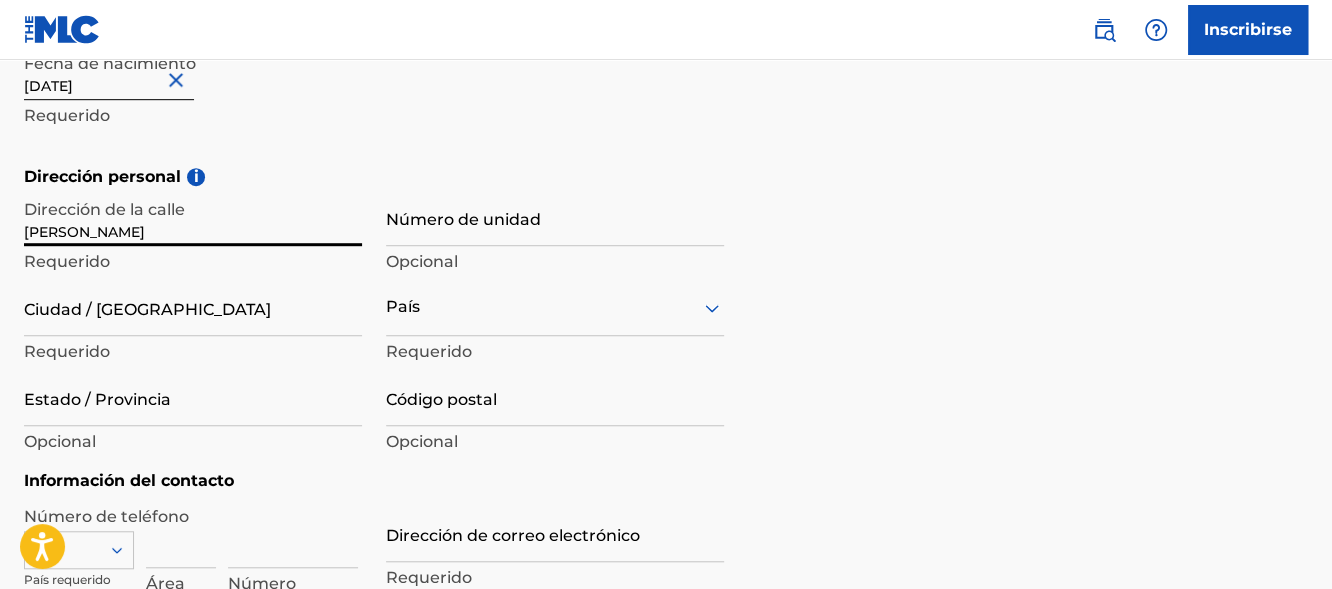 type on "[PERSON_NAME]" 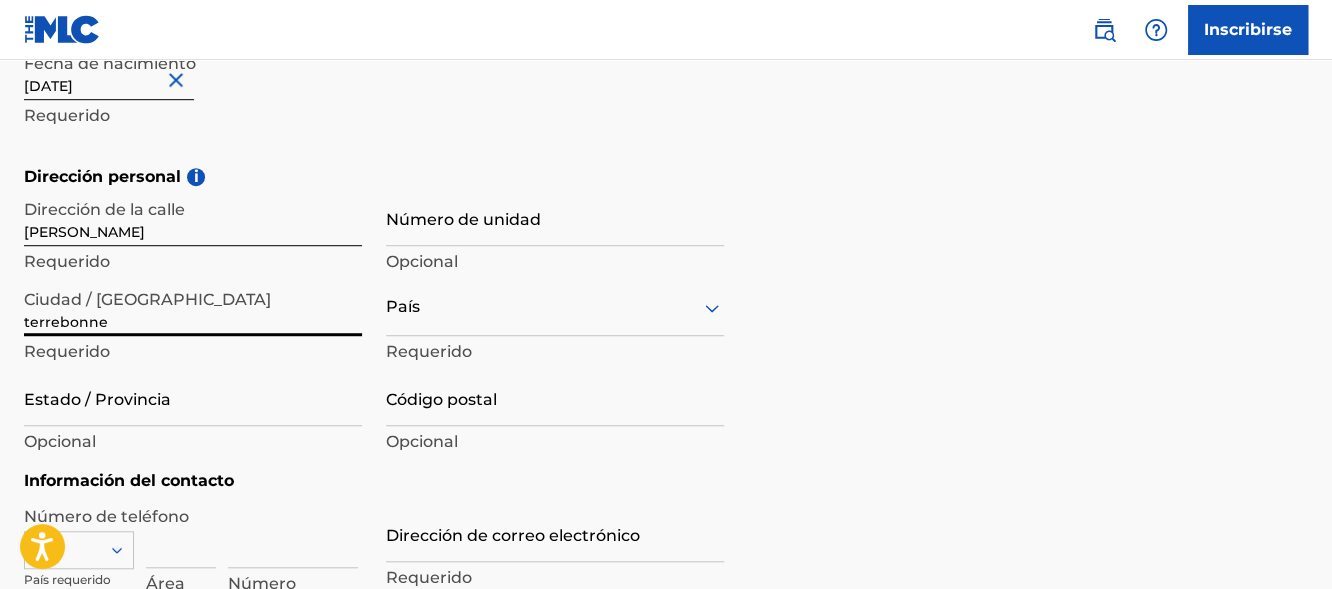 type on "terrebonne" 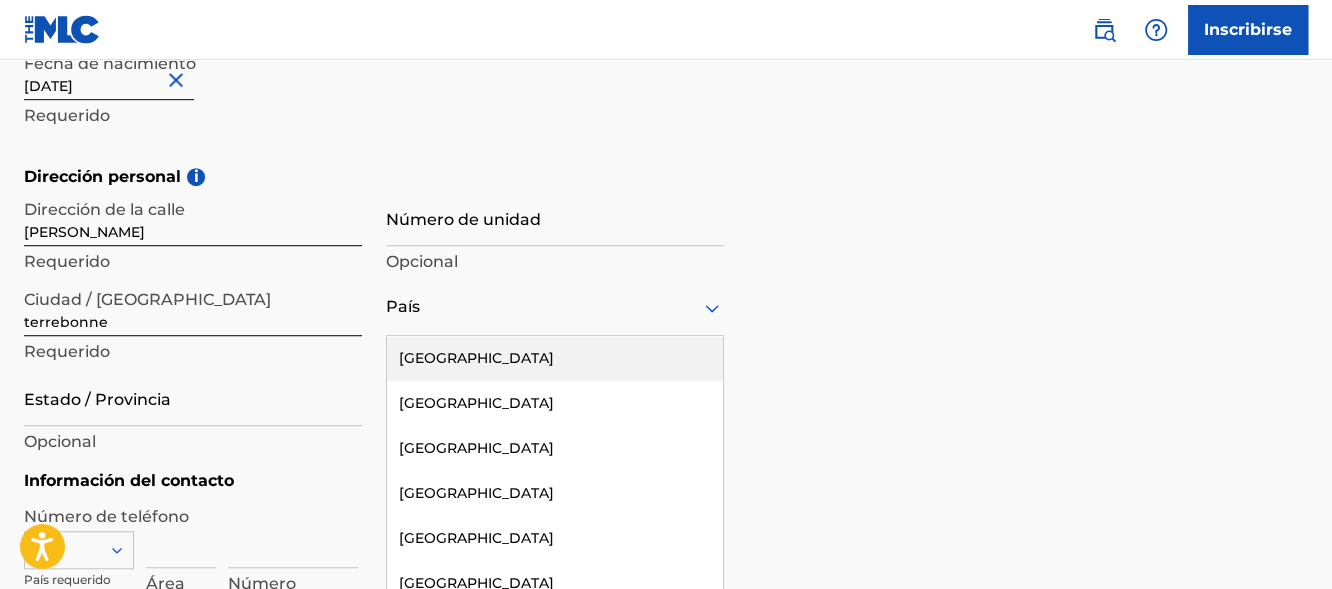 click on "223 results available. Use Up and Down to choose options, press Enter to select the currently focused option, press Escape to exit the menu, press Tab to select the option and exit the menu. [GEOGRAPHIC_DATA] [GEOGRAPHIC_DATA] [GEOGRAPHIC_DATA] [GEOGRAPHIC_DATA] [GEOGRAPHIC_DATA] [GEOGRAPHIC_DATA] [GEOGRAPHIC_DATA] [GEOGRAPHIC_DATA] [GEOGRAPHIC_DATA] [GEOGRAPHIC_DATA] [GEOGRAPHIC_DATA] [GEOGRAPHIC_DATA] [GEOGRAPHIC_DATA] [GEOGRAPHIC_DATA] [GEOGRAPHIC_DATA] [GEOGRAPHIC_DATA] [GEOGRAPHIC_DATA] [GEOGRAPHIC_DATA] [GEOGRAPHIC_DATA] [GEOGRAPHIC_DATA] [GEOGRAPHIC_DATA] [GEOGRAPHIC_DATA] [GEOGRAPHIC_DATA] [GEOGRAPHIC_DATA] [GEOGRAPHIC_DATA] [GEOGRAPHIC_DATA] [GEOGRAPHIC_DATA] [GEOGRAPHIC_DATA] [GEOGRAPHIC_DATA] [GEOGRAPHIC_DATA] [GEOGRAPHIC_DATA] [GEOGRAPHIC_DATA] [GEOGRAPHIC_DATA] [GEOGRAPHIC_DATA] [GEOGRAPHIC_DATA] [GEOGRAPHIC_DATA] [GEOGRAPHIC_DATA] [GEOGRAPHIC_DATA] [GEOGRAPHIC_DATA] [GEOGRAPHIC_DATA][PERSON_NAME][GEOGRAPHIC_DATA] [GEOGRAPHIC_DATA] [GEOGRAPHIC_DATA] [GEOGRAPHIC_DATA] [GEOGRAPHIC_DATA] [GEOGRAPHIC_DATA], [GEOGRAPHIC_DATA] [GEOGRAPHIC_DATA] [GEOGRAPHIC_DATA] [GEOGRAPHIC_DATA] [GEOGRAPHIC_DATA] [GEOGRAPHIC_DATA] [GEOGRAPHIC_DATA] [GEOGRAPHIC_DATA] [GEOGRAPHIC_DATA] [GEOGRAPHIC_DATA] [GEOGRAPHIC_DATA] [GEOGRAPHIC_DATA] [GEOGRAPHIC_DATA] [GEOGRAPHIC_DATA] [GEOGRAPHIC_DATA] [GEOGRAPHIC_DATA] [GEOGRAPHIC_DATA] [GEOGRAPHIC_DATA] [GEOGRAPHIC_DATA] ([GEOGRAPHIC_DATA]) [GEOGRAPHIC_DATA] [GEOGRAPHIC_DATA] [GEOGRAPHIC_DATA] [GEOGRAPHIC_DATA] [GEOGRAPHIC_DATA] [GEOGRAPHIC_DATA] [GEOGRAPHIC_DATA] [GEOGRAPHIC_DATA] [US_STATE] [GEOGRAPHIC_DATA] [GEOGRAPHIC_DATA] [GEOGRAPHIC_DATA] [GEOGRAPHIC_DATA] [GEOGRAPHIC_DATA] [GEOGRAPHIC_DATA] [GEOGRAPHIC_DATA]" at bounding box center [555, 307] 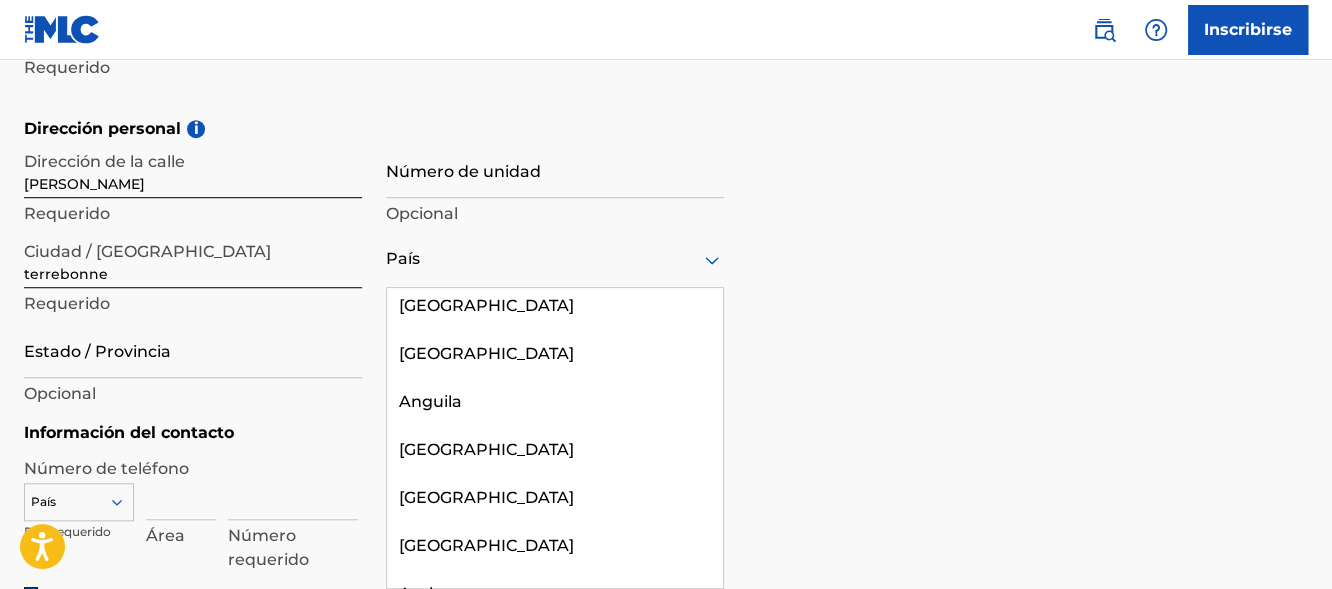 scroll, scrollTop: 200, scrollLeft: 0, axis: vertical 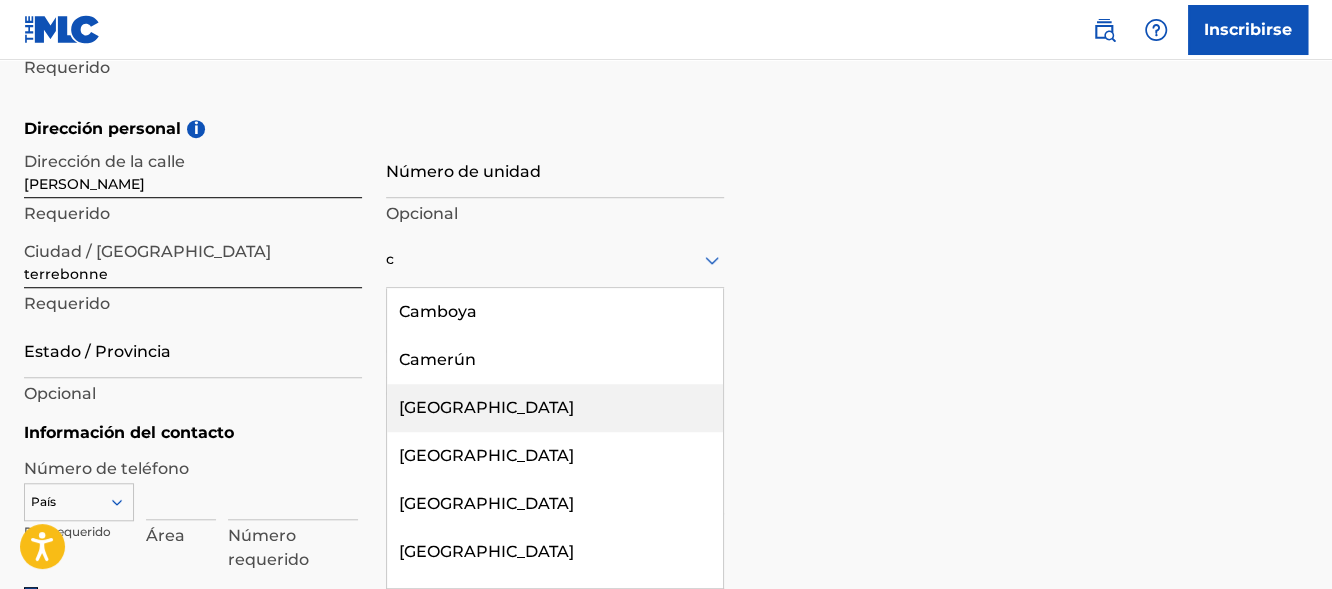 click on "[GEOGRAPHIC_DATA]" at bounding box center (555, 408) 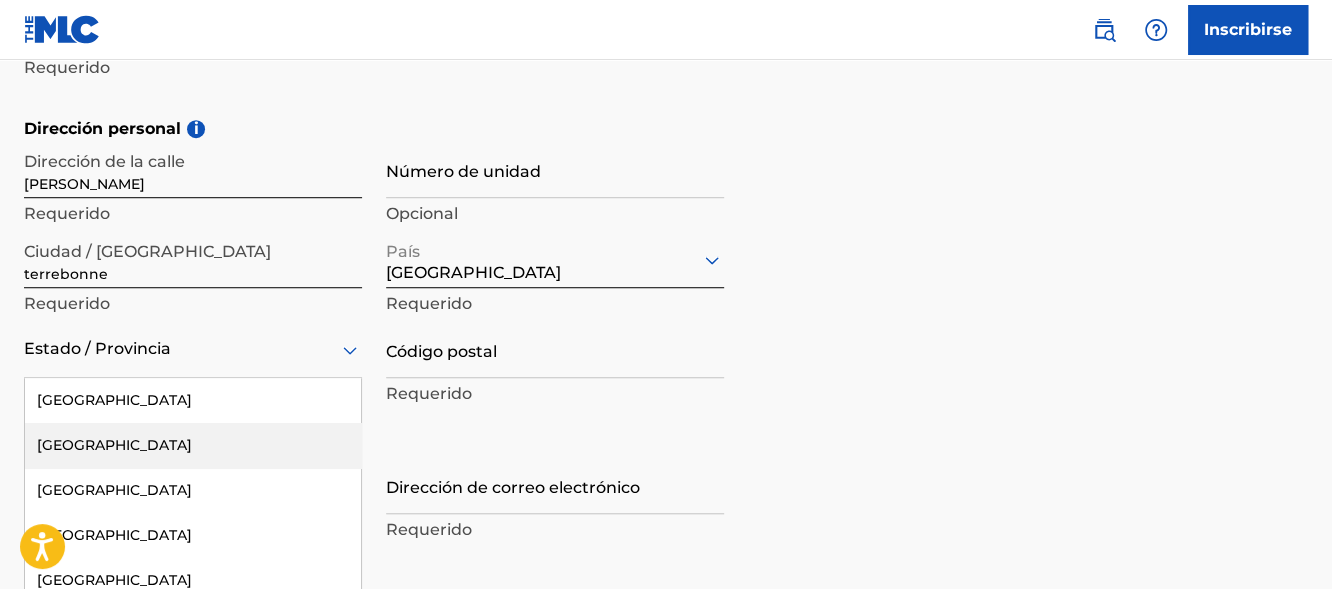 scroll, scrollTop: 763, scrollLeft: 0, axis: vertical 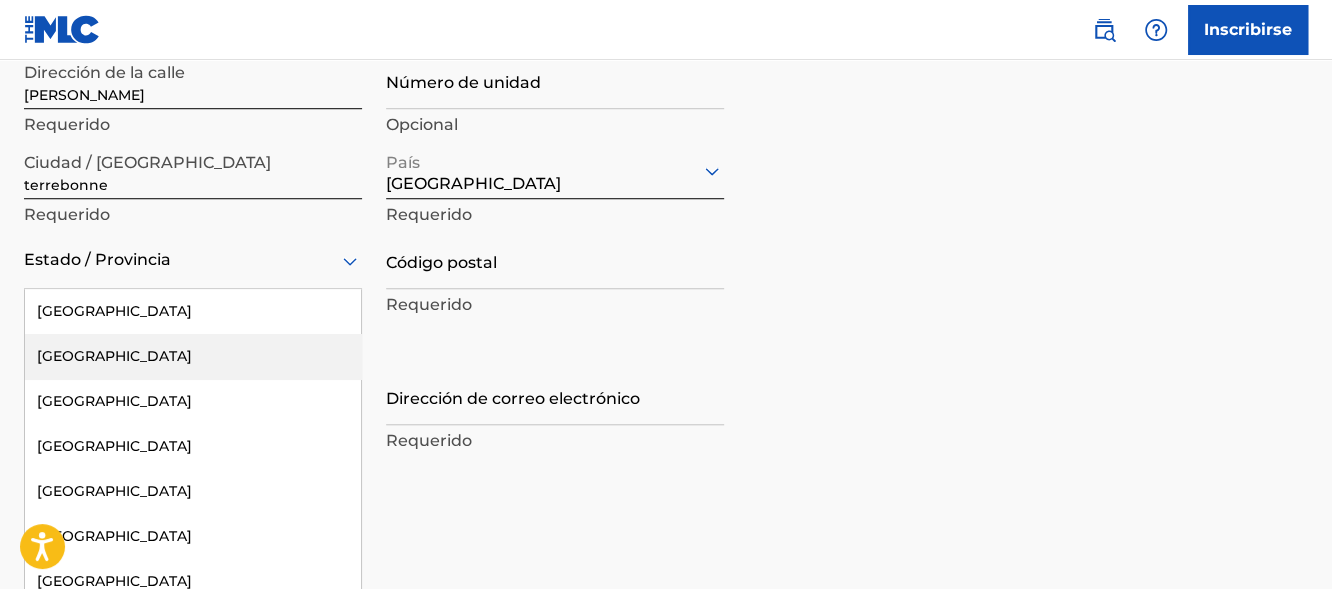 click on "13 results available. Use Up and Down to choose options, press Enter to select the currently focused option, press Escape to exit the menu, press Tab to select the option and exit the menu. Estado / Provincia [GEOGRAPHIC_DATA] [GEOGRAPHIC_DATA] [GEOGRAPHIC_DATA] [GEOGRAPHIC_DATA] [GEOGRAPHIC_DATA] [GEOGRAPHIC_DATA] [GEOGRAPHIC_DATA] [GEOGRAPHIC_DATA] [GEOGRAPHIC_DATA] [GEOGRAPHIC_DATA] [GEOGRAPHIC_DATA] [GEOGRAPHIC_DATA] [GEOGRAPHIC_DATA]" at bounding box center [193, 260] 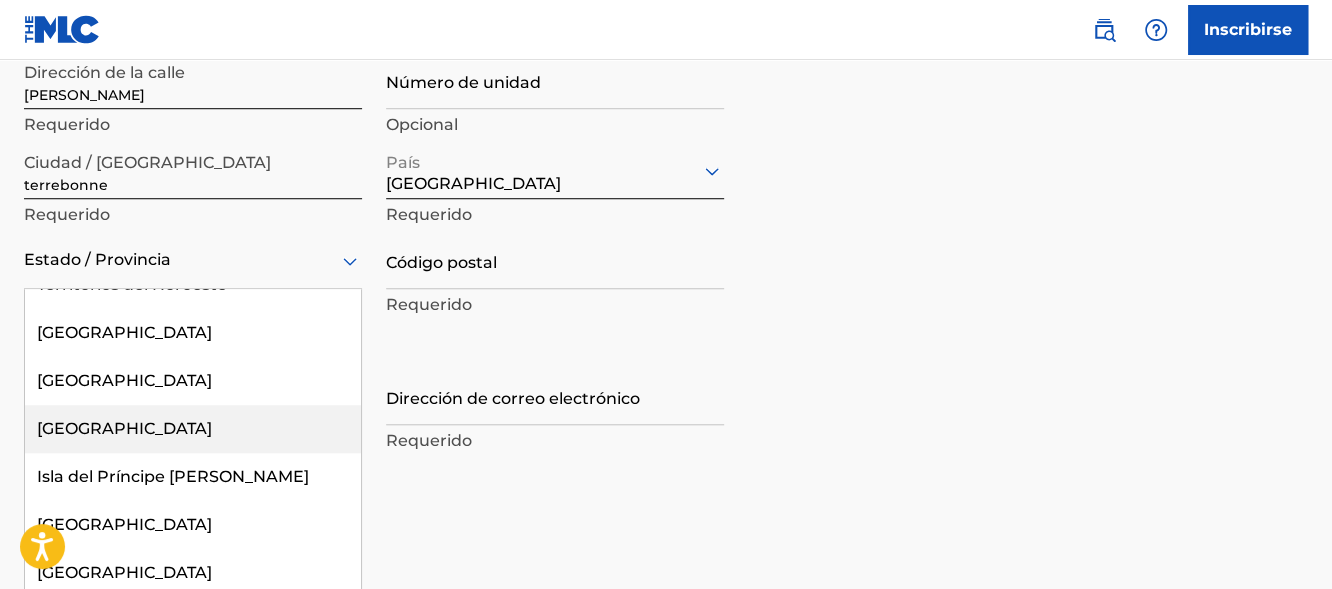 scroll, scrollTop: 300, scrollLeft: 0, axis: vertical 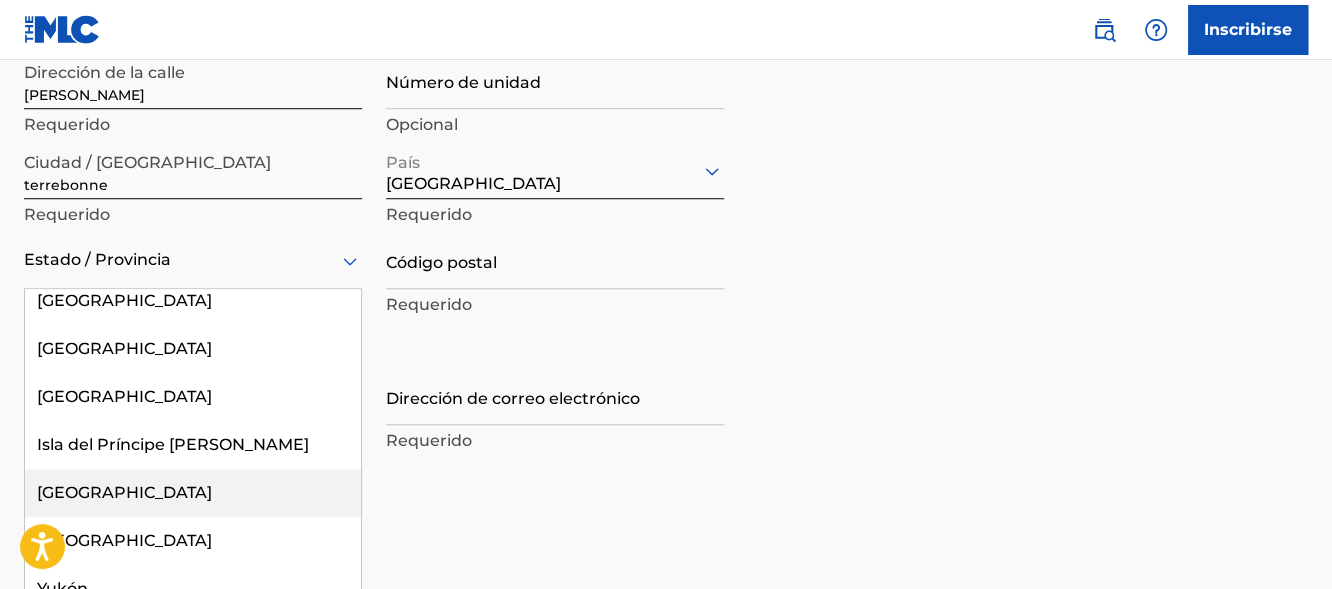 click on "[GEOGRAPHIC_DATA]" at bounding box center [193, 493] 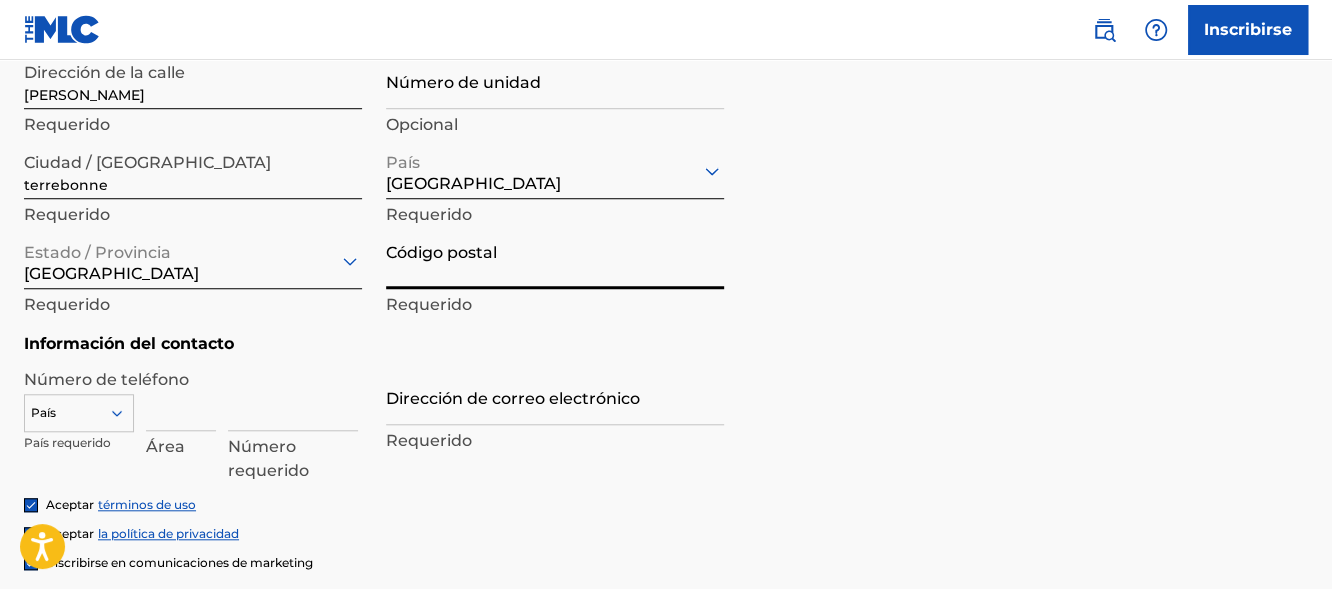 click on "Código postal" at bounding box center (555, 260) 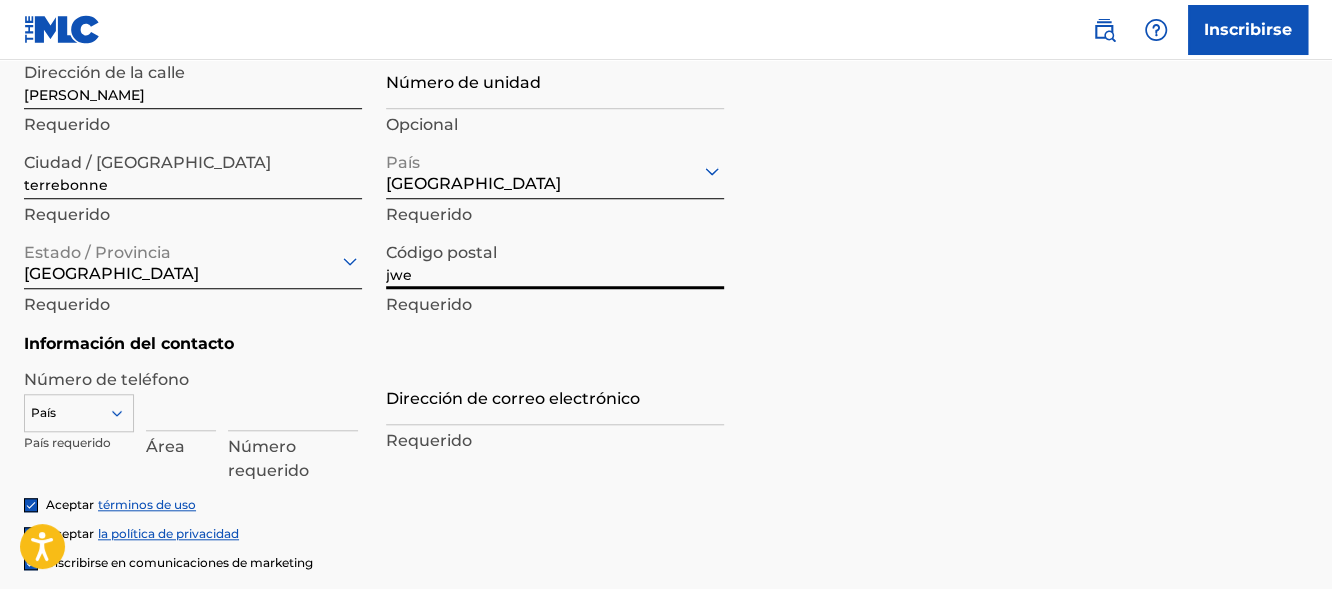 click on "jwe" at bounding box center (555, 260) 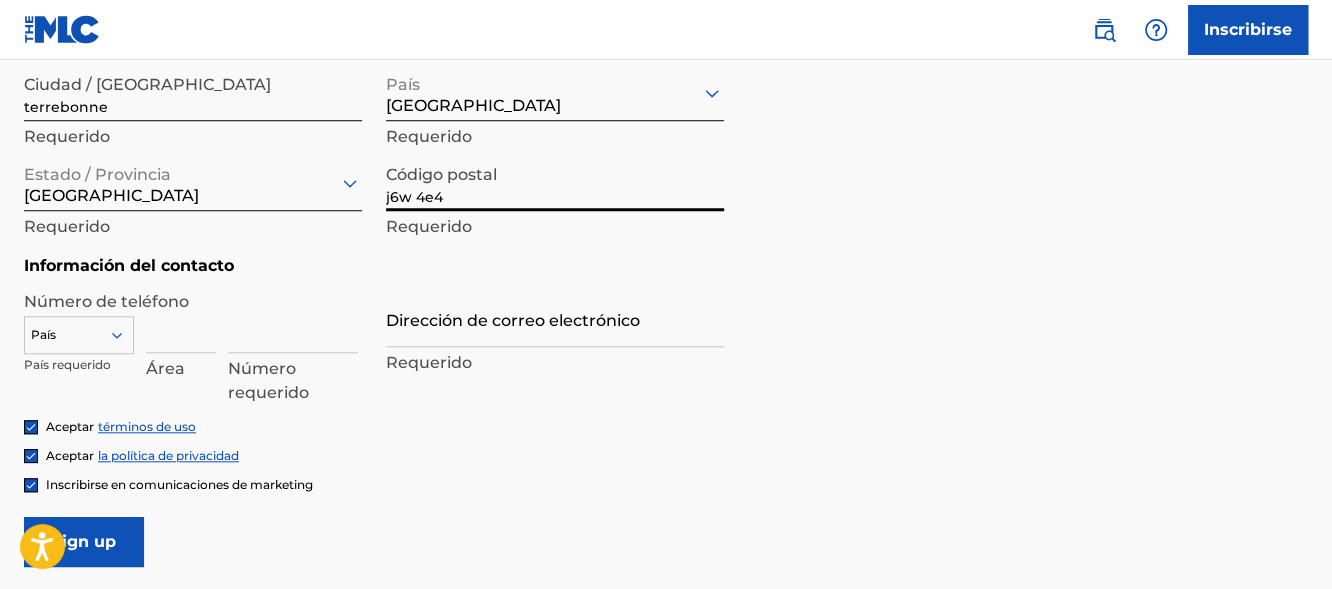 scroll, scrollTop: 863, scrollLeft: 0, axis: vertical 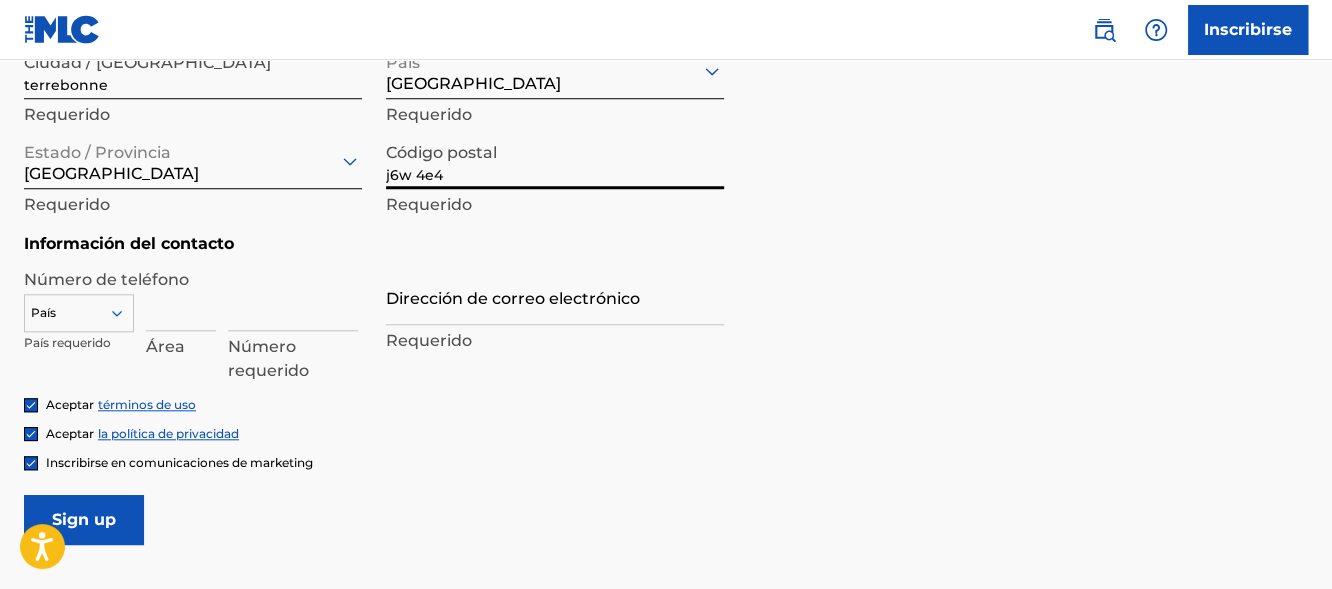 type on "j6w 4e4" 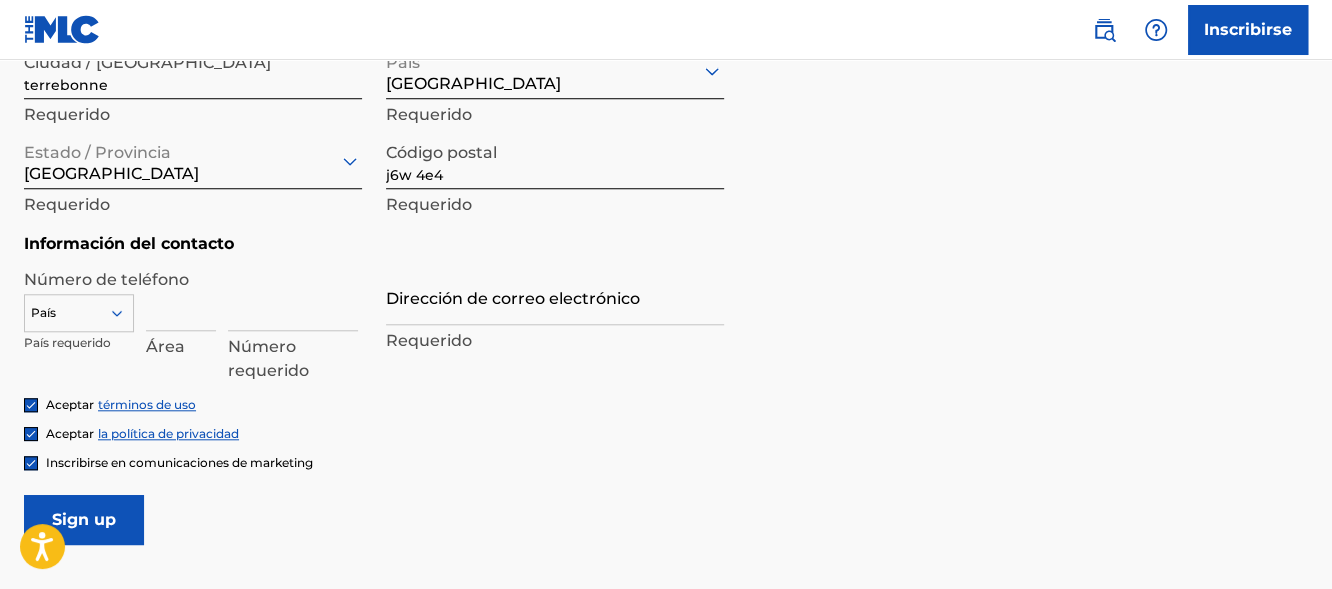 click at bounding box center (181, 302) 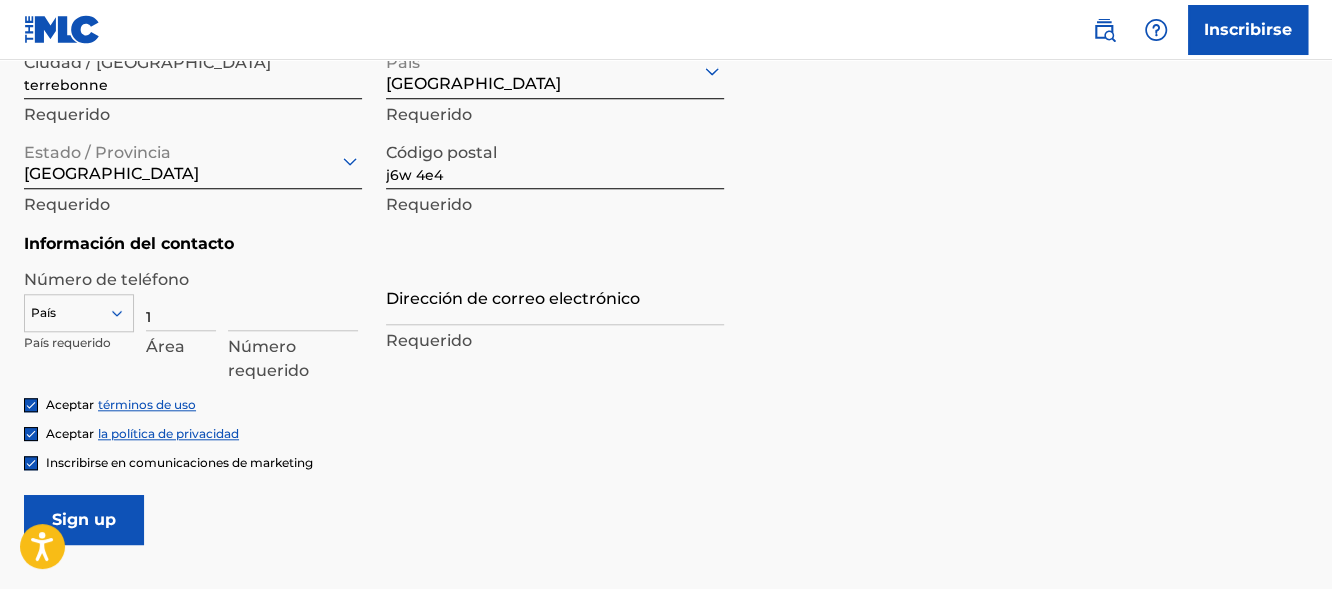 type on "1" 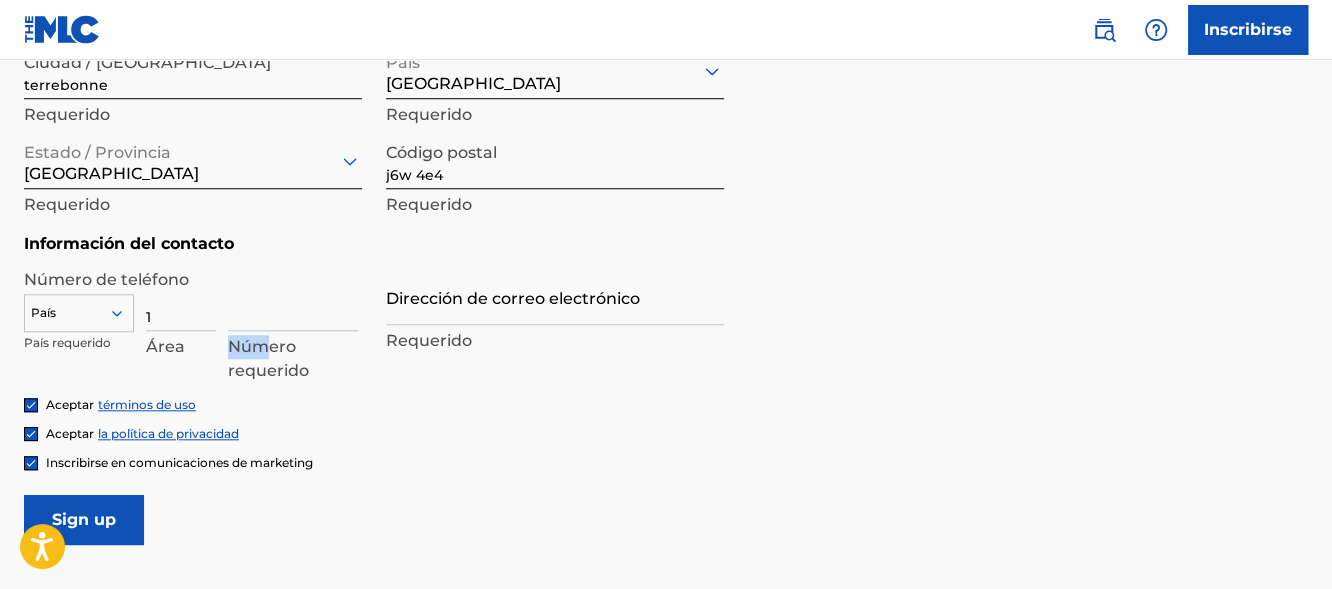 click at bounding box center [293, 302] 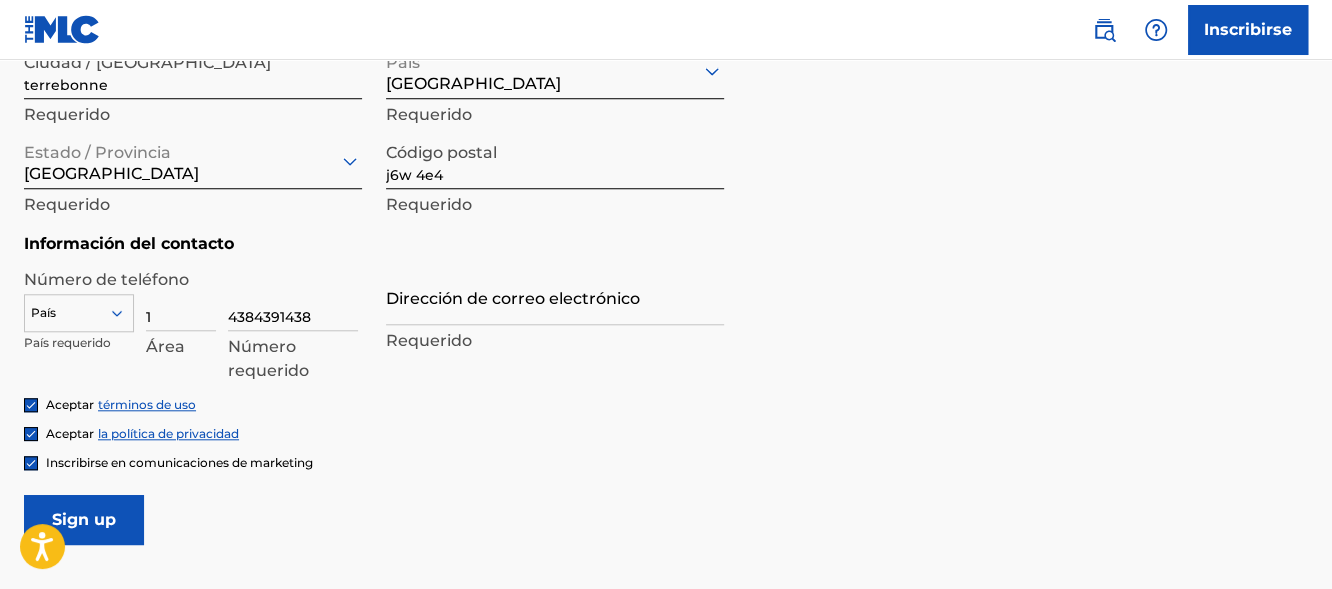type on "4384391438" 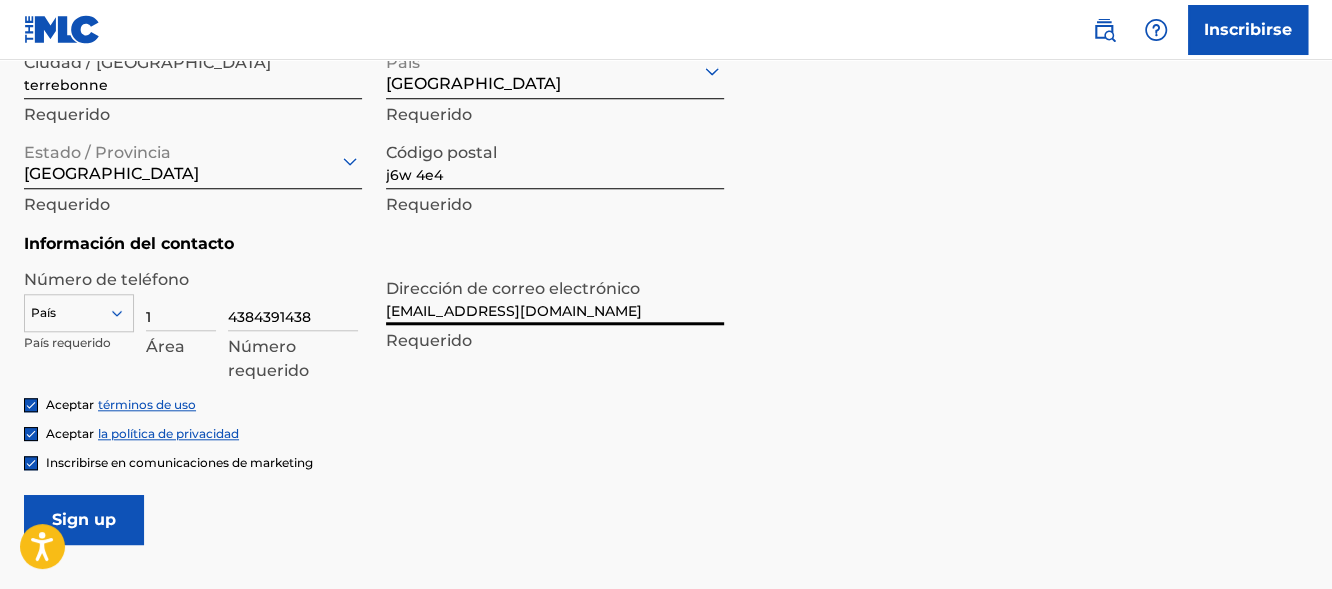 type on "[EMAIL_ADDRESS][DOMAIN_NAME]" 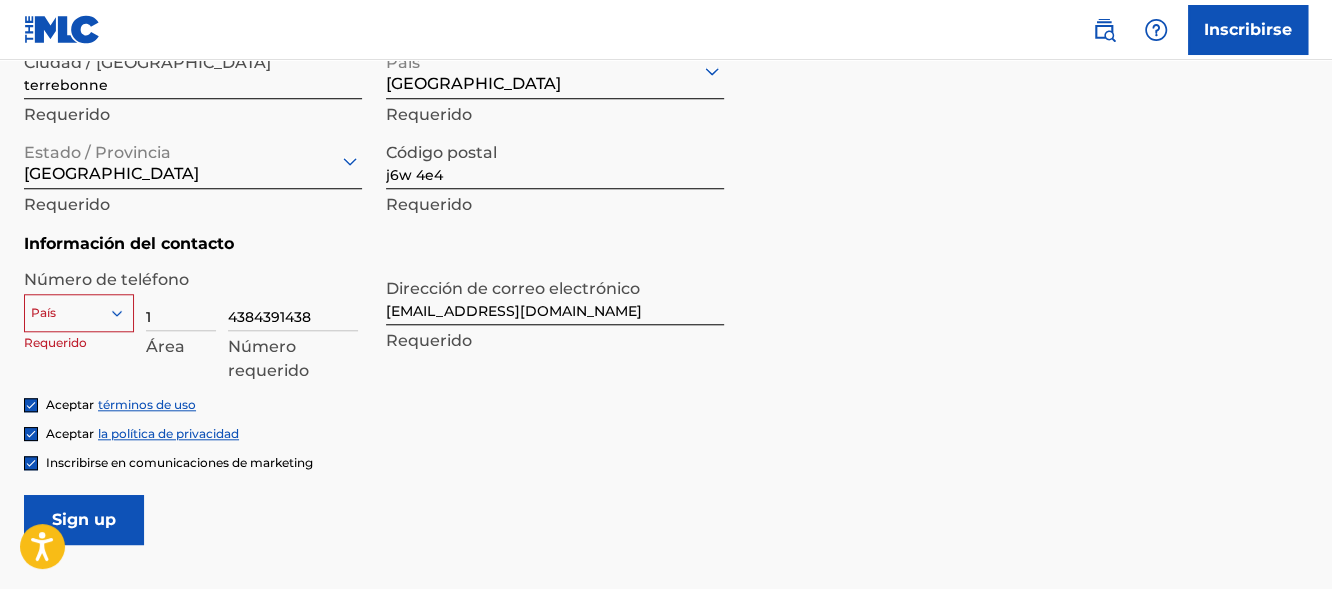 click on "opción, seleccionada. Seleccionar está enfocado, escriba para refinar la lista, presione Abajo para abrir el menú, País" at bounding box center [79, 309] 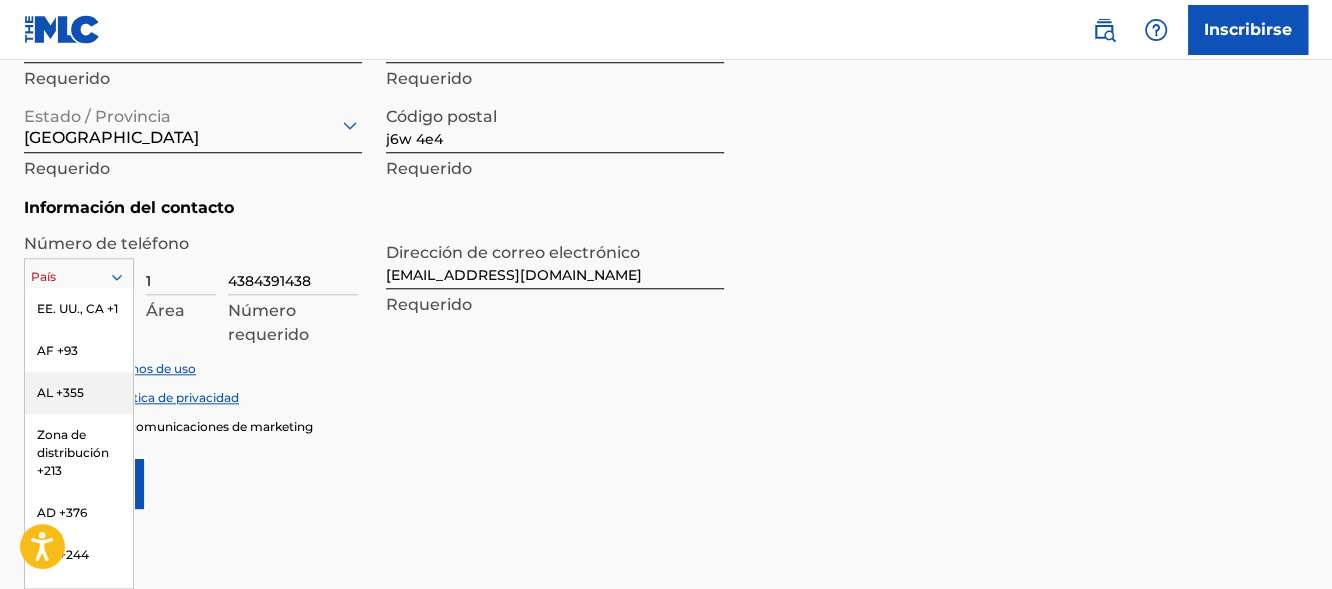 type on "c" 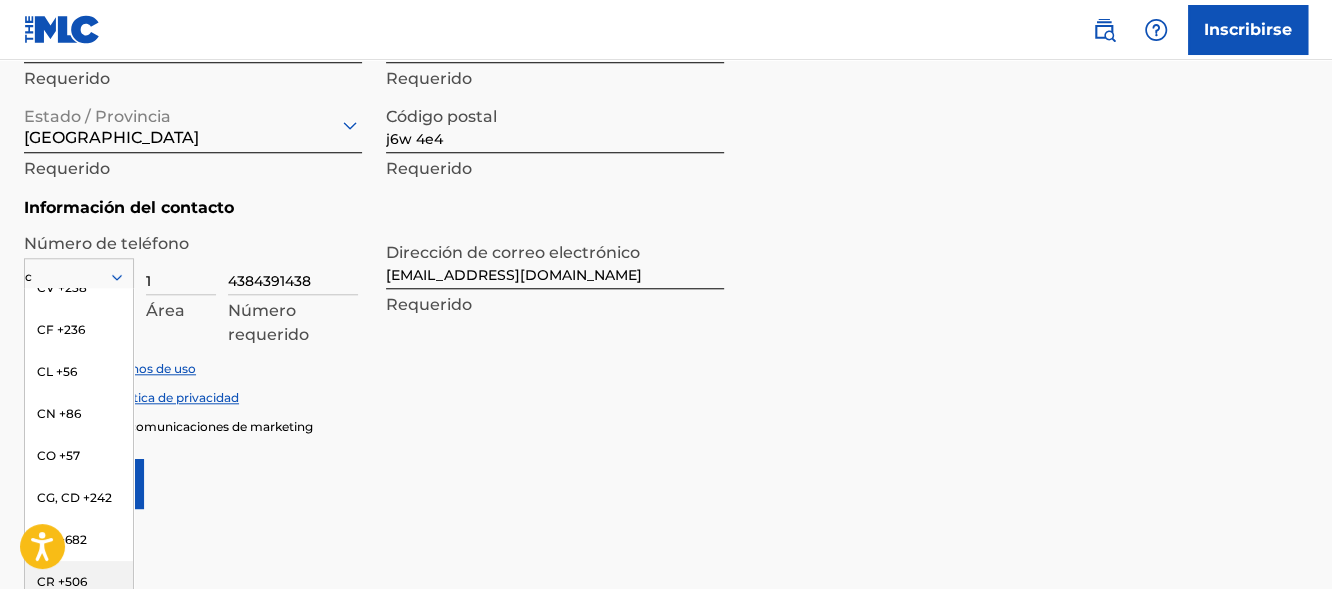 scroll, scrollTop: 0, scrollLeft: 0, axis: both 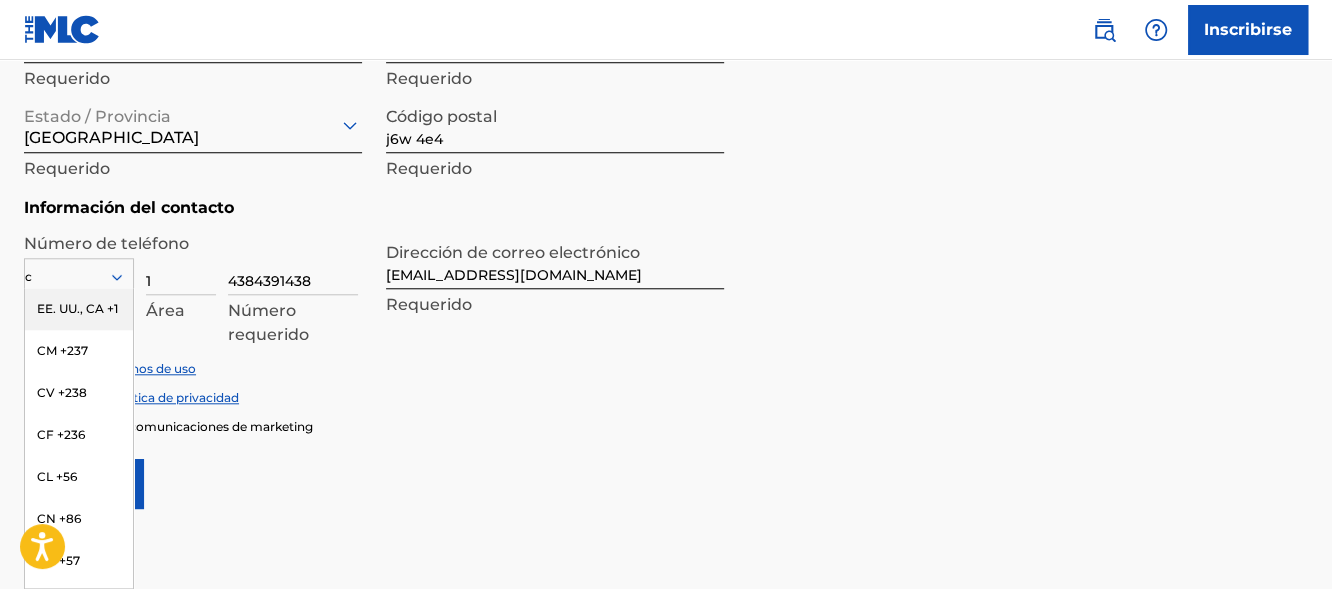 click on "EE. UU., CA +1" at bounding box center [77, 308] 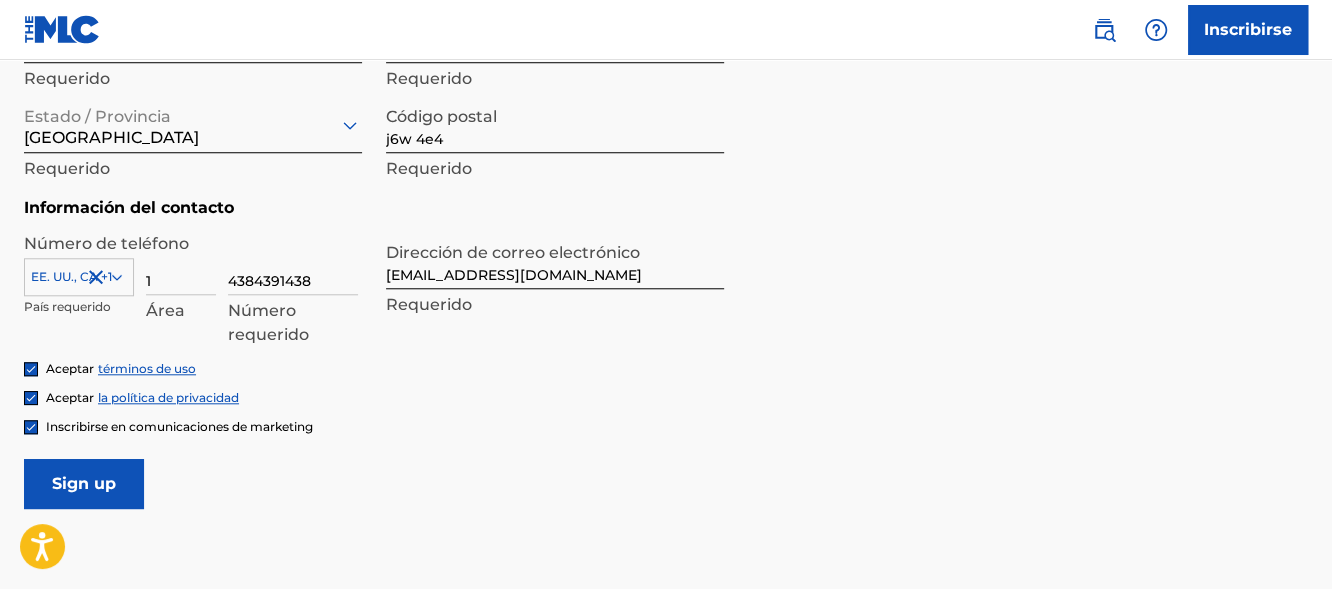 click on "Sign up" at bounding box center [84, 484] 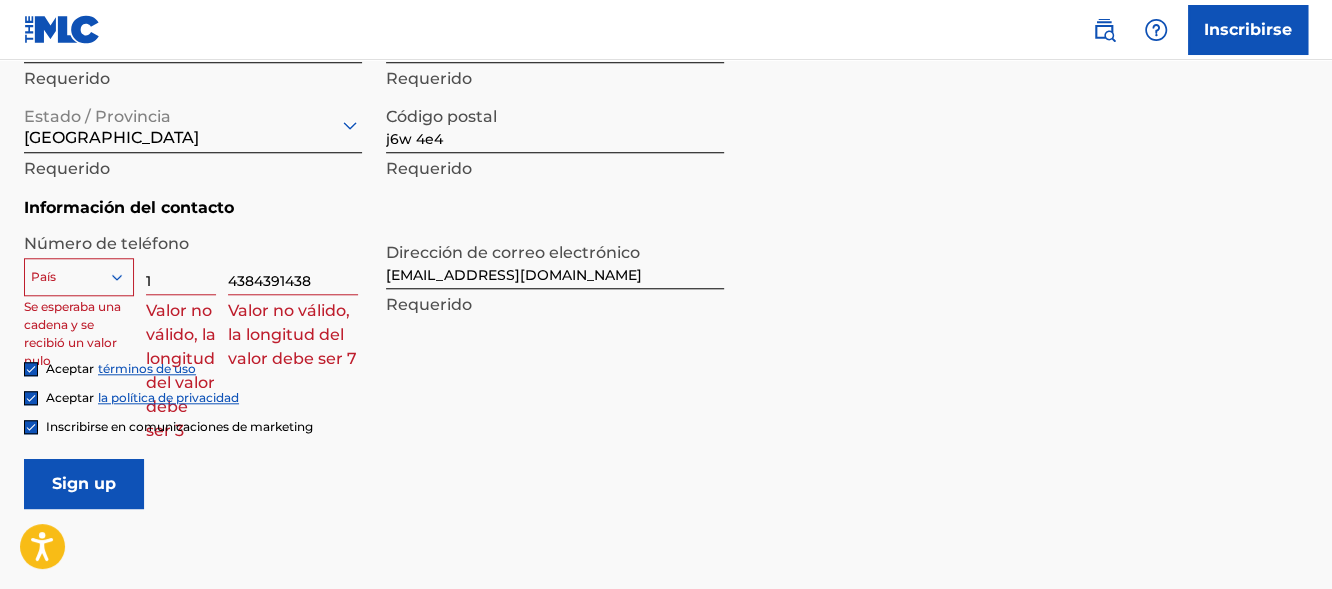 click 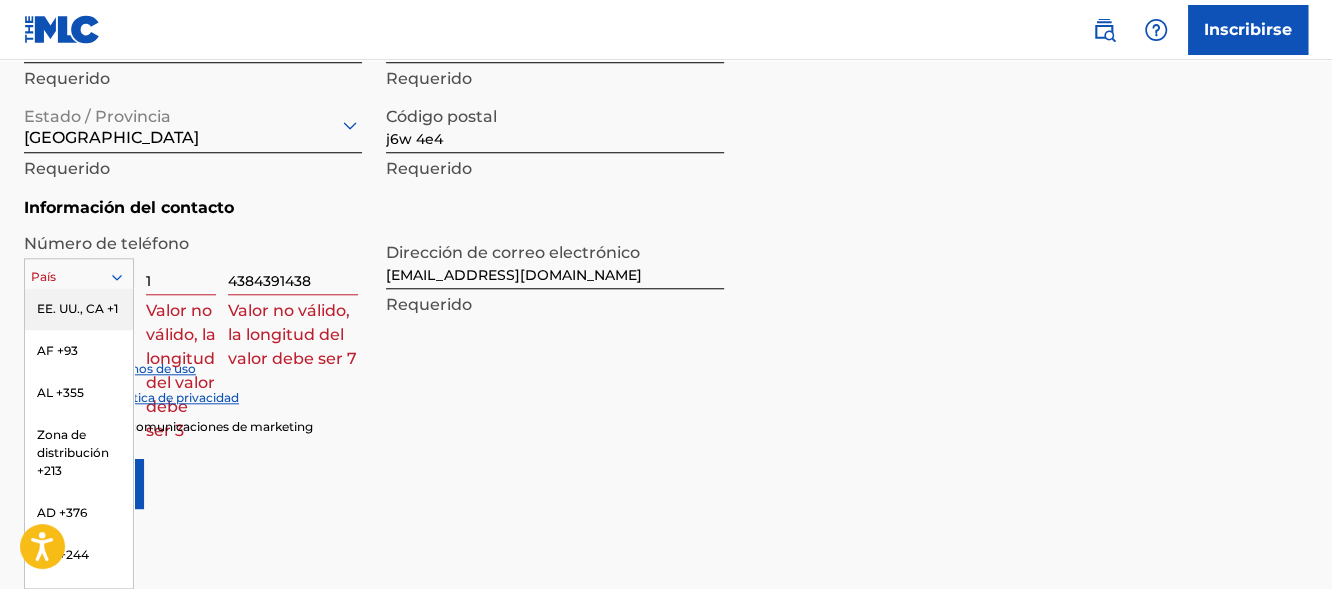 click on "EE. UU., CA +1" at bounding box center (77, 308) 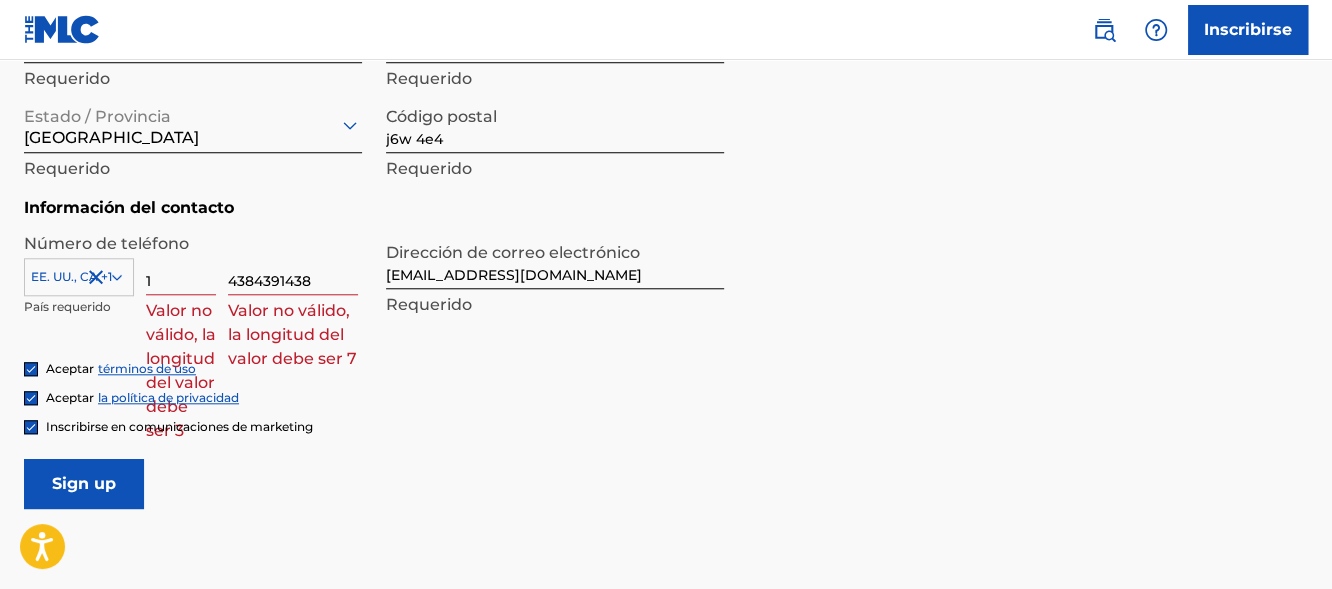 click on "1" at bounding box center (181, 266) 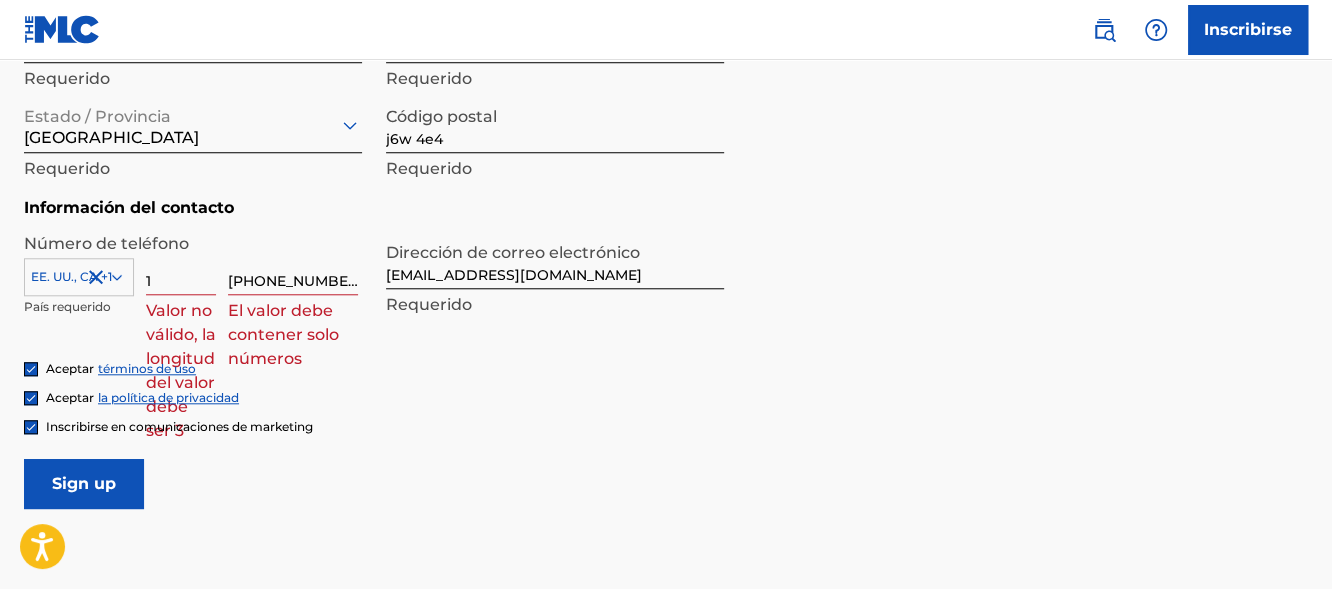 click on "[PHONE_NUMBER]" at bounding box center (293, 266) 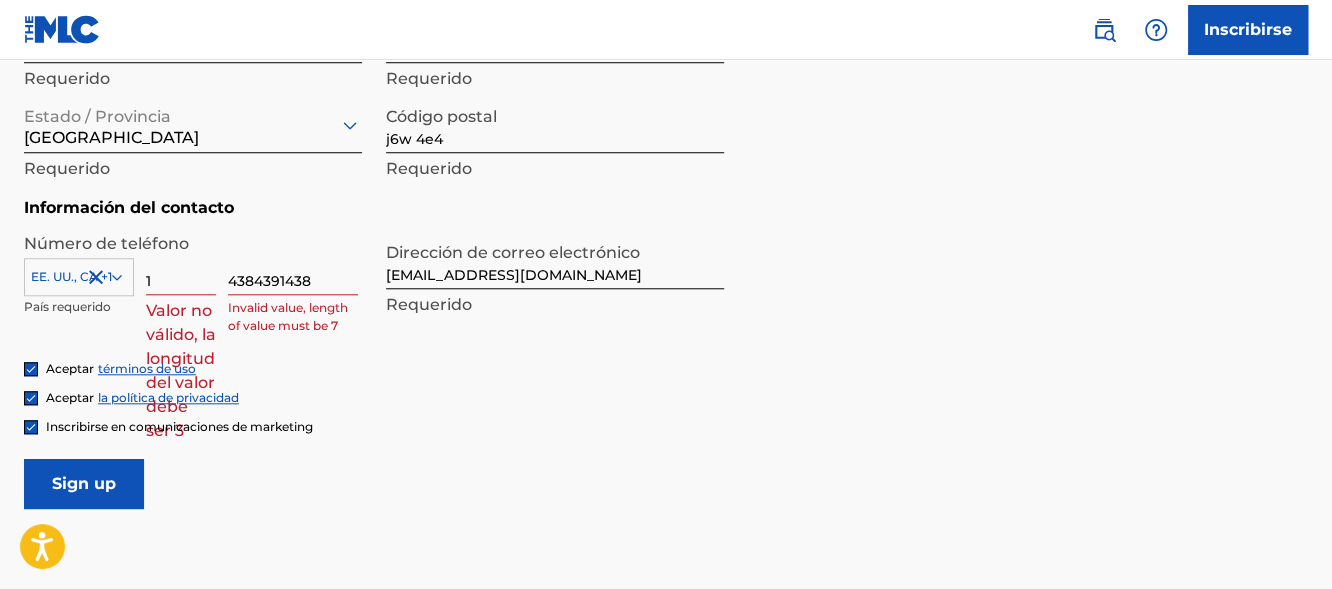 click on "4384391438" at bounding box center [293, 266] 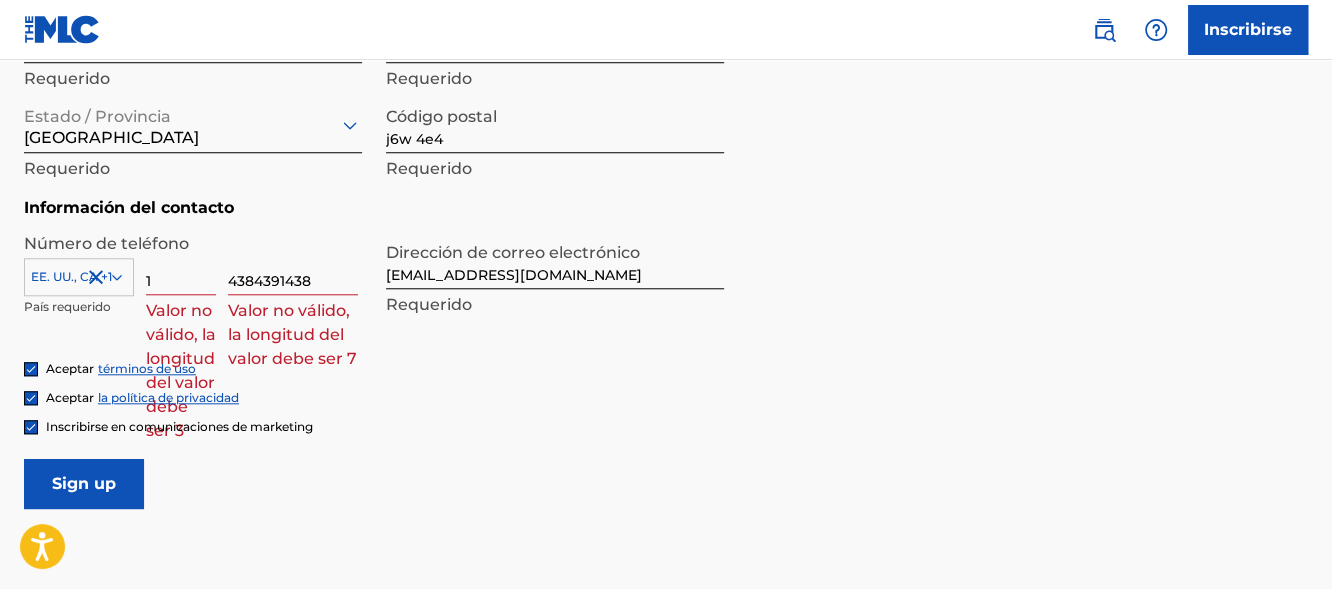 type on "4384391438" 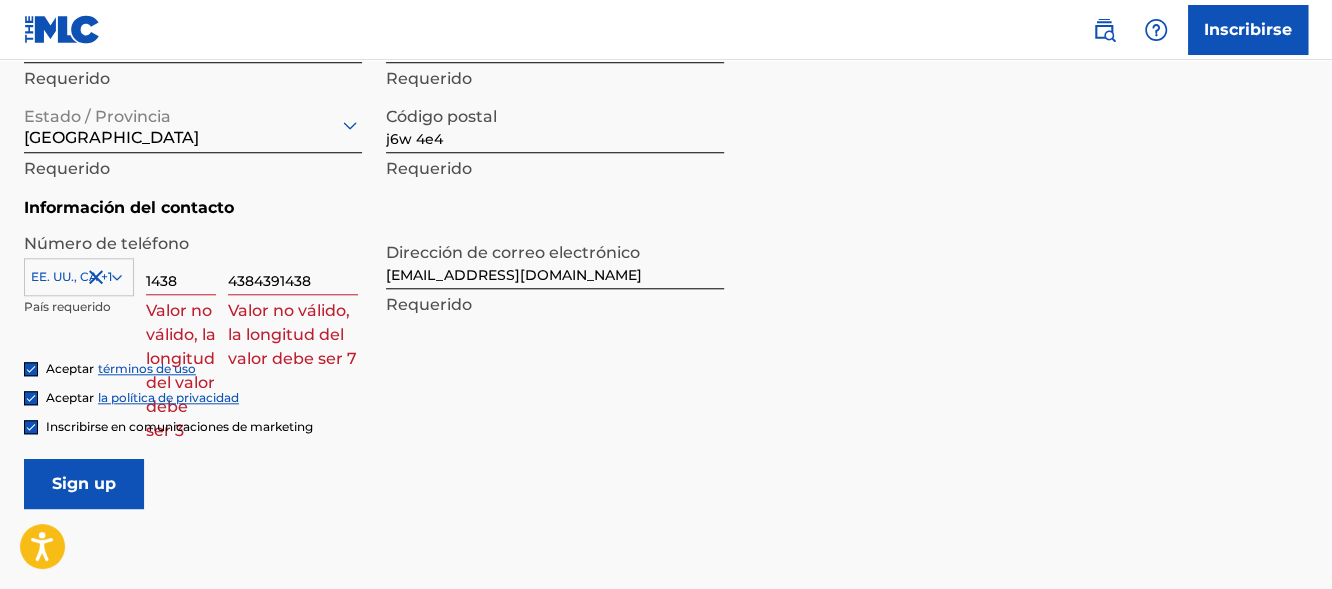 type on "1438" 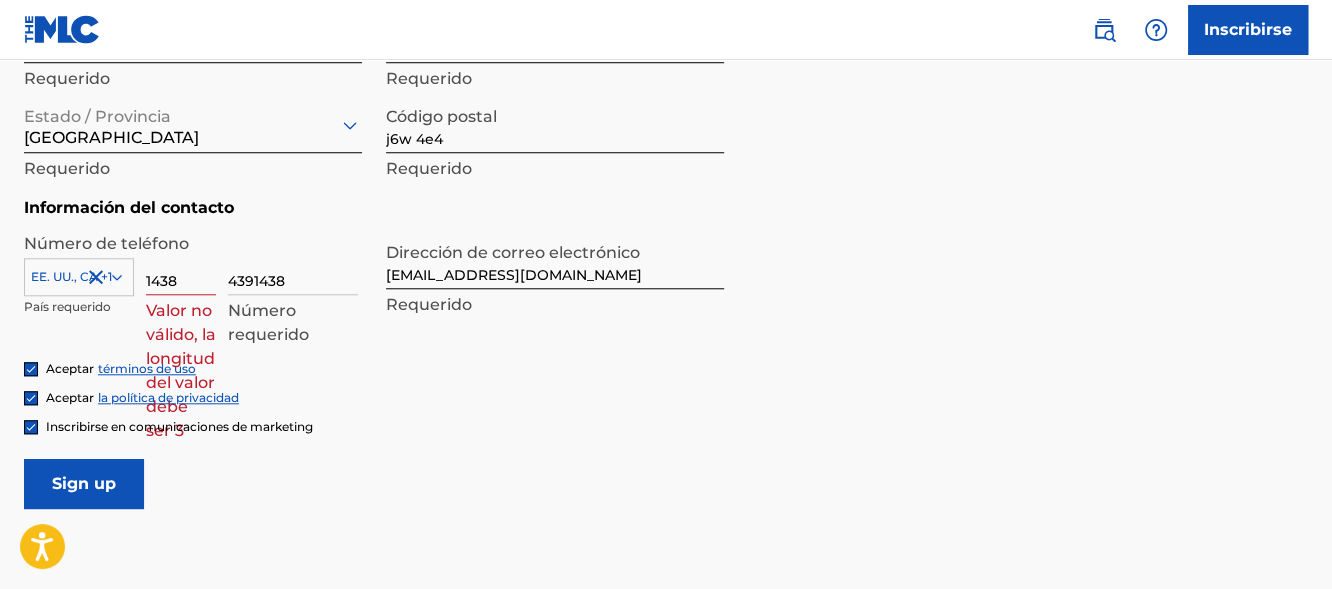 type on "4391438" 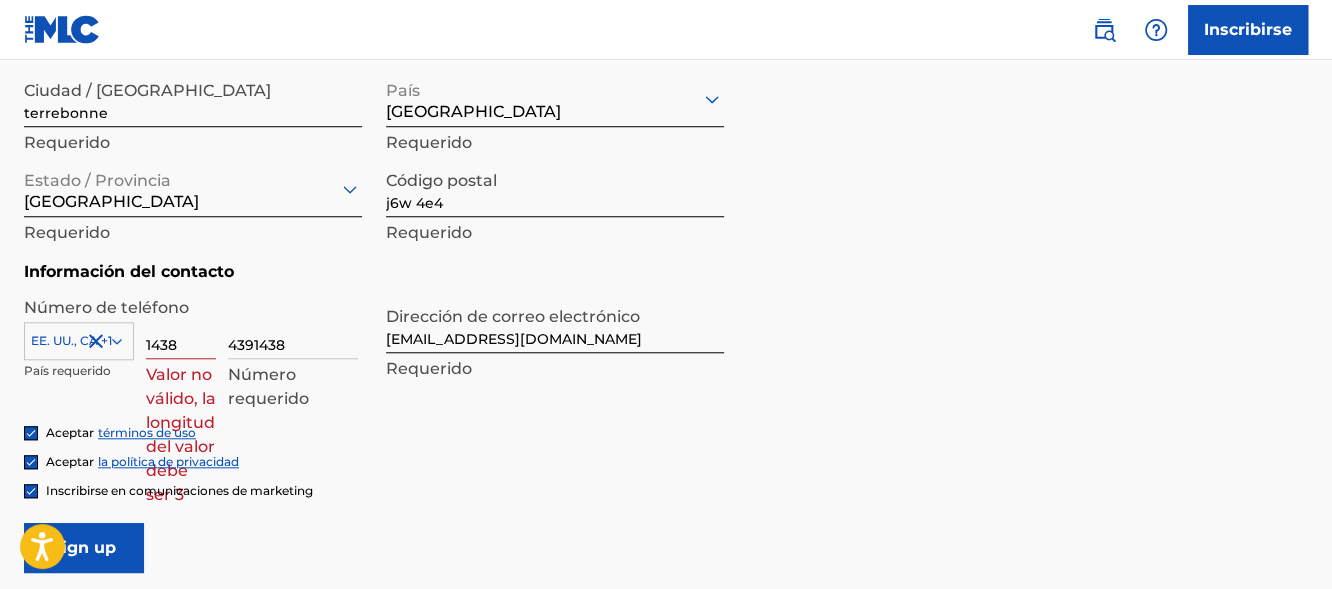 scroll, scrollTop: 826, scrollLeft: 0, axis: vertical 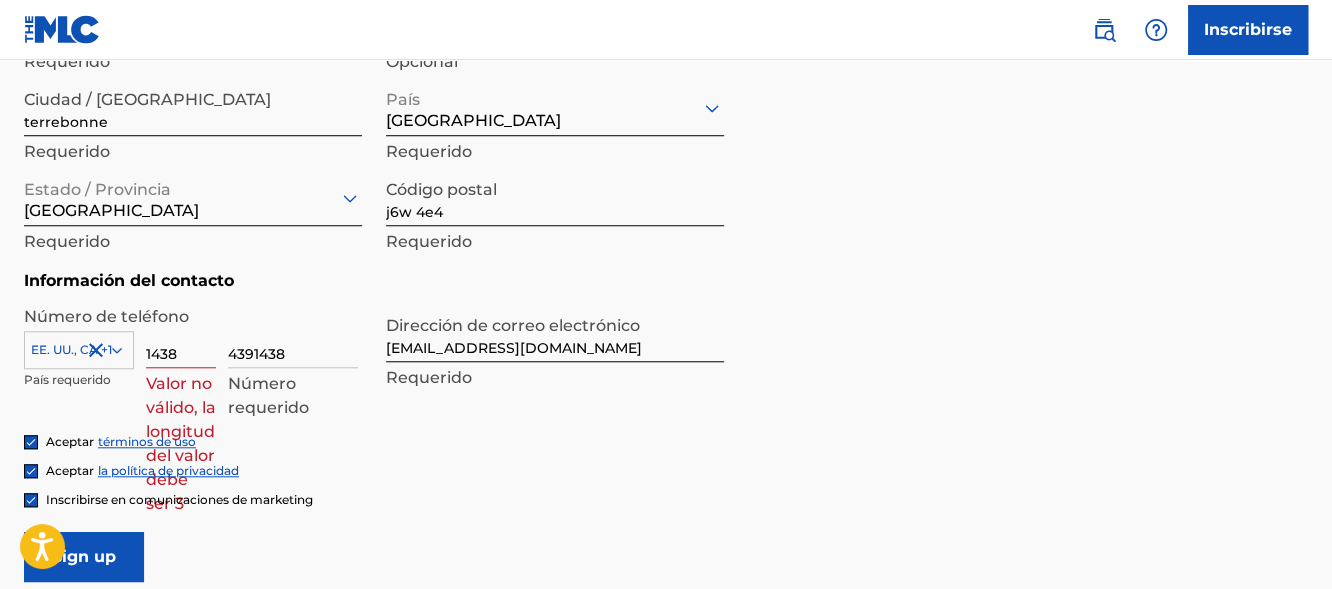 click on "1438" at bounding box center (181, 339) 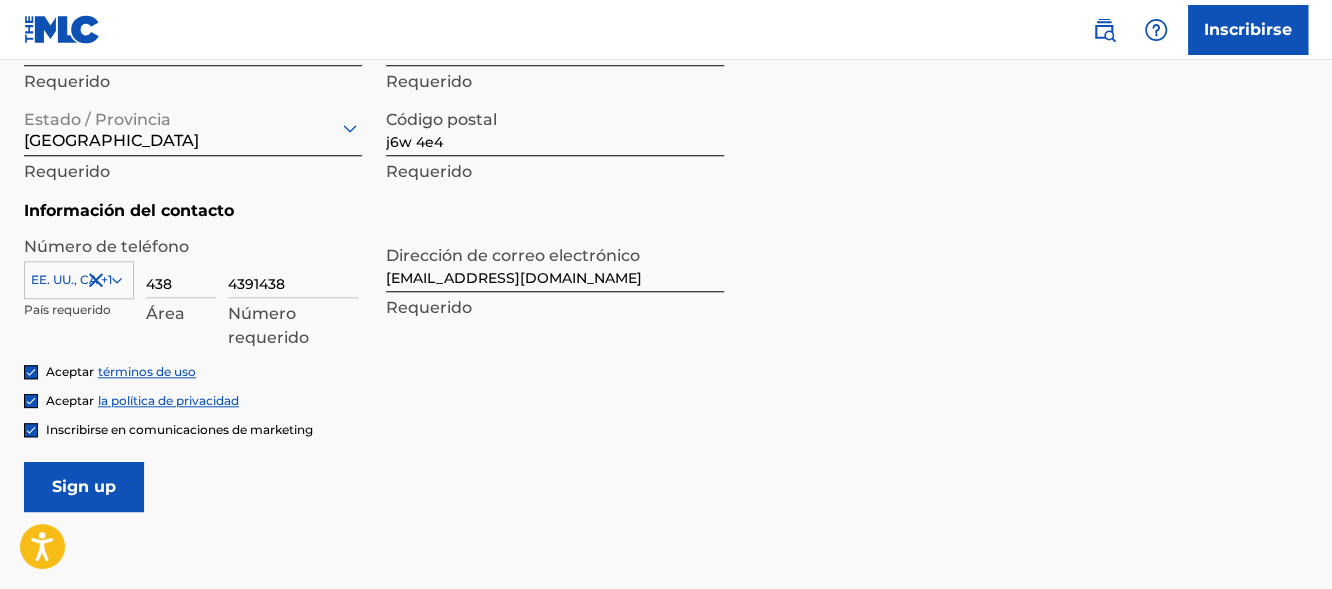 scroll, scrollTop: 926, scrollLeft: 0, axis: vertical 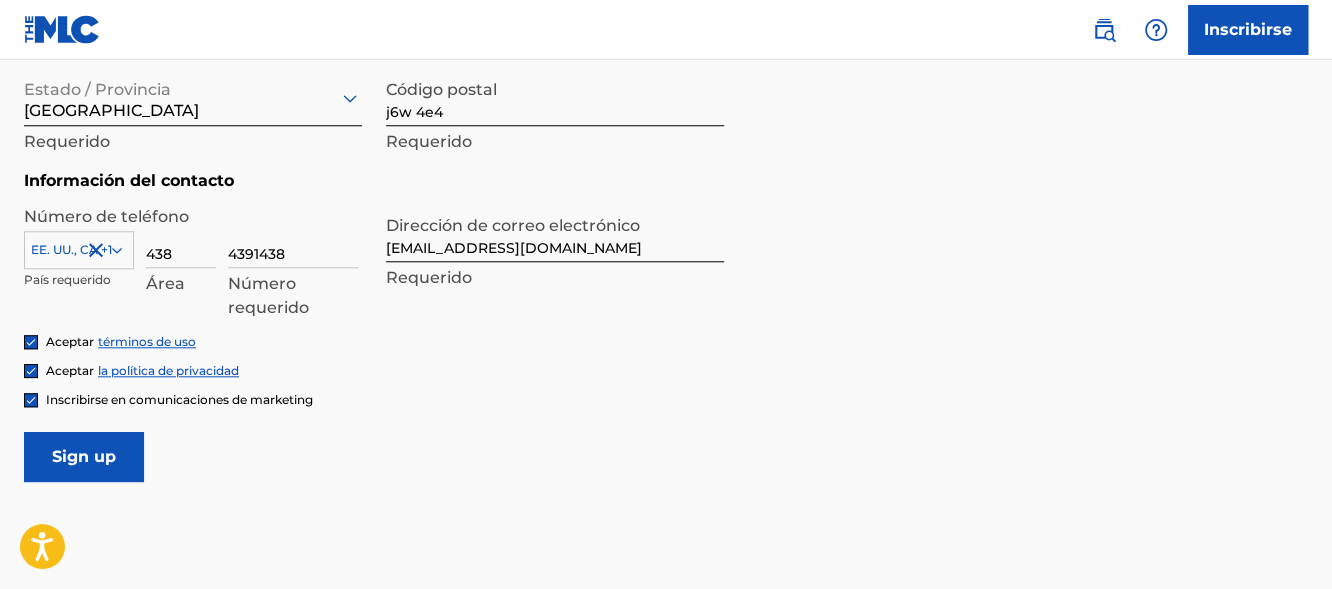 type on "438" 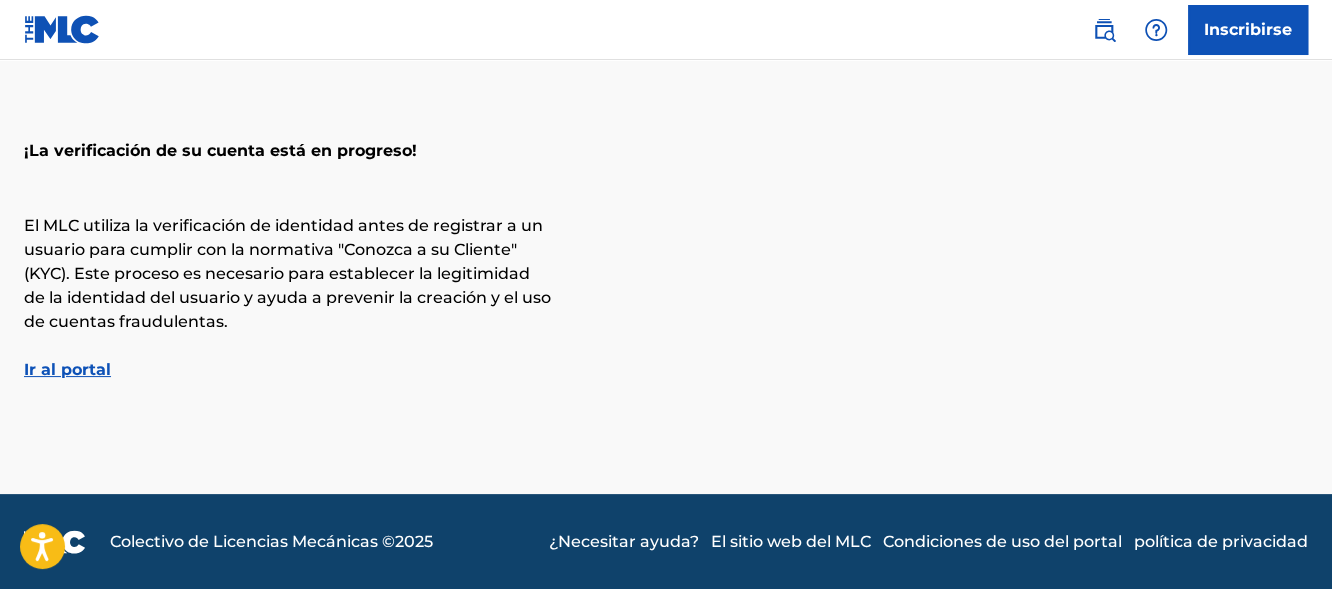 scroll, scrollTop: 86, scrollLeft: 0, axis: vertical 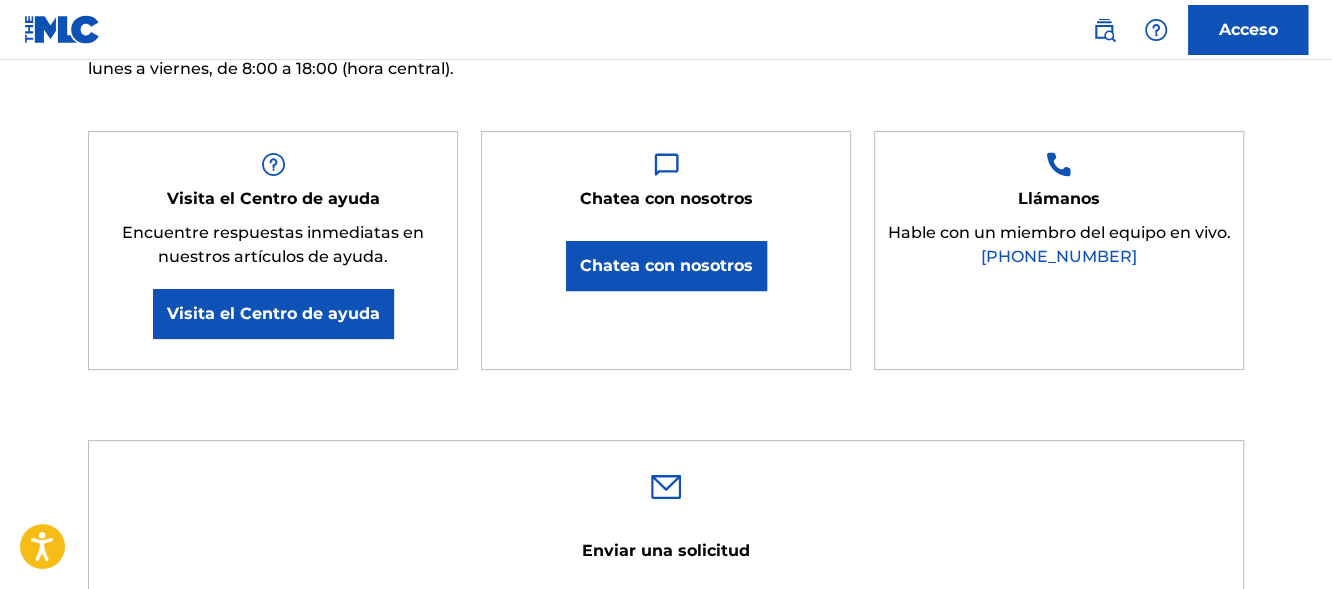 click on "Chatea con nosotros" at bounding box center (666, 265) 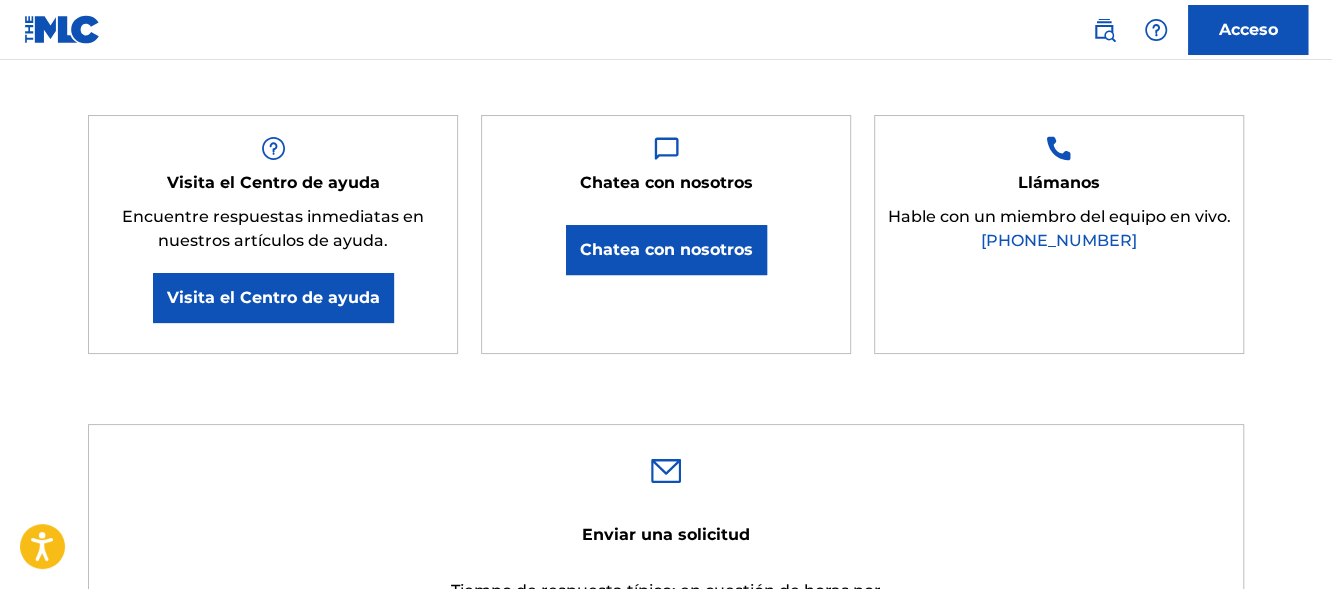 scroll, scrollTop: 200, scrollLeft: 0, axis: vertical 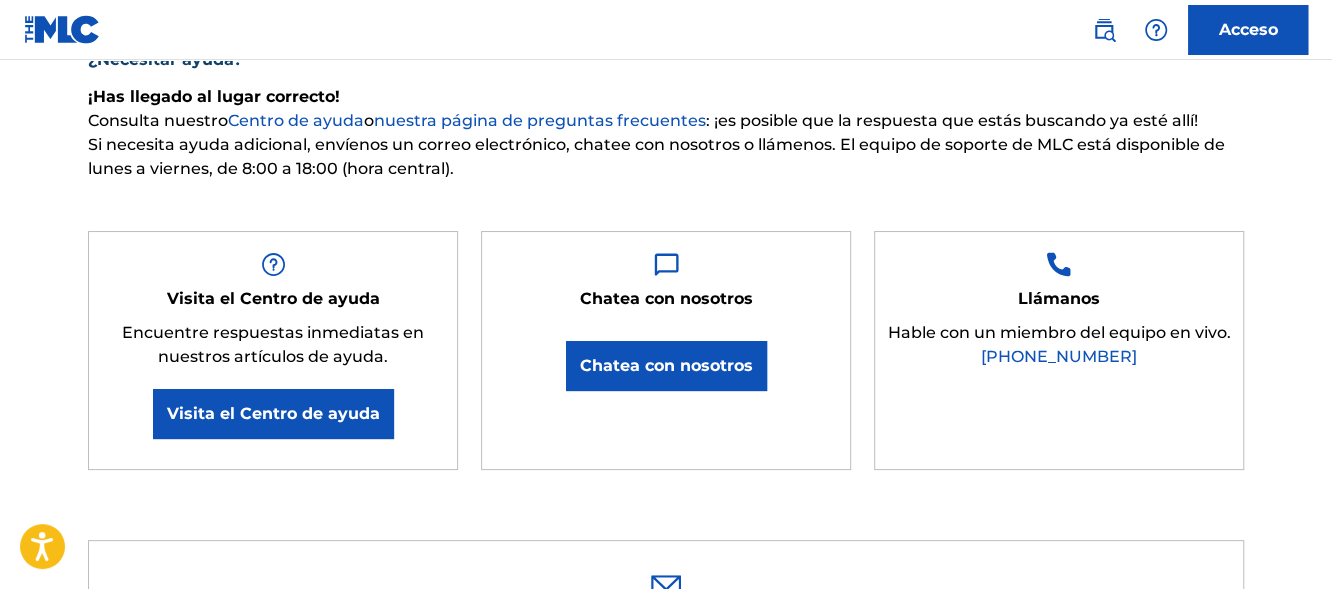 click on "Chatea con nosotros" at bounding box center [666, 365] 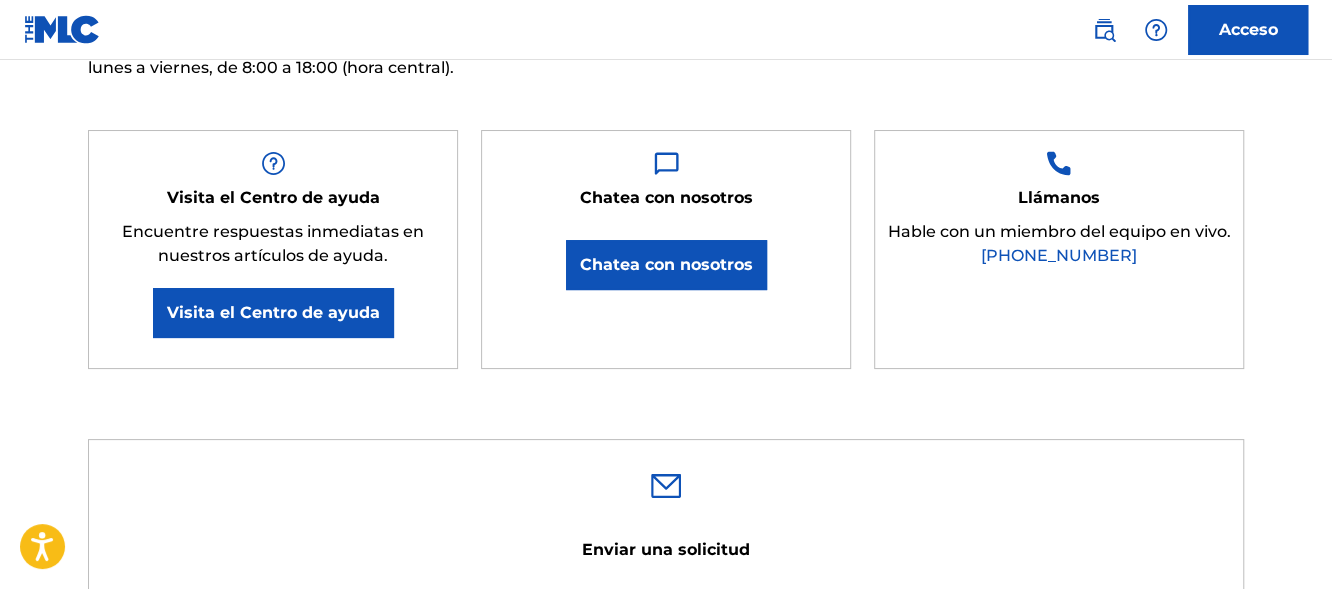 scroll, scrollTop: 300, scrollLeft: 0, axis: vertical 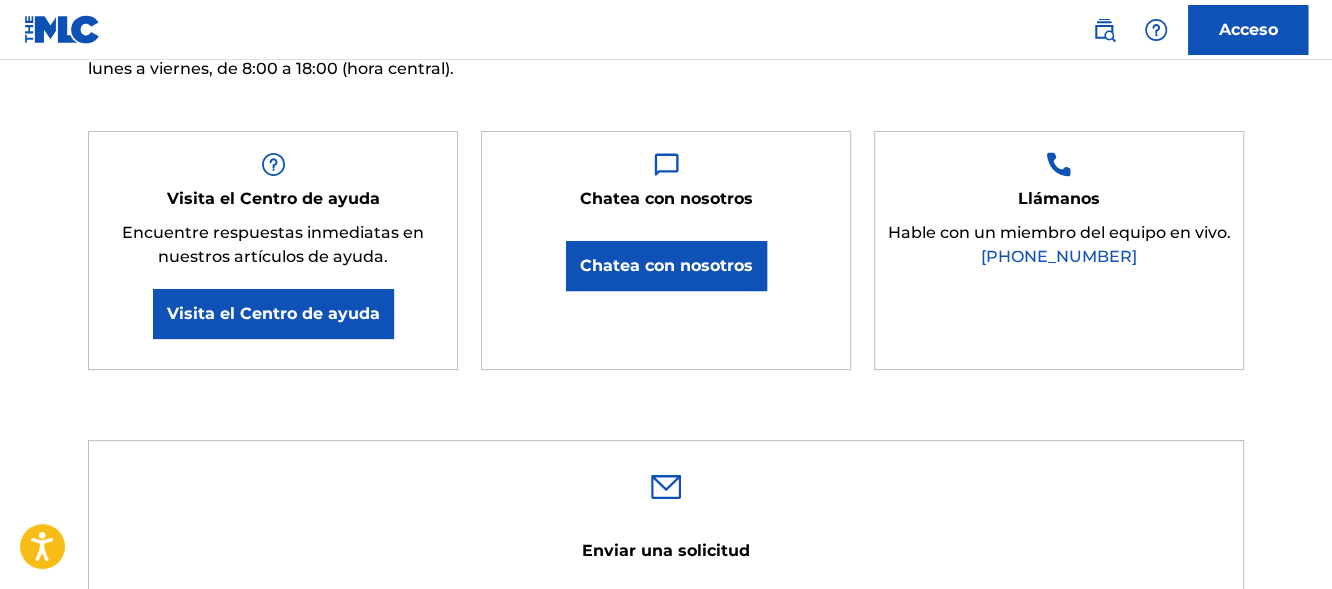 click on "Chatea con nosotros" at bounding box center [666, 265] 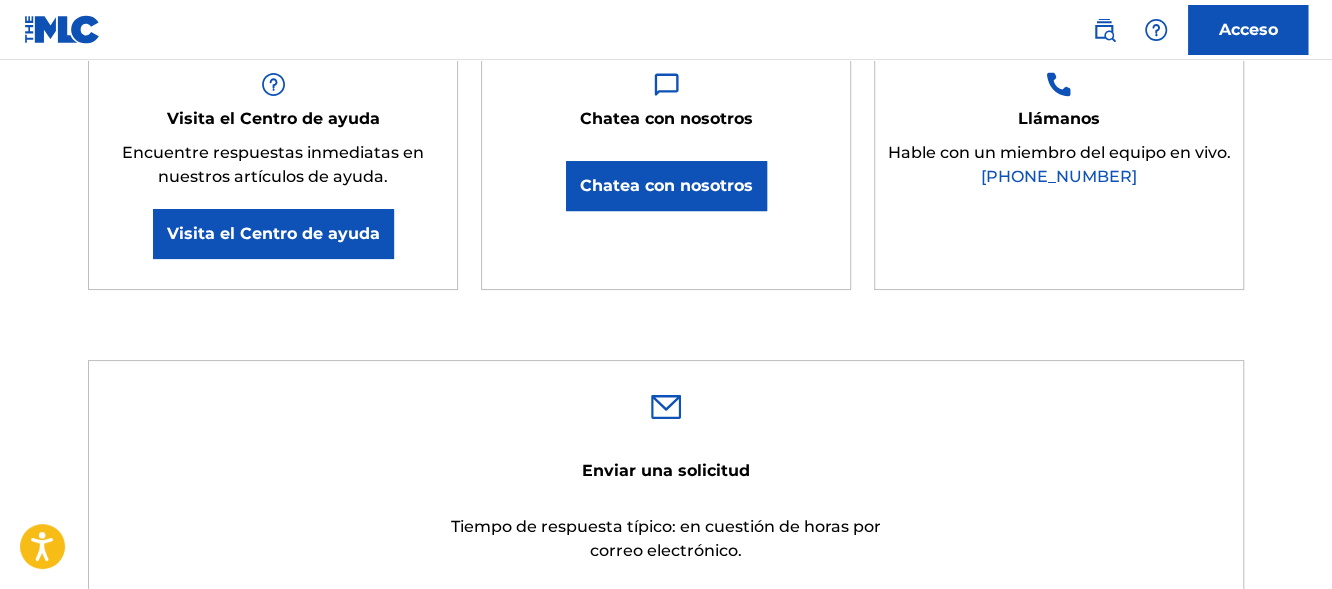 scroll, scrollTop: 400, scrollLeft: 0, axis: vertical 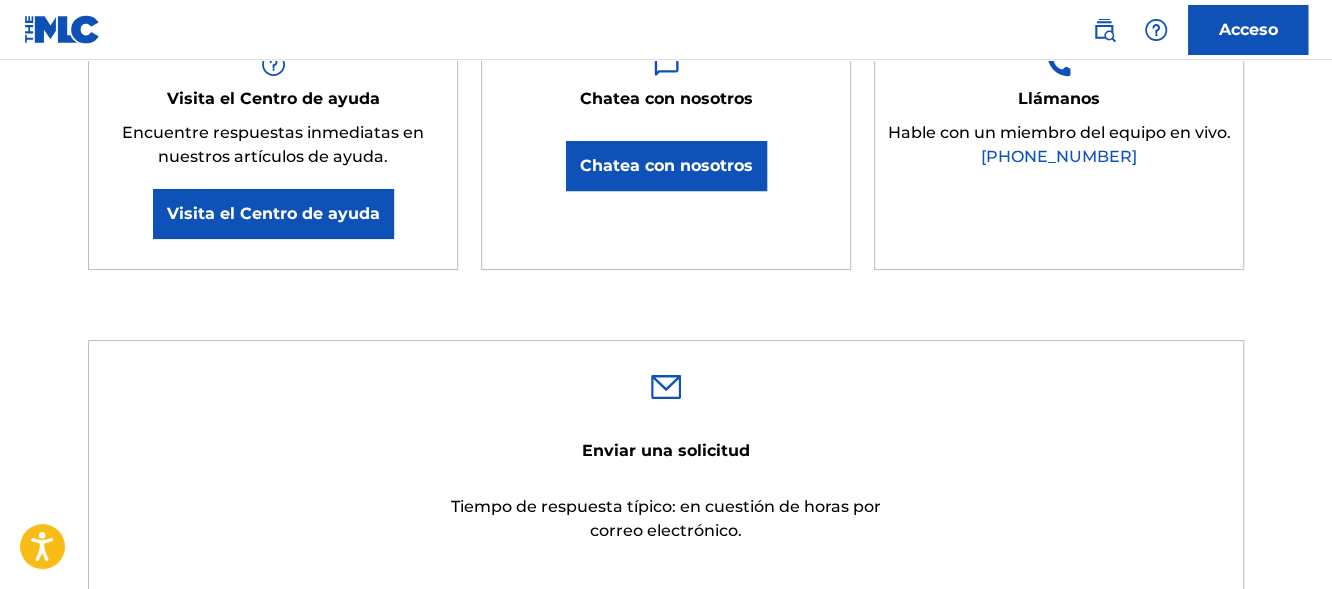 click on "Chatea con nosotros" at bounding box center [666, 165] 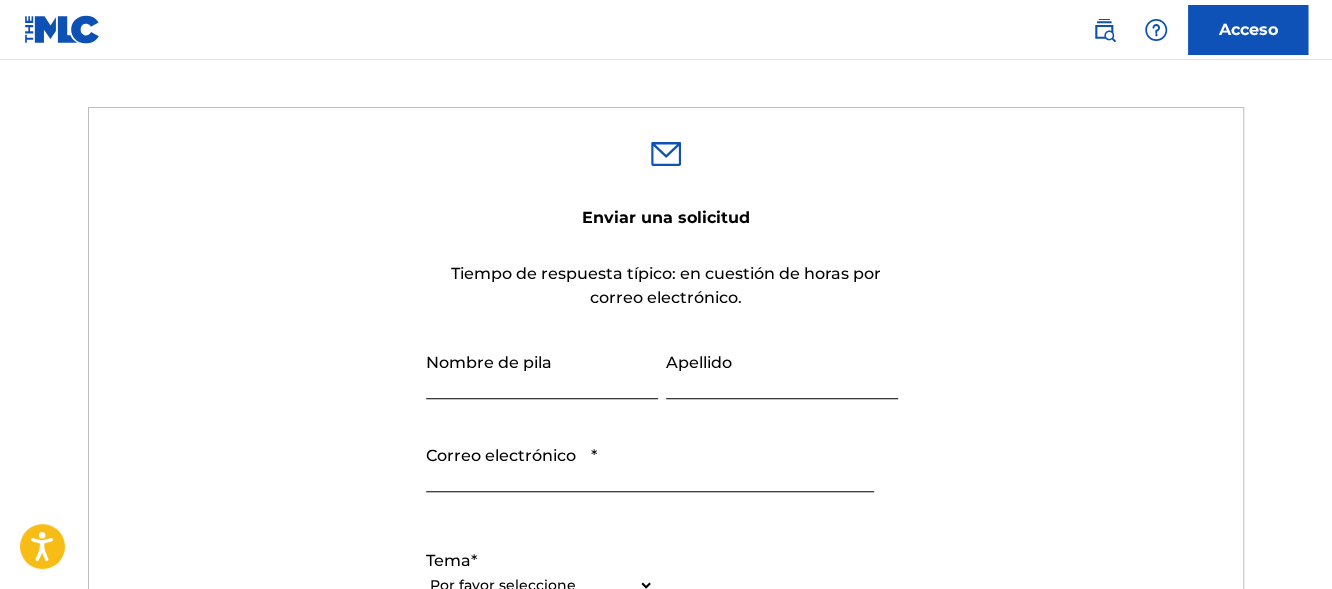 scroll, scrollTop: 700, scrollLeft: 0, axis: vertical 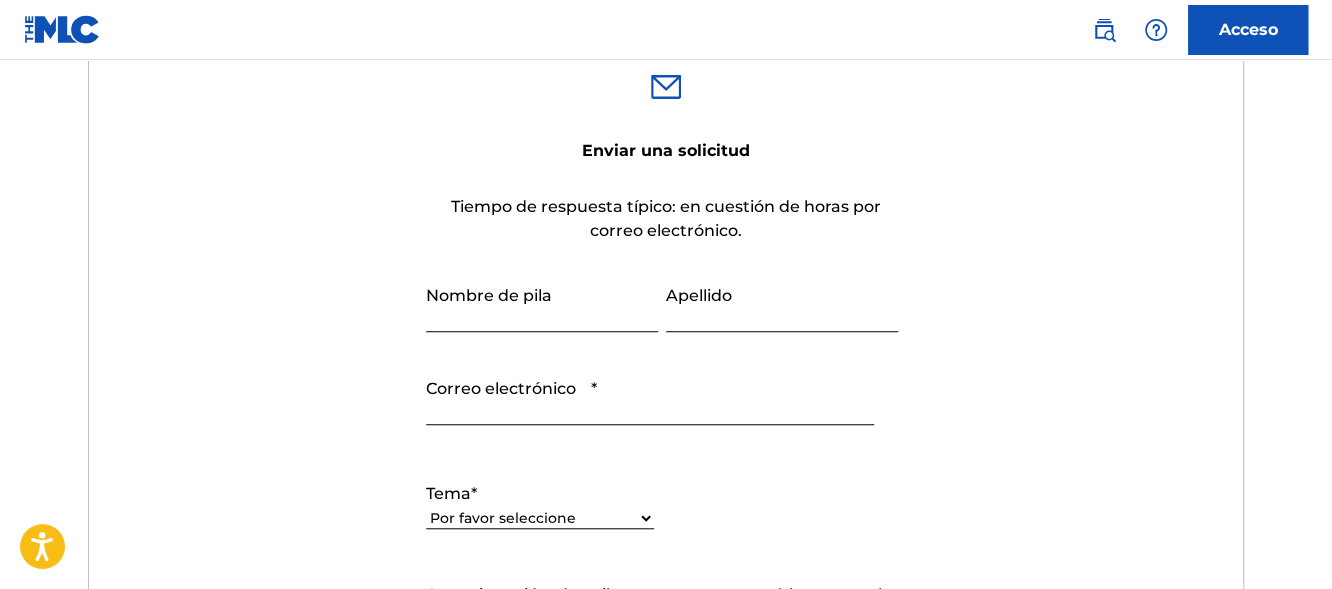 click on "Por favor seleccione Necesito ayuda con mi cuenta Necesito ayuda para gestionar mi catálogo Necesito ayuda con la Búsqueda Pública Necesito ayuda con información sobre El MLC Necesito ayuda con el pago Necesito ayuda con DQI" at bounding box center (540, 518) 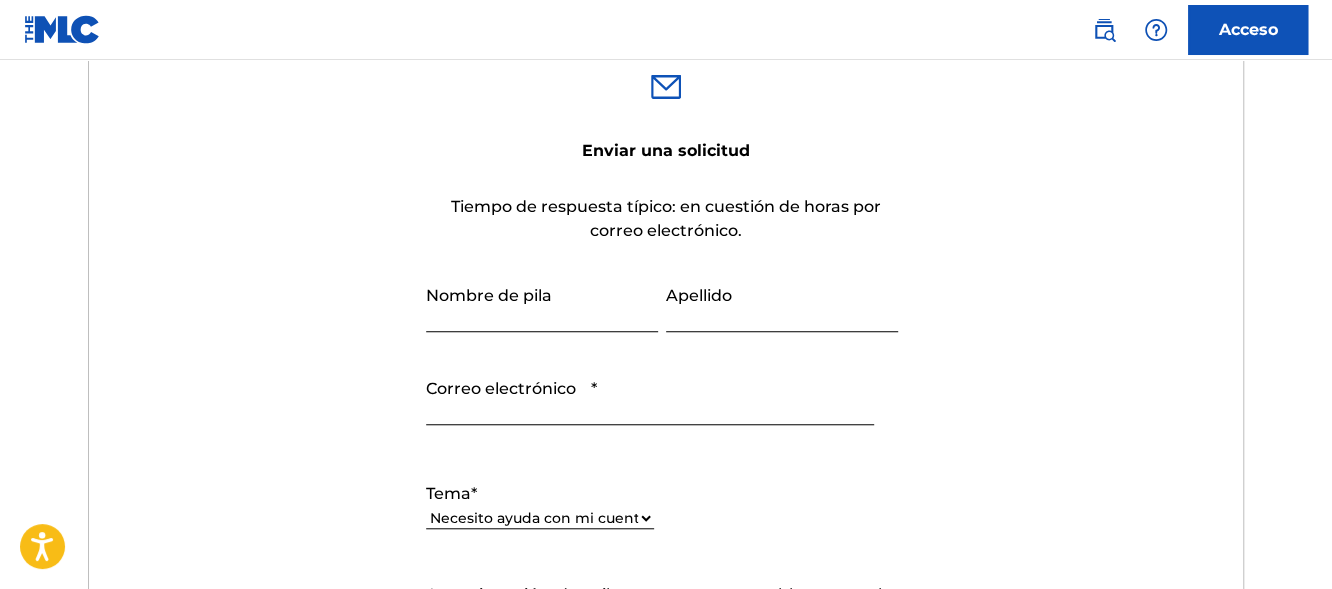 click on "Por favor seleccione Necesito ayuda con mi cuenta Necesito ayuda para gestionar mi catálogo Necesito ayuda con la Búsqueda Pública Necesito ayuda con información sobre El MLC Necesito ayuda con el pago Necesito ayuda con DQI" at bounding box center [540, 518] 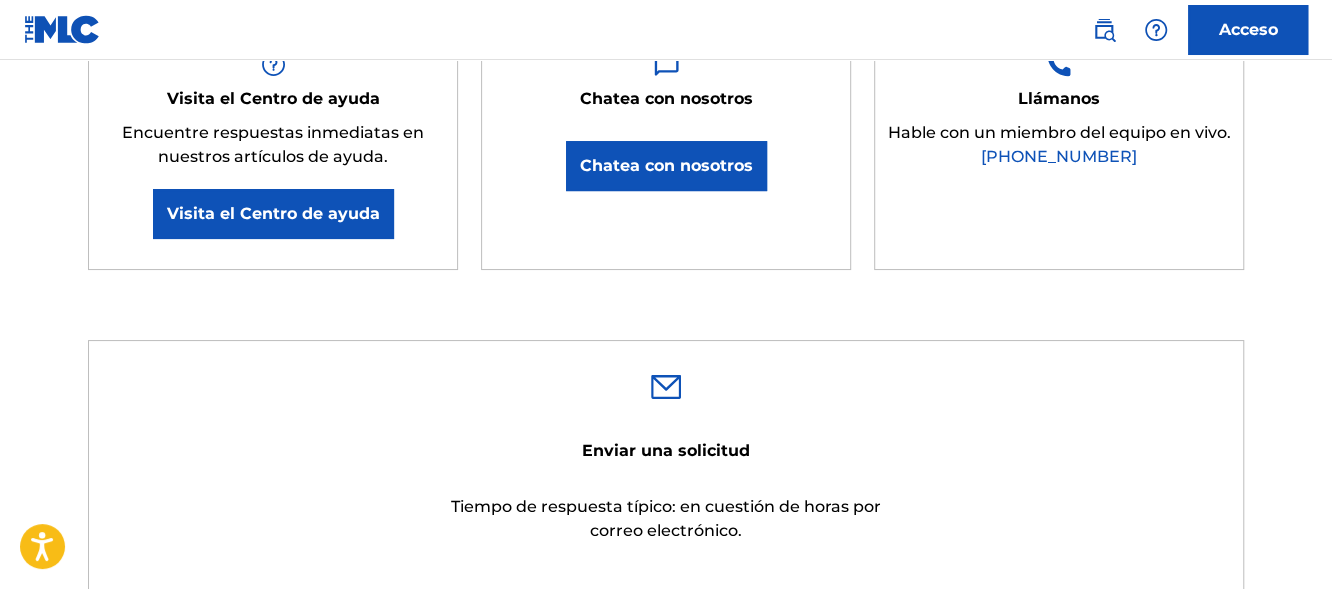 scroll, scrollTop: 300, scrollLeft: 0, axis: vertical 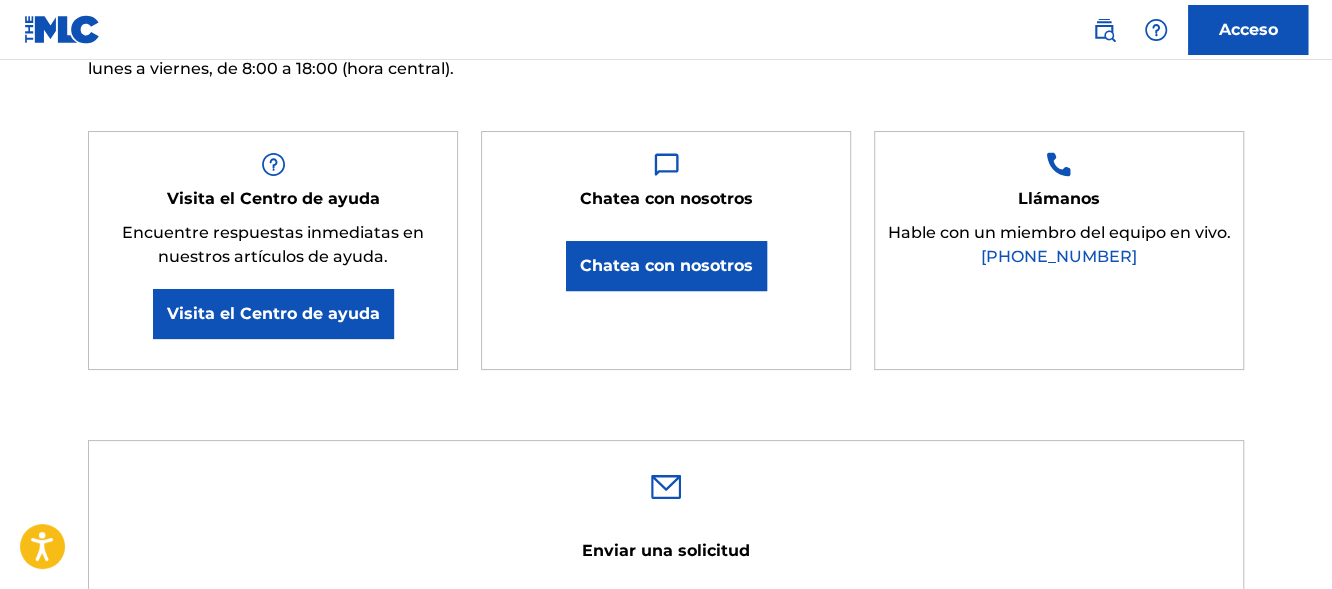click on "Chatea con nosotros" at bounding box center (666, 266) 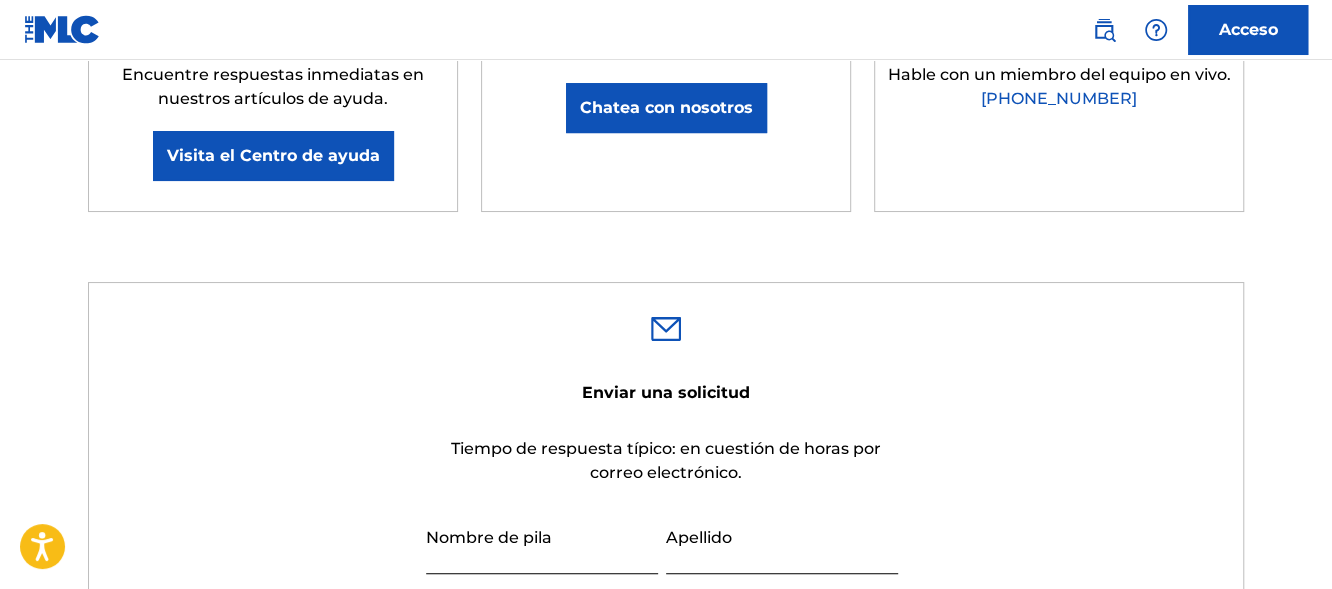 scroll, scrollTop: 200, scrollLeft: 0, axis: vertical 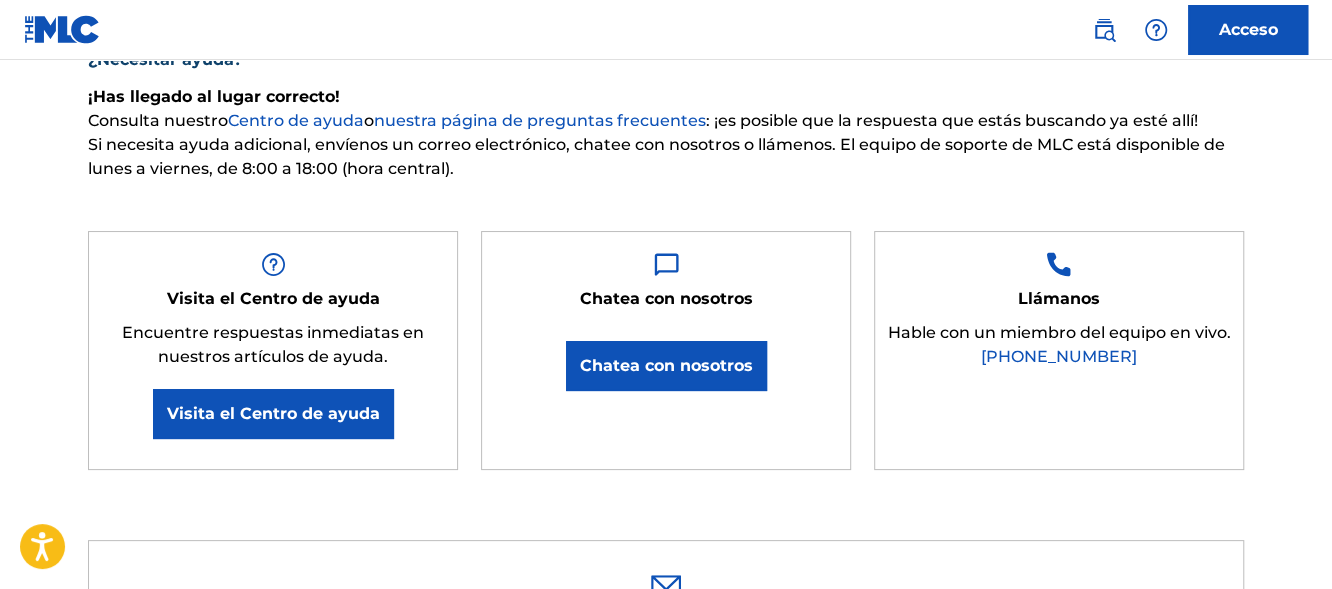 click on "Chatea con nosotros" at bounding box center [666, 365] 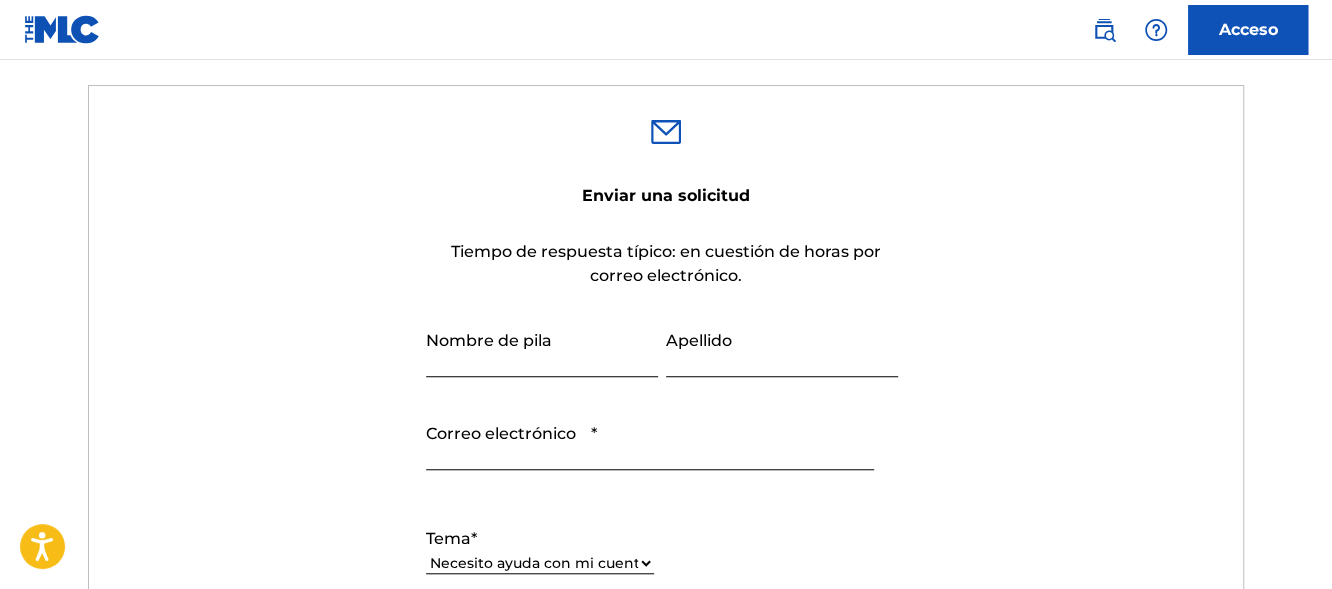 scroll, scrollTop: 800, scrollLeft: 0, axis: vertical 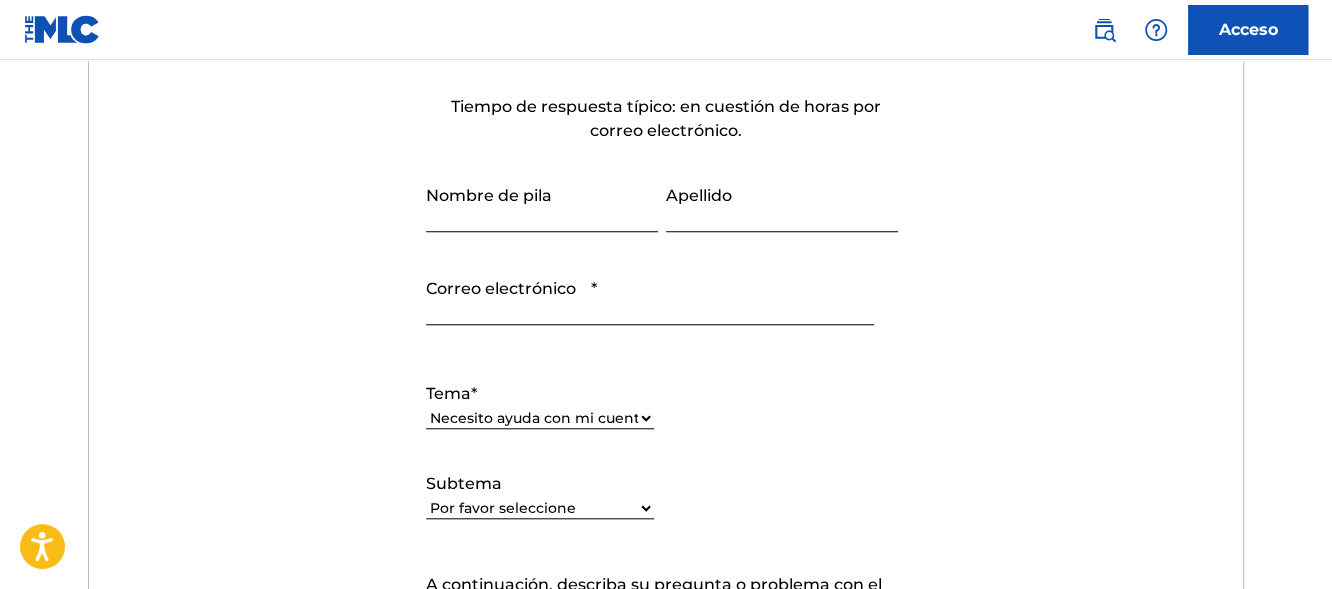 click on "Nombre de pila" at bounding box center (542, 203) 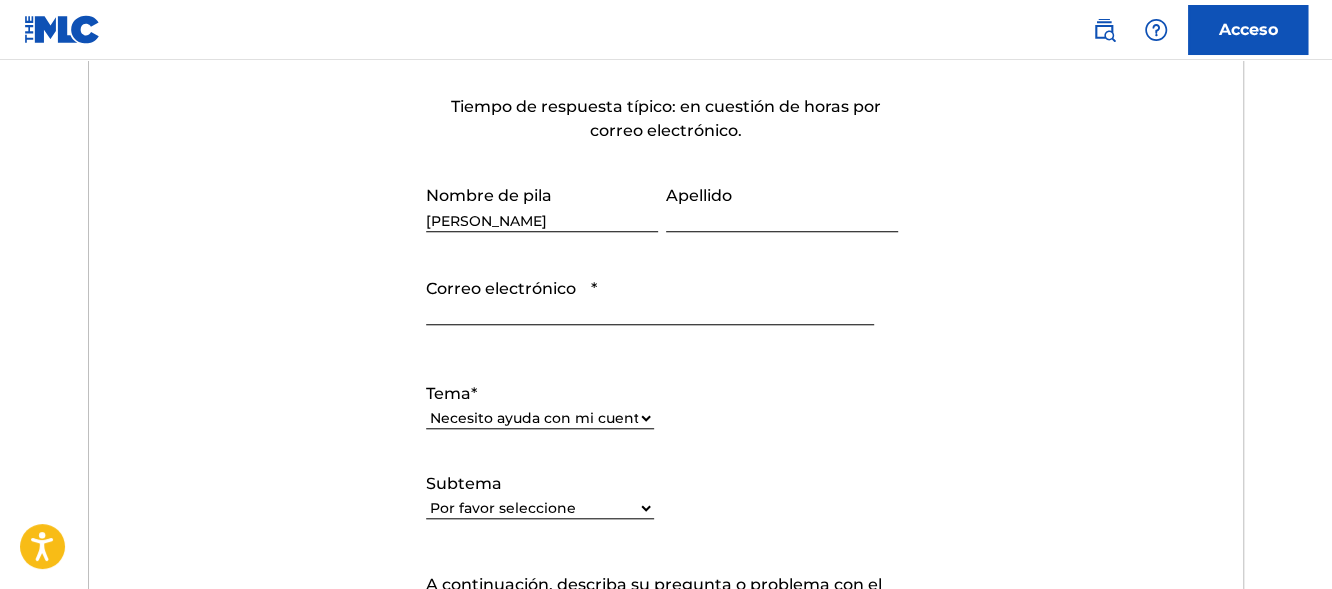 type on "[PERSON_NAME]" 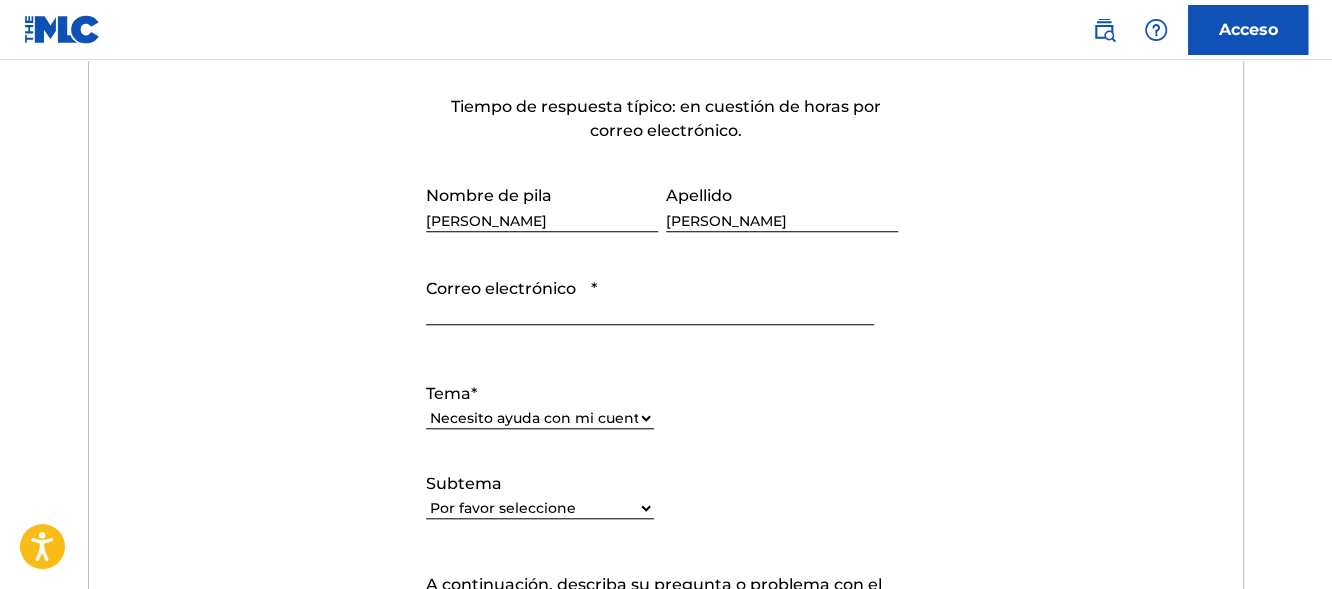 type on "[PERSON_NAME]" 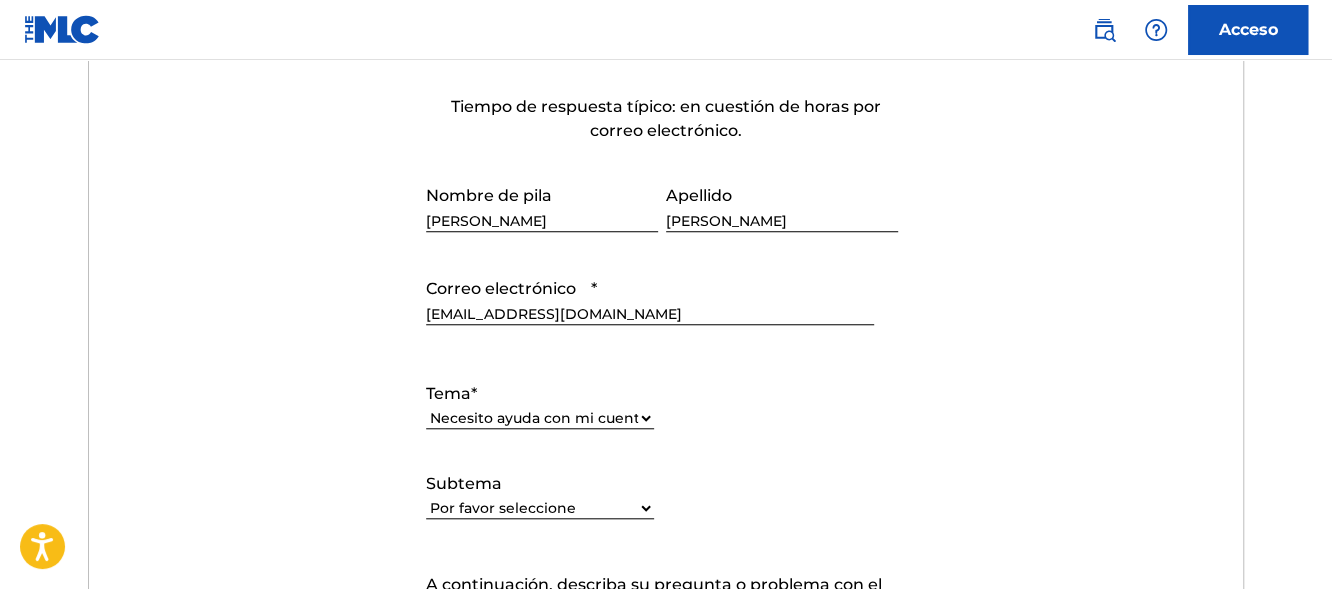 type on "[EMAIL_ADDRESS][DOMAIN_NAME]" 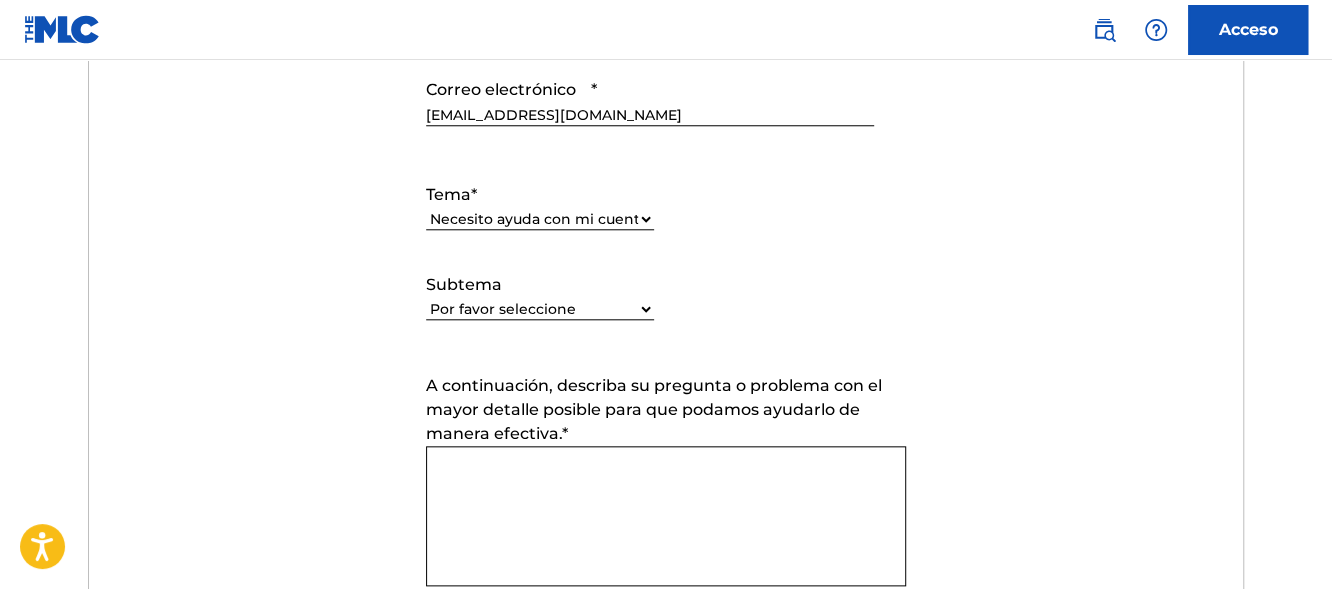 scroll, scrollTop: 1000, scrollLeft: 0, axis: vertical 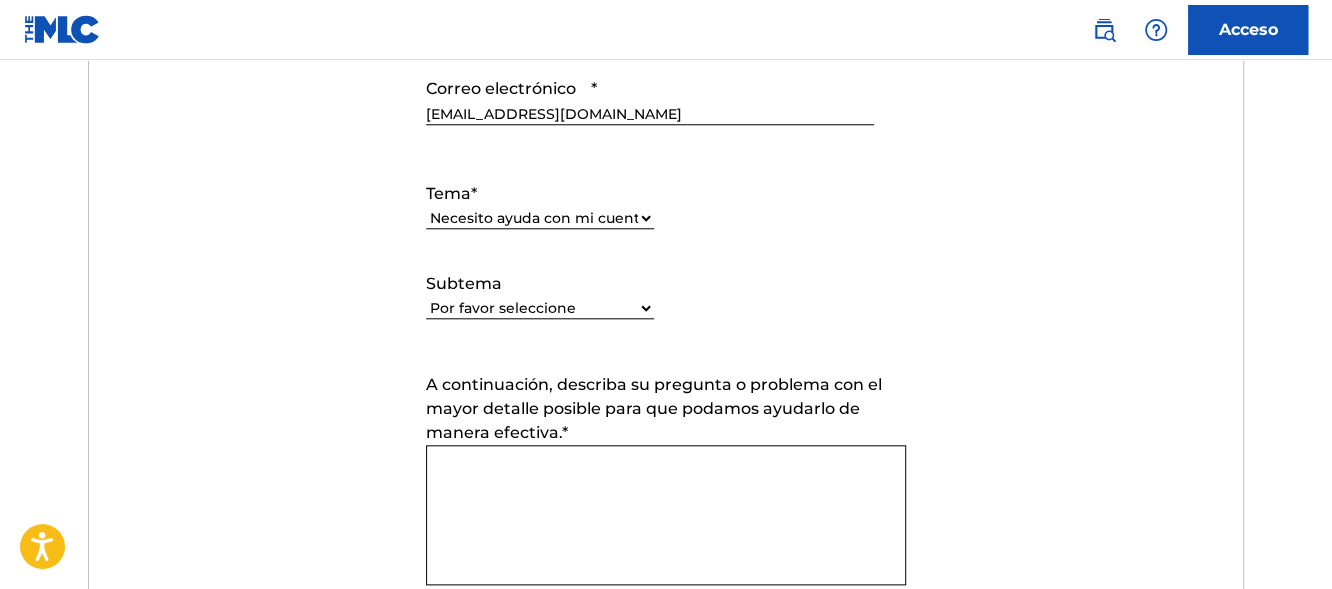 click on "Por favor seleccione Necesito ayuda con mi cuenta de usuario No puedo iniciar sesión en mi cuenta de usuario No fui verificado como usuario Necesito ayuda con mi cuenta de miembro" at bounding box center (540, 308) 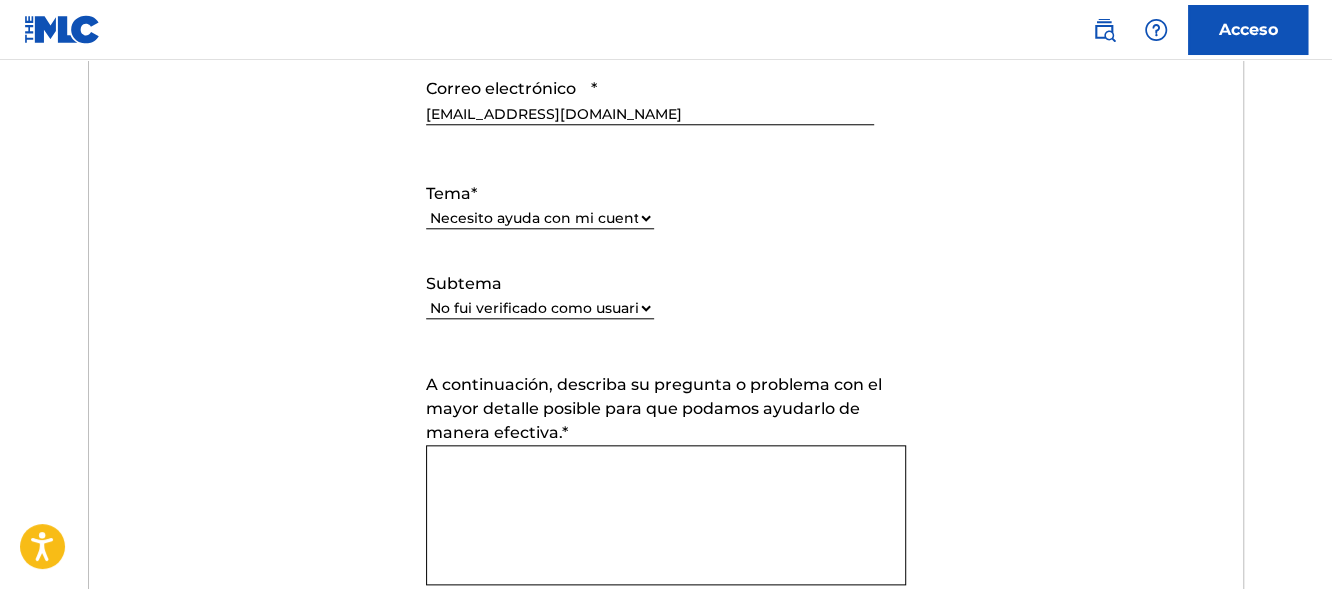 click on "Por favor seleccione Necesito ayuda con mi cuenta de usuario No puedo iniciar sesión en mi cuenta de usuario No fui verificado como usuario Necesito ayuda con mi cuenta de miembro" at bounding box center [540, 308] 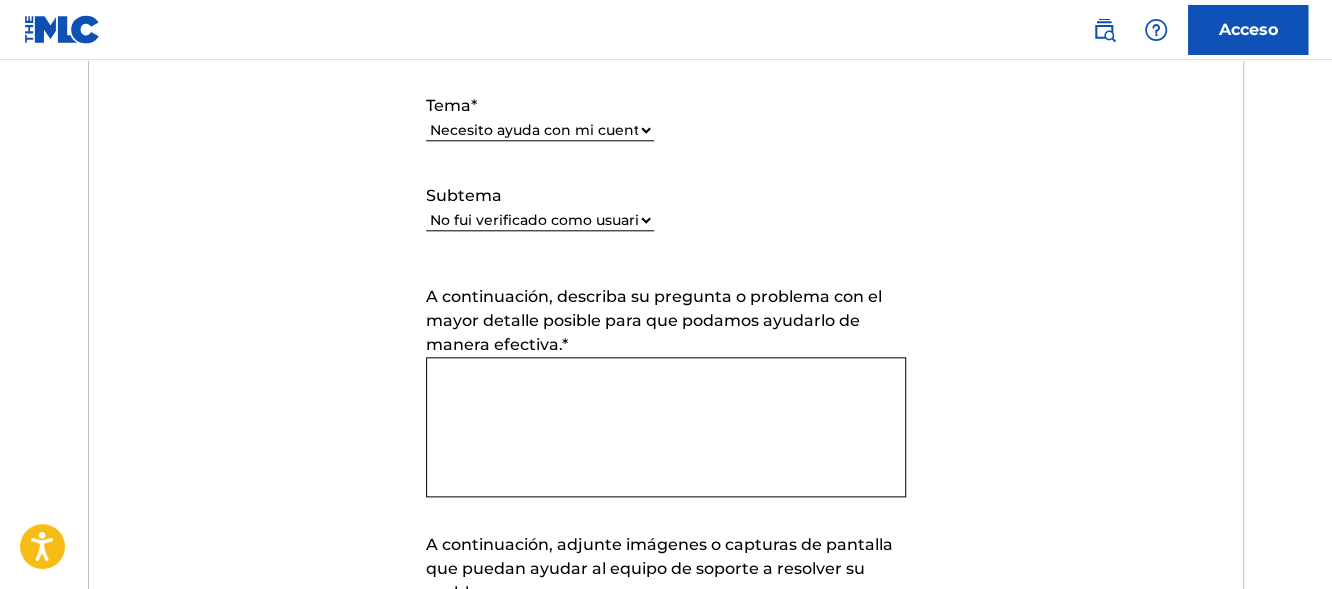 scroll, scrollTop: 1200, scrollLeft: 0, axis: vertical 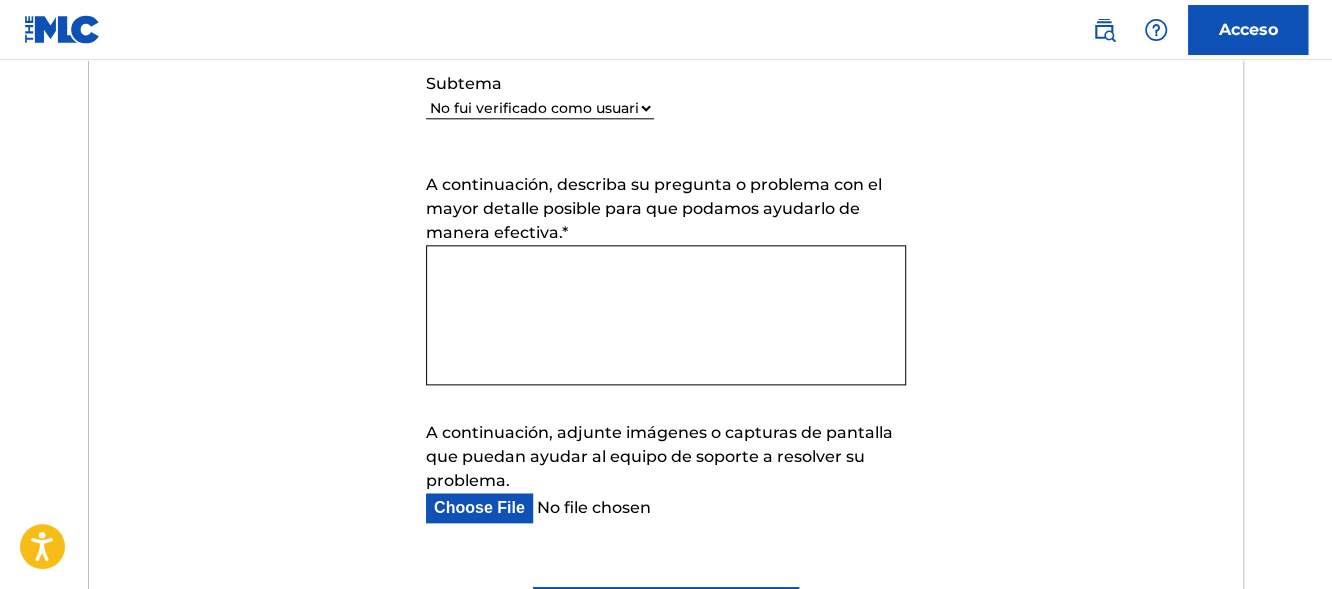 click on "A continuación, describa su pregunta o problema con el mayor detalle posible para que podamos ayudarlo de manera efectiva.  *" at bounding box center (666, 315) 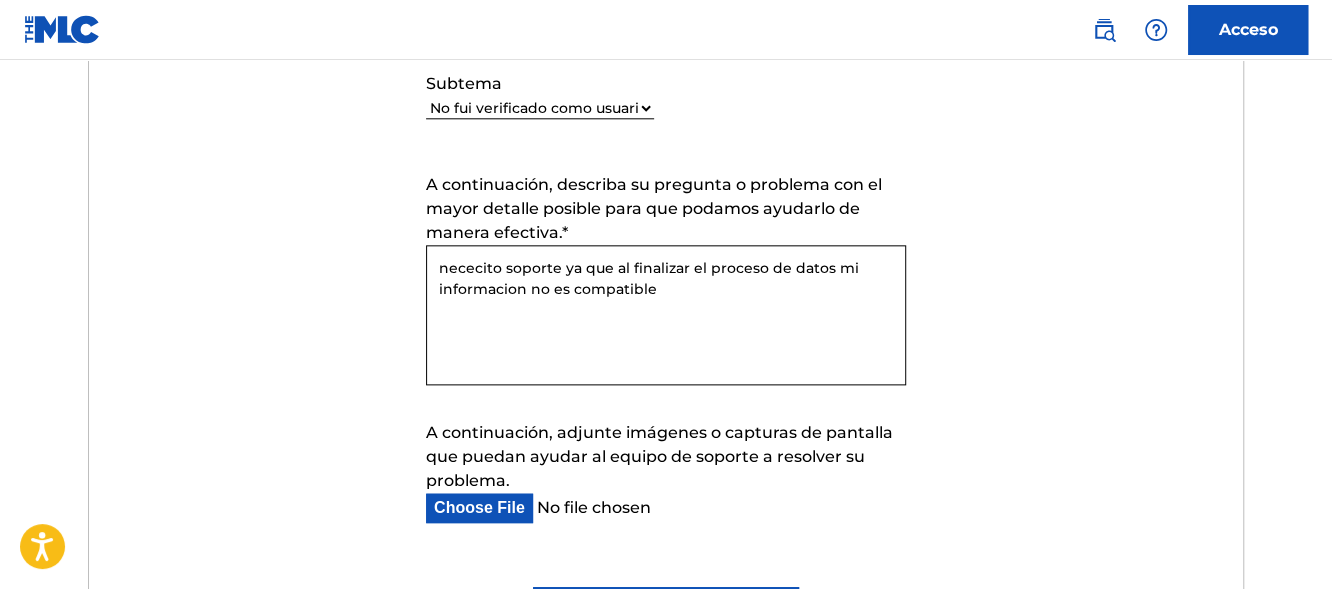 type on "nececito soporte ya que al finalizar el proceso de datos mi informacion no es compatible" 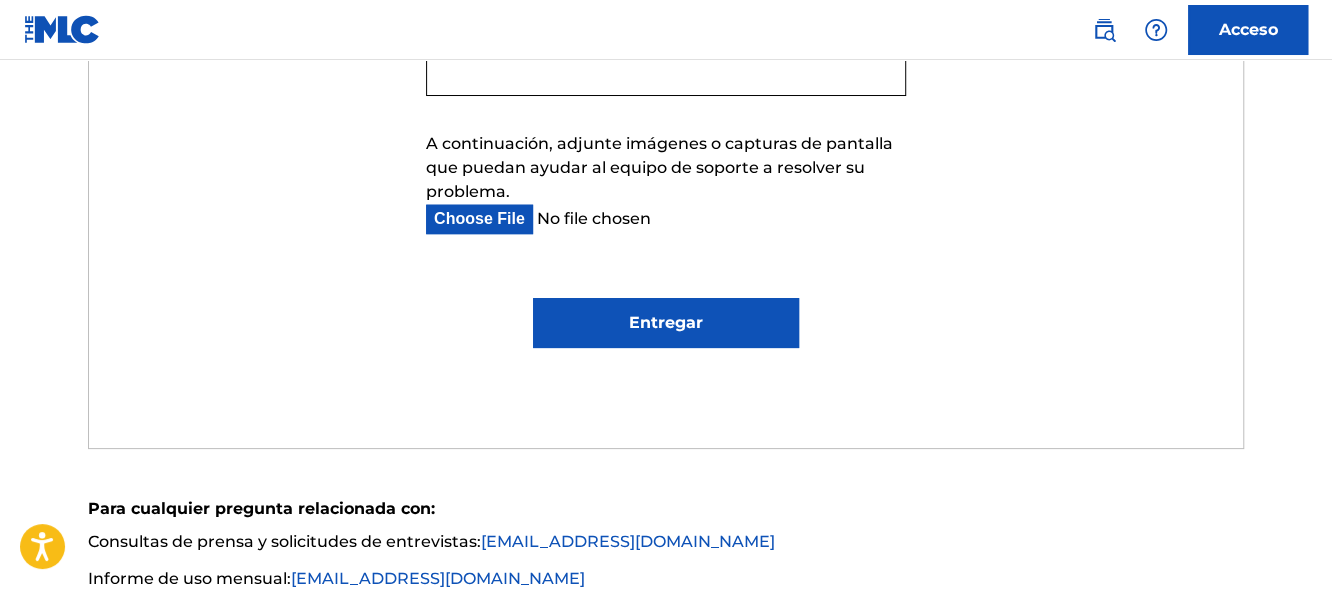 scroll, scrollTop: 1500, scrollLeft: 0, axis: vertical 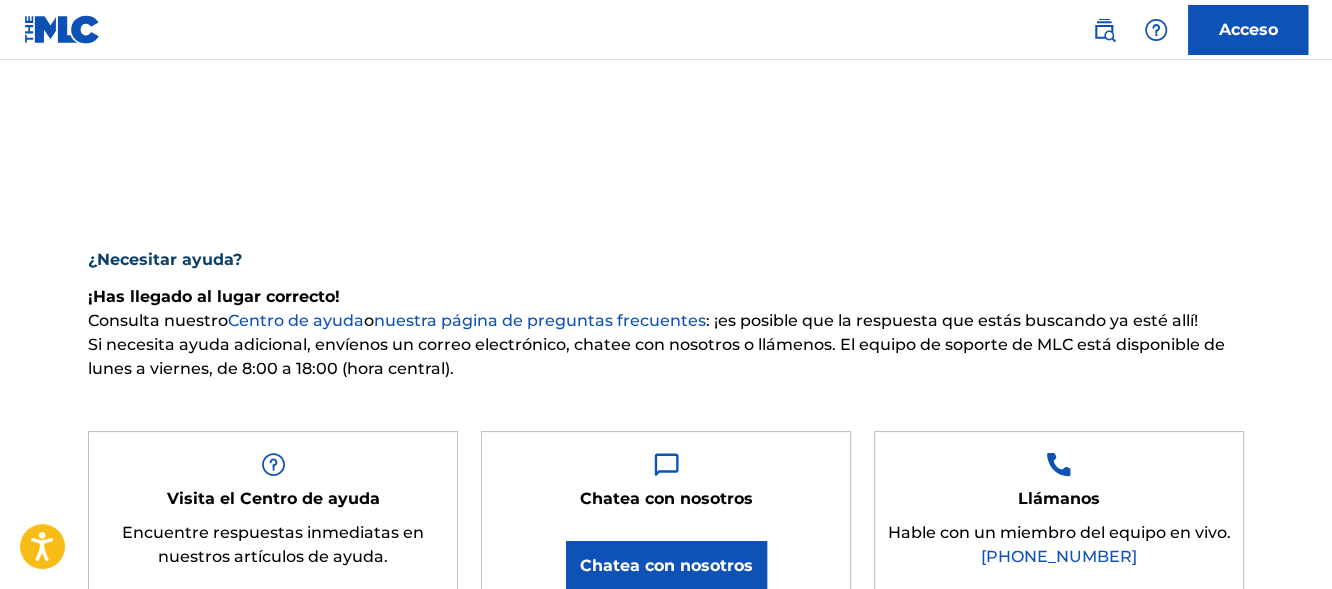 click on "Acceso" at bounding box center (1248, 30) 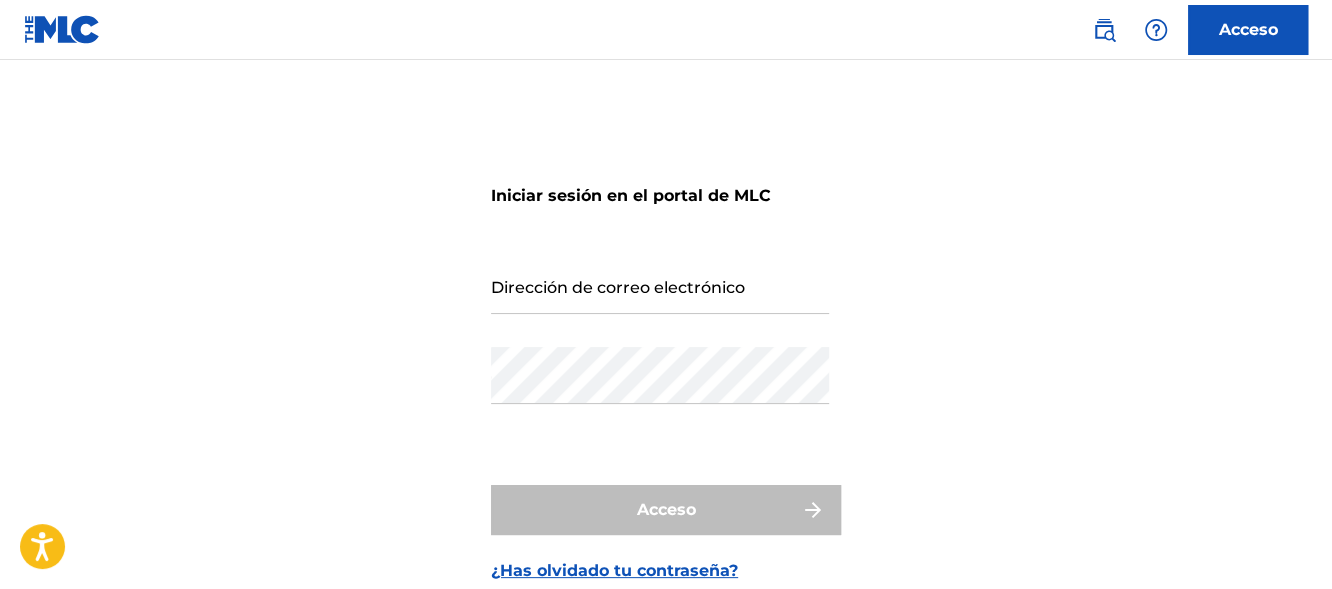 click at bounding box center (62, 29) 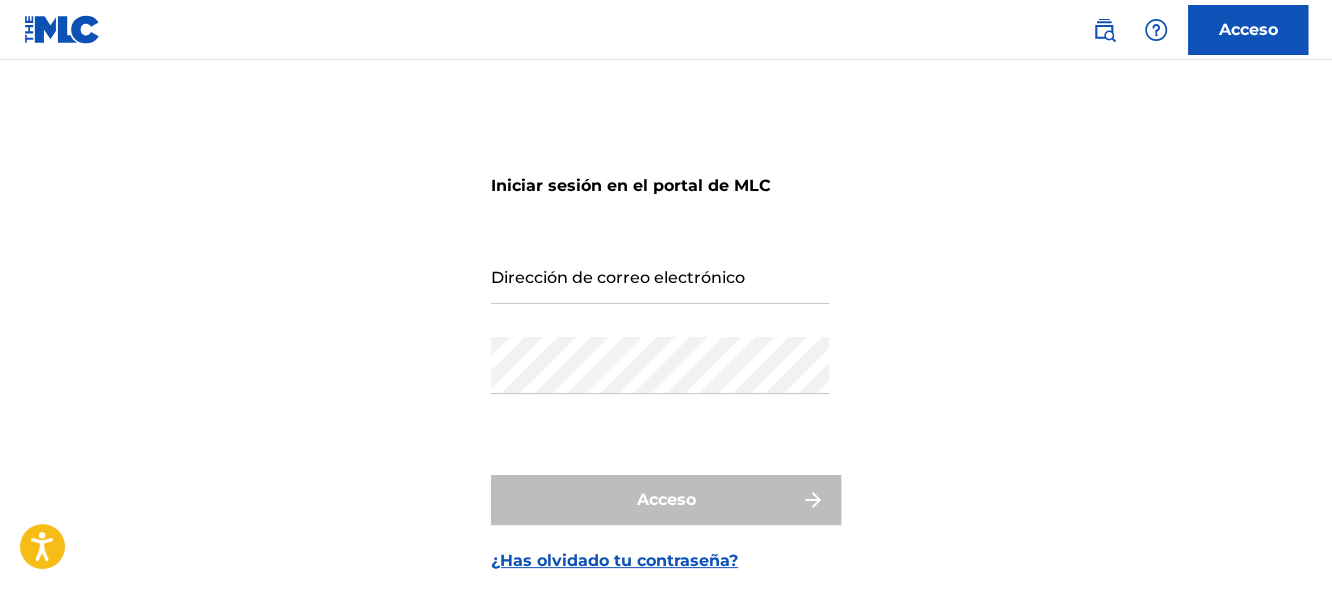 scroll, scrollTop: 0, scrollLeft: 0, axis: both 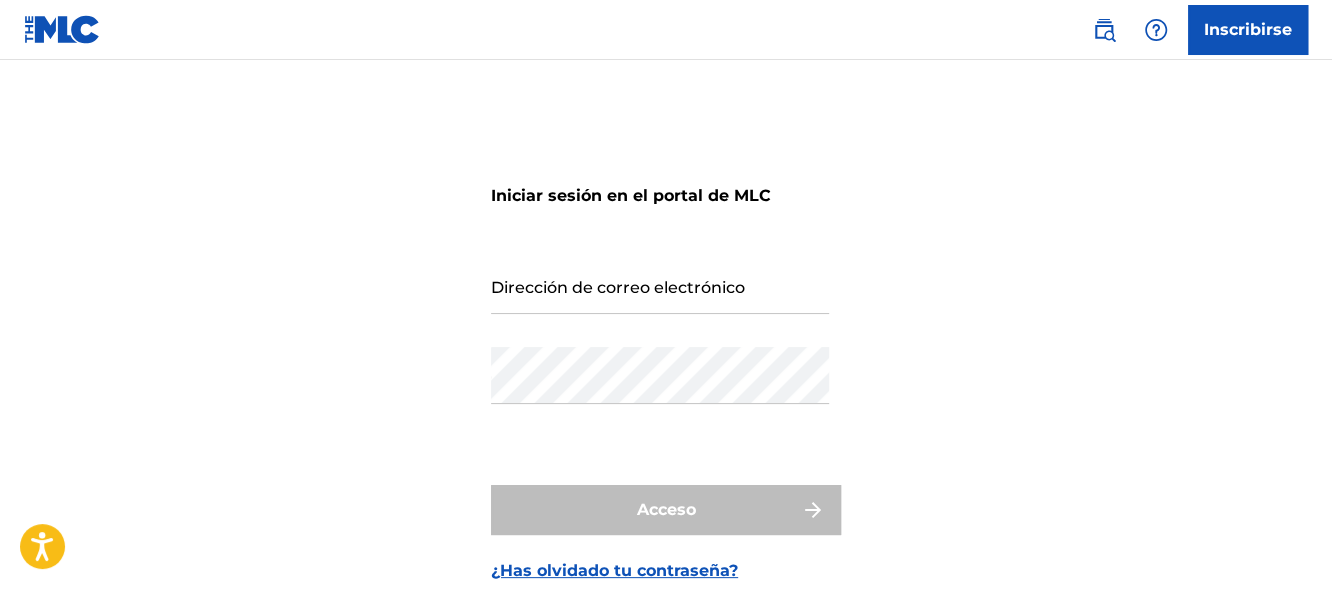 click on "Inscribirse" at bounding box center (1248, 29) 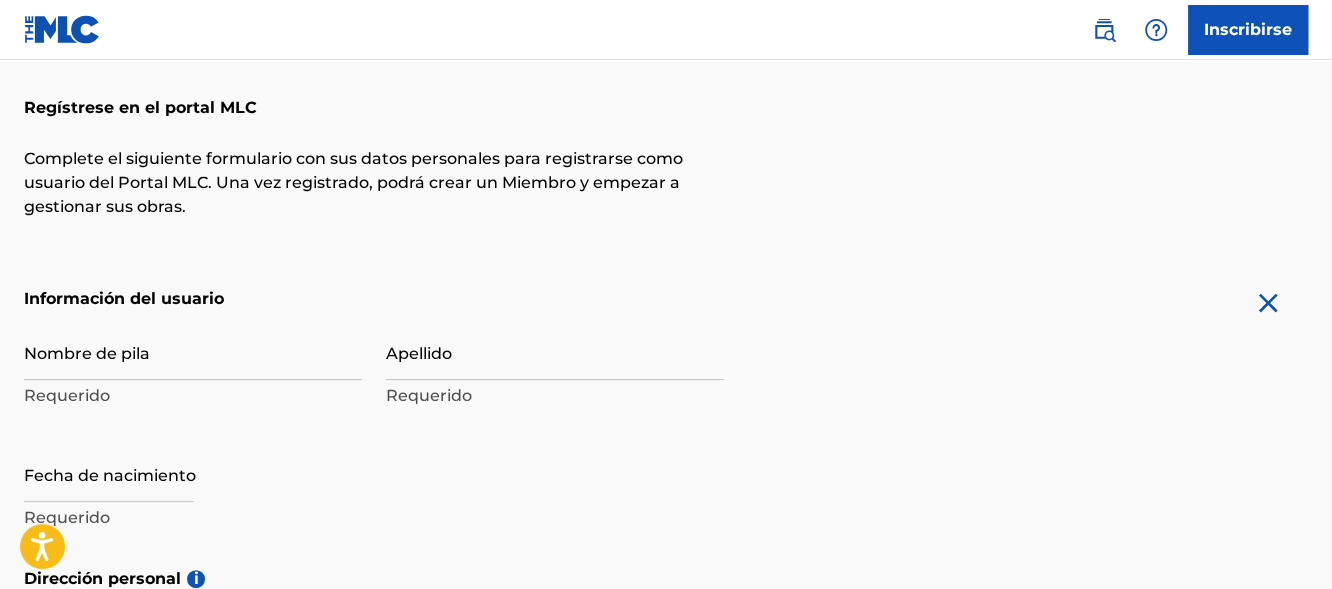 scroll, scrollTop: 300, scrollLeft: 0, axis: vertical 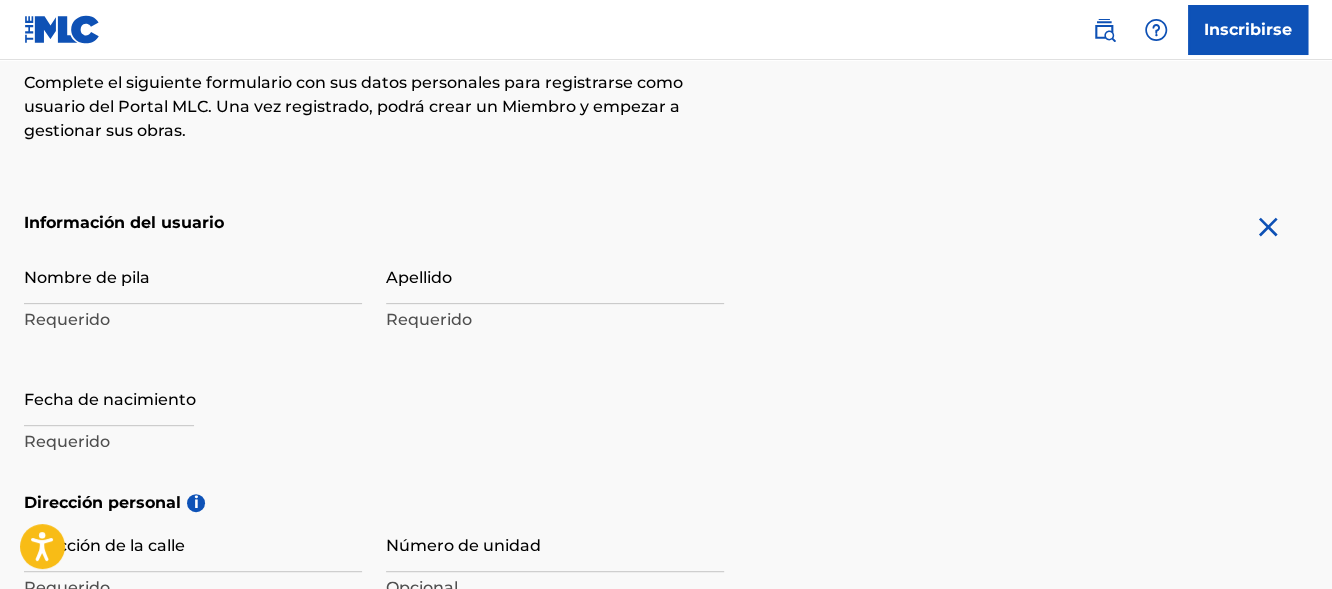 click on "Nombre de pila" at bounding box center [193, 275] 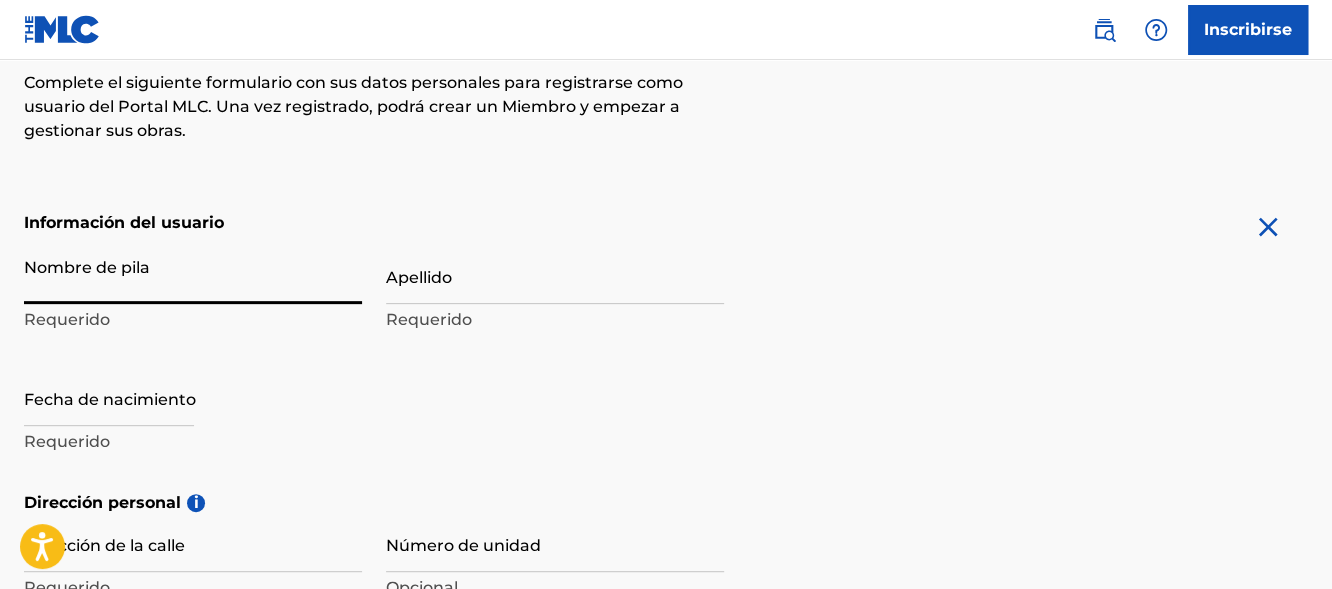 type on "j" 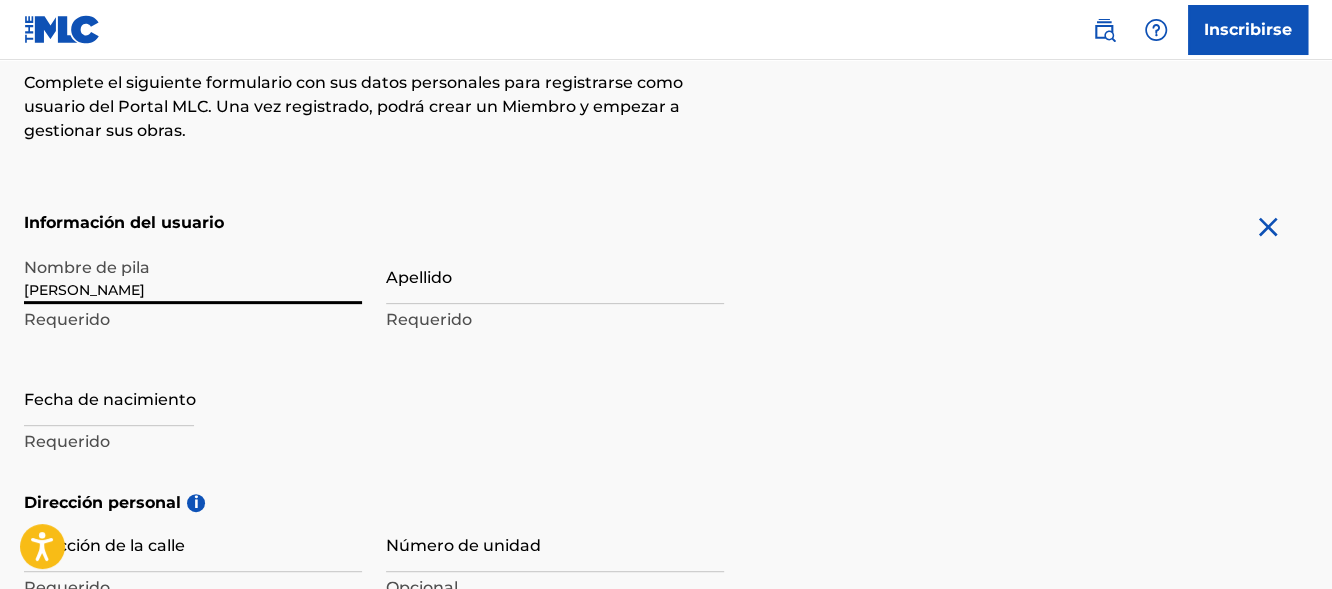 type on "[PERSON_NAME]" 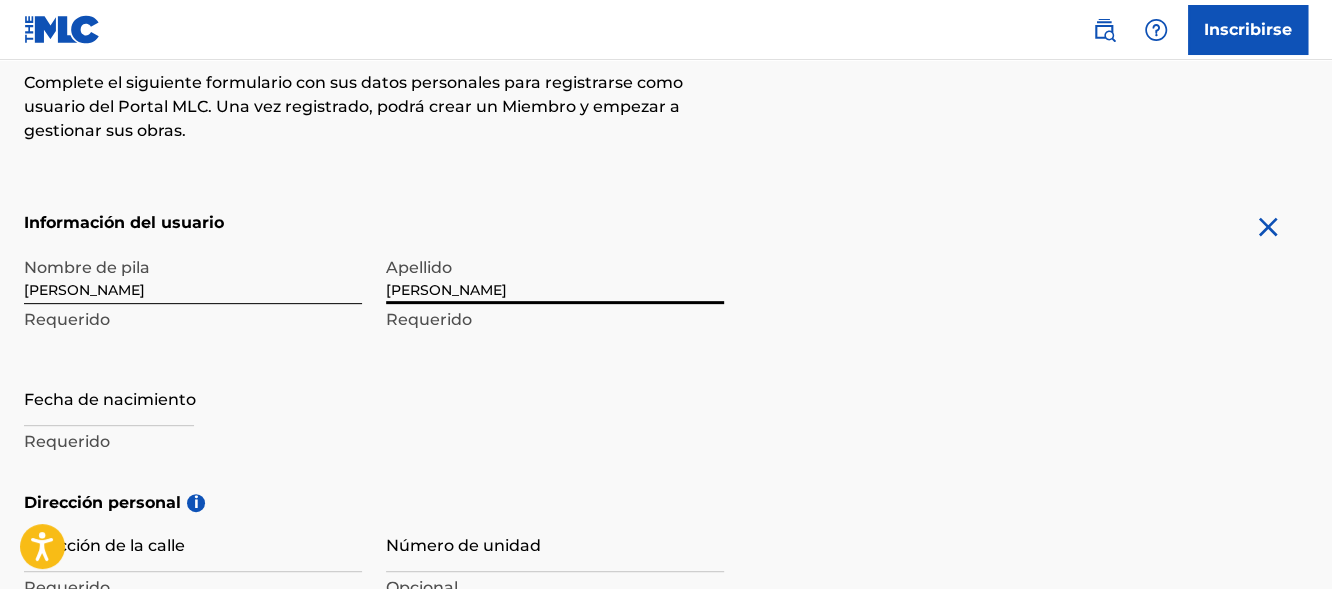 scroll, scrollTop: 400, scrollLeft: 0, axis: vertical 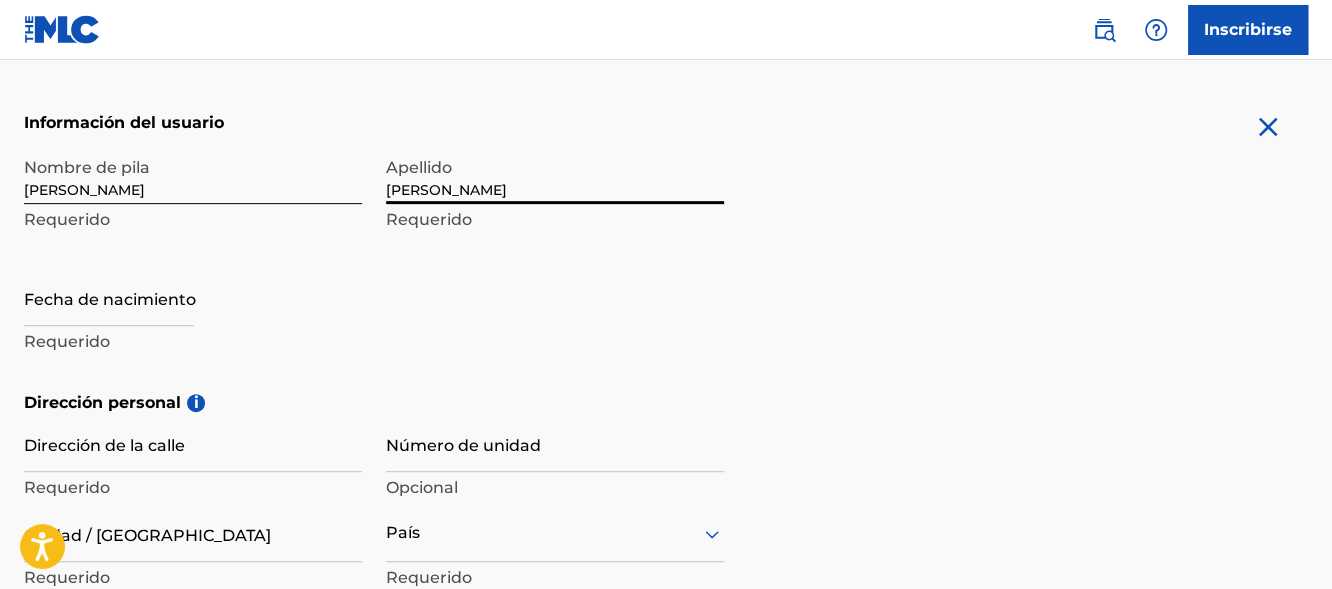 type on "[PERSON_NAME]" 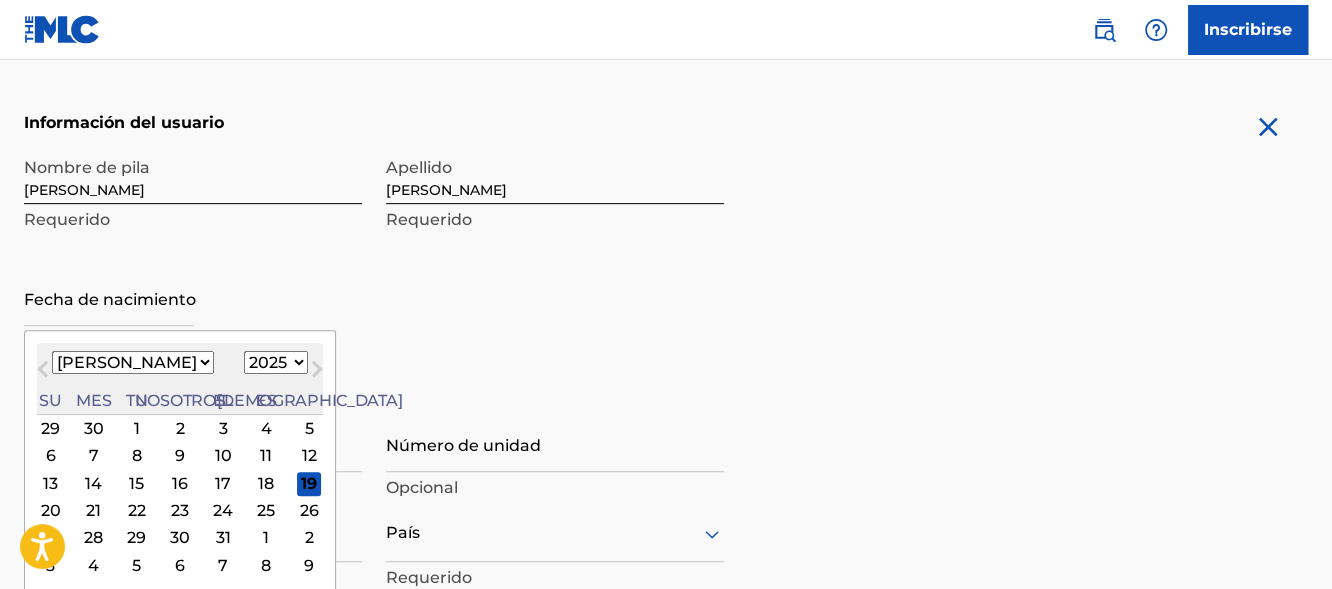 click on "Enero Febrero Marzo Abril Puede Junio [PERSON_NAME] Septiembre Octubre Noviembre Diciembre" at bounding box center (133, 362) 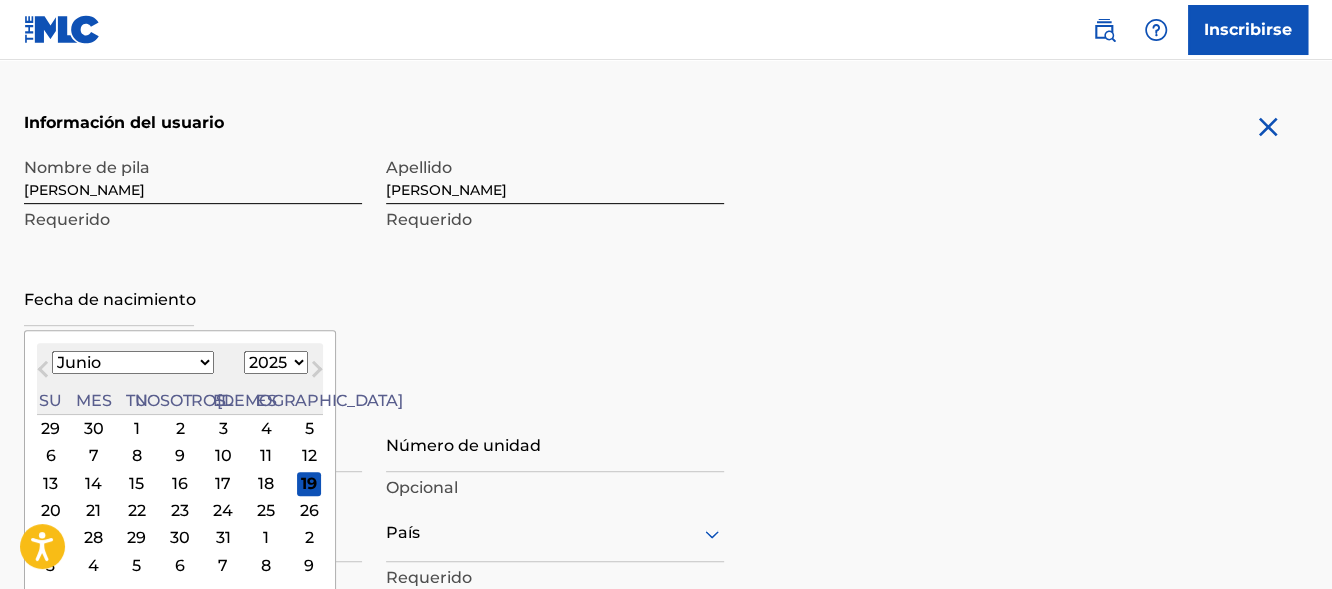 click on "Enero Febrero Marzo Abril Puede Junio [PERSON_NAME] Septiembre Octubre Noviembre Diciembre" at bounding box center (133, 362) 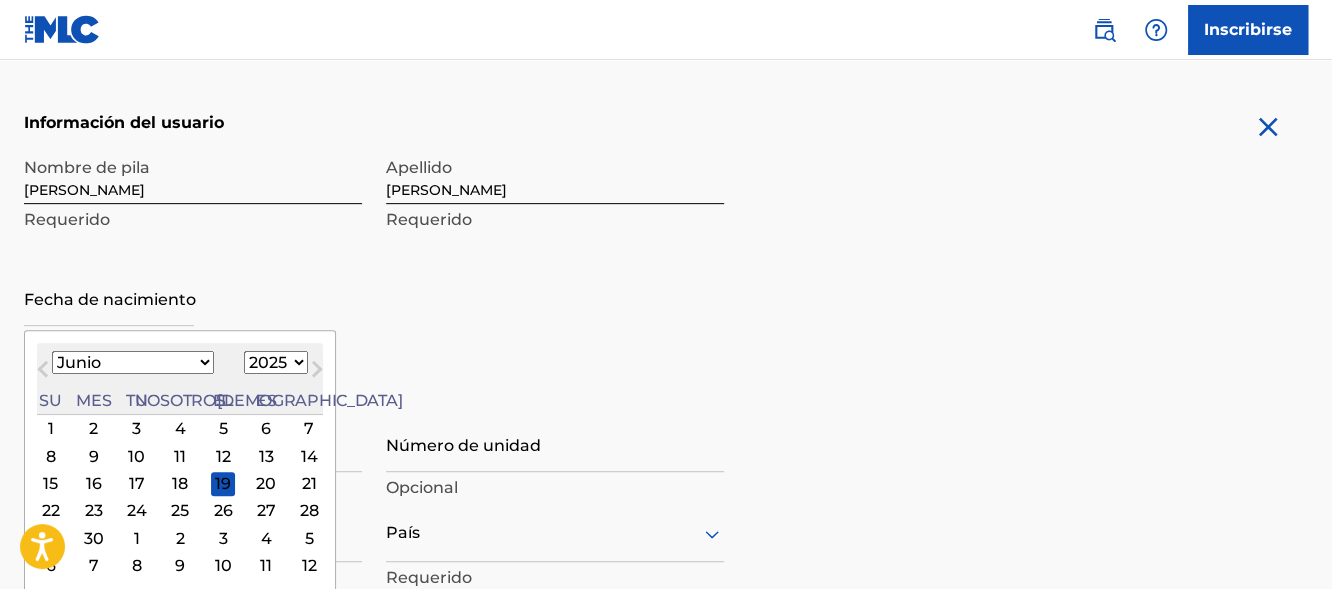 click on "1899 1900 1901 1902 1903 1904 1905 1906 1907 1908 1909 1910 1911 1912 1913 1914 1915 1916 1917 1918 1919 1920 1921 1922 1923 1924 1925 1926 1927 1928 1929 1930 1931 1932 1933 1934 1935 1936 1937 1938 1939 1940 1941 1942 1943 1944 1945 1946 1947 1948 1949 1950 1951 1952 1953 1954 1955 1956 1957 1958 1959 1960 1961 1962 1963 1964 1965 1966 1967 1968 1969 1970 1971 1972 1973 1974 1975 1976 1977 1978 1979 1980 1981 1982 1983 1984 1985 1986 1987 1988 1989 1990 1991 1992 1993 1994 1995 1996 1997 1998 1999 2000 2001 2002 2003 2004 2005 2006 2007 2008 2009 2010 2011 2012 2013 2014 2015 2016 2017 2018 2019 2020 2021 2022 2023 2024 2025 2026 2027 2028 2029 2030 2031 2032 2033 2034 2035 2036 2037 2038 2039 2040 2041 2042 2043 2044 2045 2046 2047 2048 2049 2050 2051 2052 2053 2054 2055 2056 2057 2058 2059 2060 2061 2062 2063 2064 2065 2066 2067 2068 2069 2070 2071 2072 2073 2074 2075 2076 2077 2078 2079 2080 2081 2082 2083 2084 2085 2086 2087 2088 2089 2090 2091 2092 2093 2094 2095 2096 2097 2098 2099 2100" at bounding box center (276, 362) 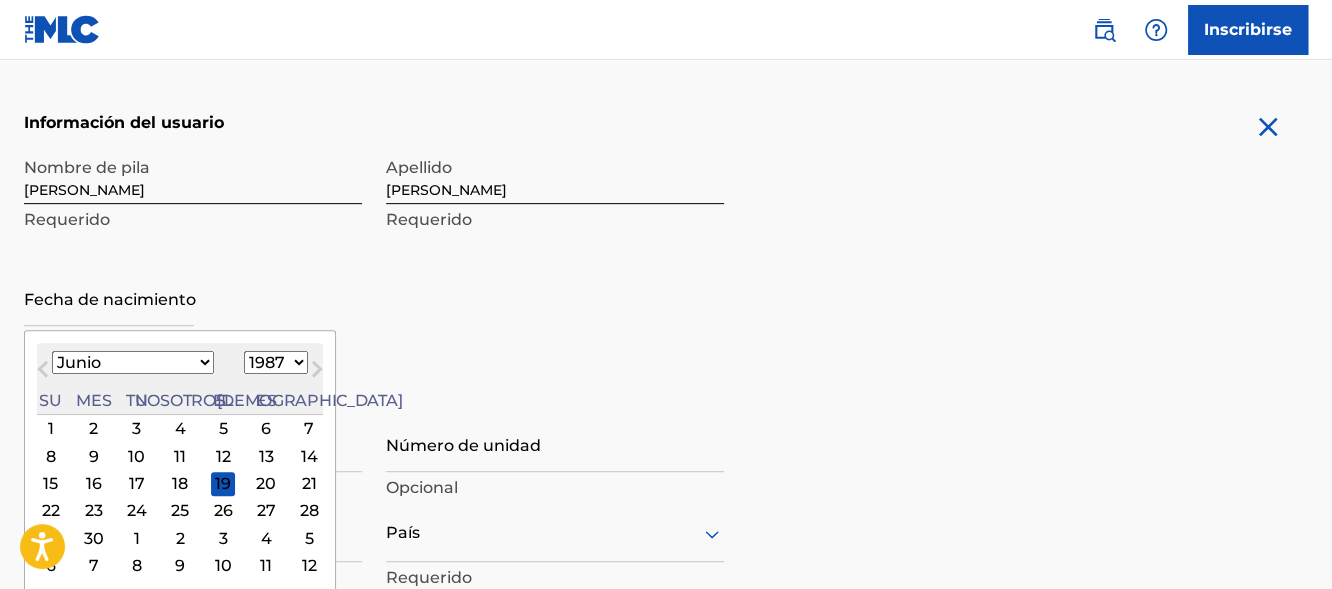click on "1899 1900 1901 1902 1903 1904 1905 1906 1907 1908 1909 1910 1911 1912 1913 1914 1915 1916 1917 1918 1919 1920 1921 1922 1923 1924 1925 1926 1927 1928 1929 1930 1931 1932 1933 1934 1935 1936 1937 1938 1939 1940 1941 1942 1943 1944 1945 1946 1947 1948 1949 1950 1951 1952 1953 1954 1955 1956 1957 1958 1959 1960 1961 1962 1963 1964 1965 1966 1967 1968 1969 1970 1971 1972 1973 1974 1975 1976 1977 1978 1979 1980 1981 1982 1983 1984 1985 1986 1987 1988 1989 1990 1991 1992 1993 1994 1995 1996 1997 1998 1999 2000 2001 2002 2003 2004 2005 2006 2007 2008 2009 2010 2011 2012 2013 2014 2015 2016 2017 2018 2019 2020 2021 2022 2023 2024 2025 2026 2027 2028 2029 2030 2031 2032 2033 2034 2035 2036 2037 2038 2039 2040 2041 2042 2043 2044 2045 2046 2047 2048 2049 2050 2051 2052 2053 2054 2055 2056 2057 2058 2059 2060 2061 2062 2063 2064 2065 2066 2067 2068 2069 2070 2071 2072 2073 2074 2075 2076 2077 2078 2079 2080 2081 2082 2083 2084 2085 2086 2087 2088 2089 2090 2091 2092 2093 2094 2095 2096 2097 2098 2099 2100" at bounding box center (276, 362) 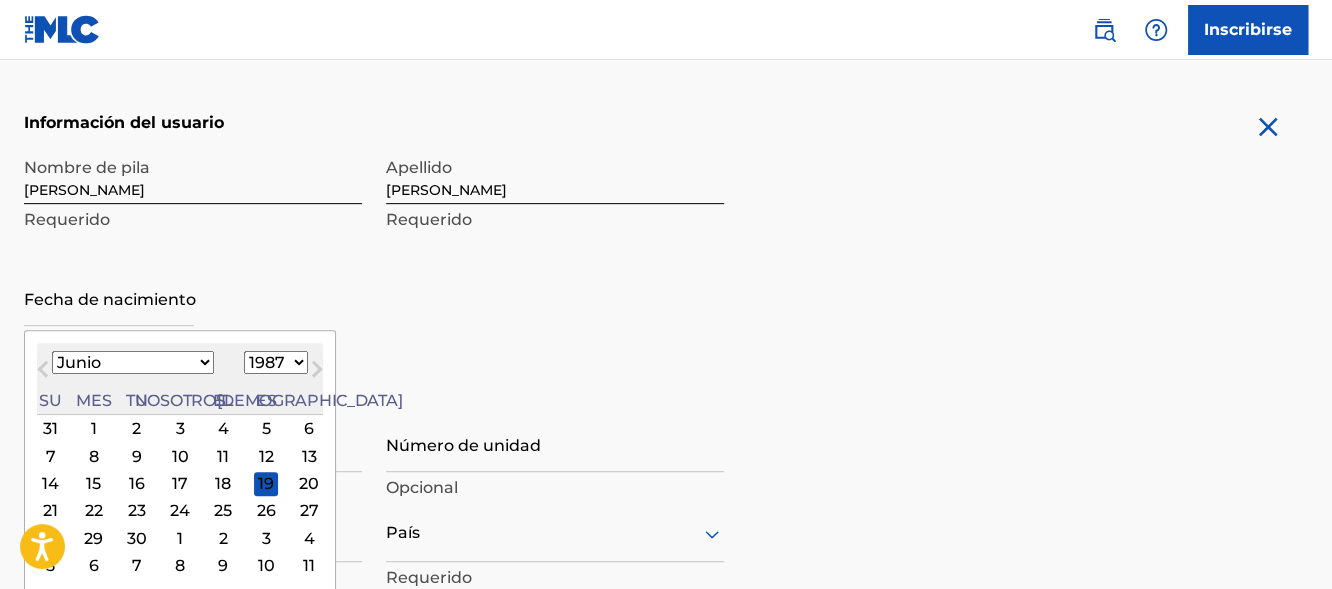 click on "11" at bounding box center [223, 456] 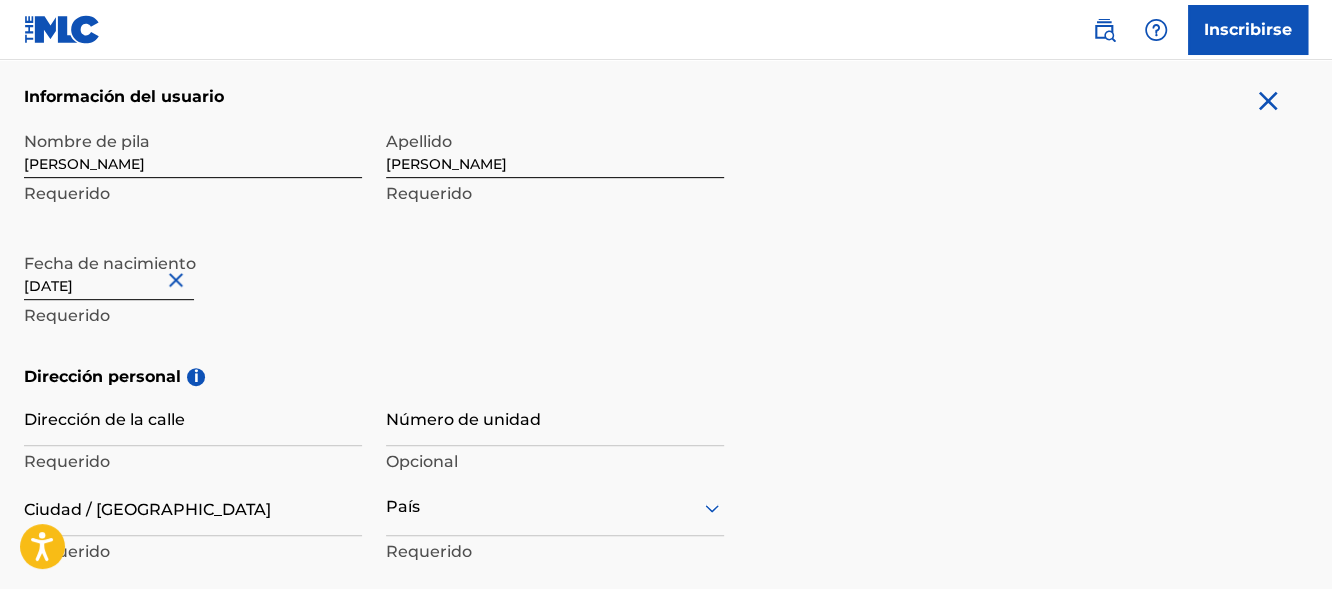 scroll, scrollTop: 500, scrollLeft: 0, axis: vertical 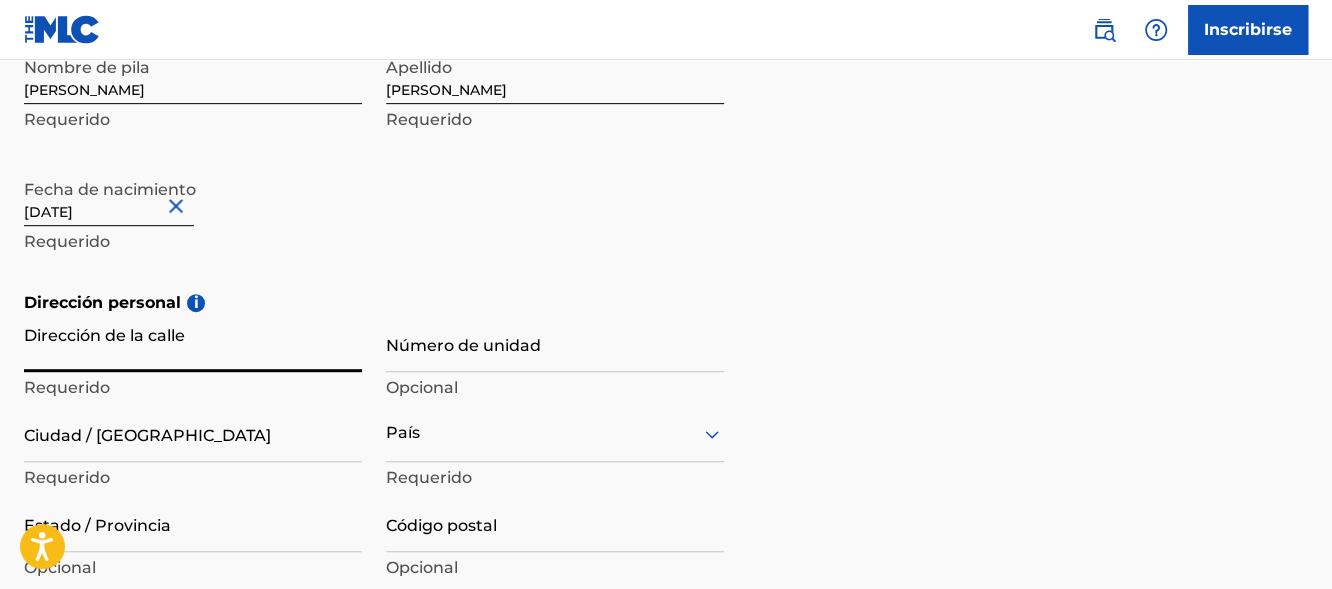 click on "Dirección de la calle" at bounding box center [193, 343] 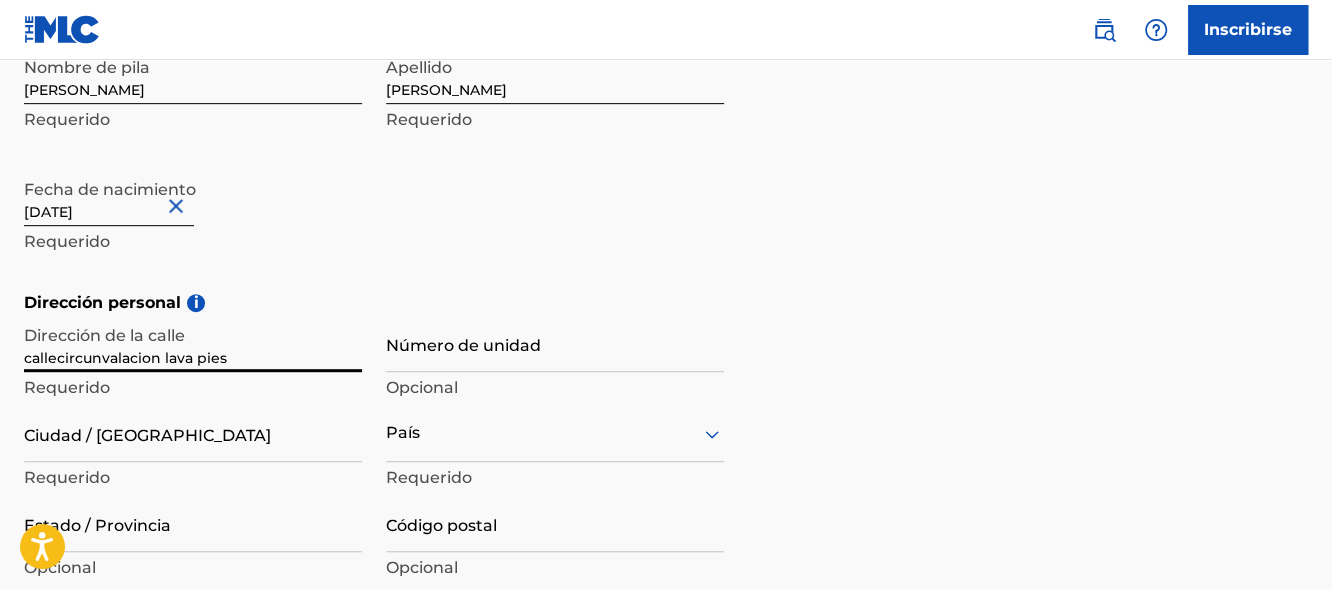 scroll, scrollTop: 600, scrollLeft: 0, axis: vertical 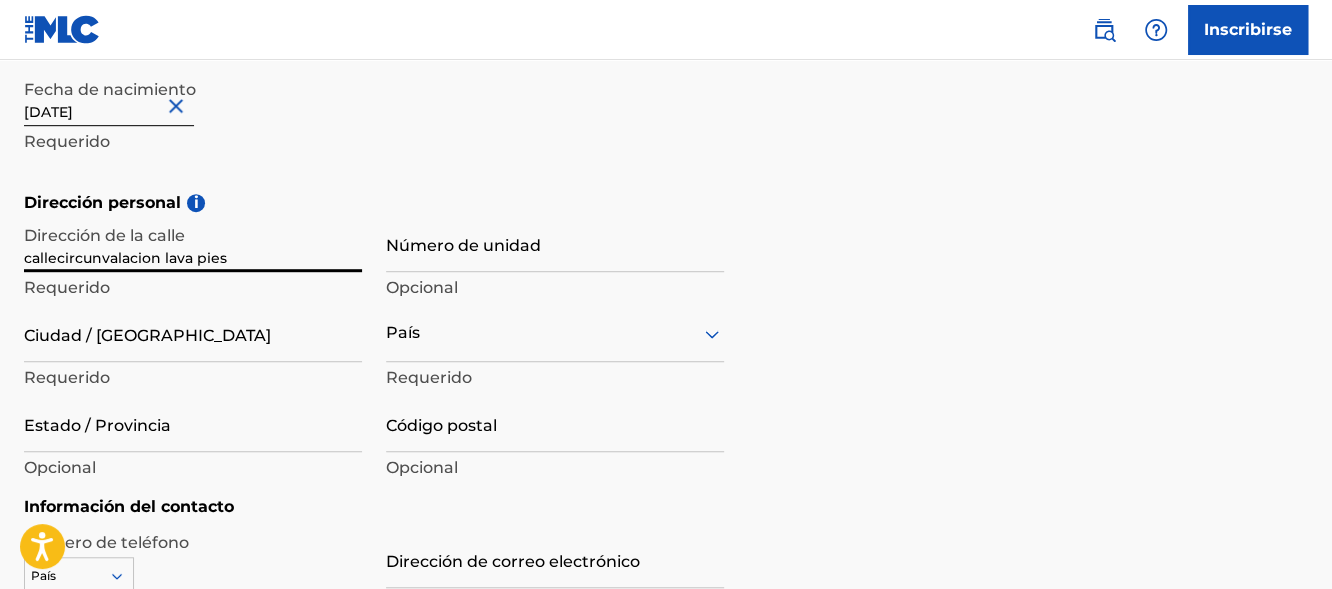 type on "callecircunvalacion lava pies" 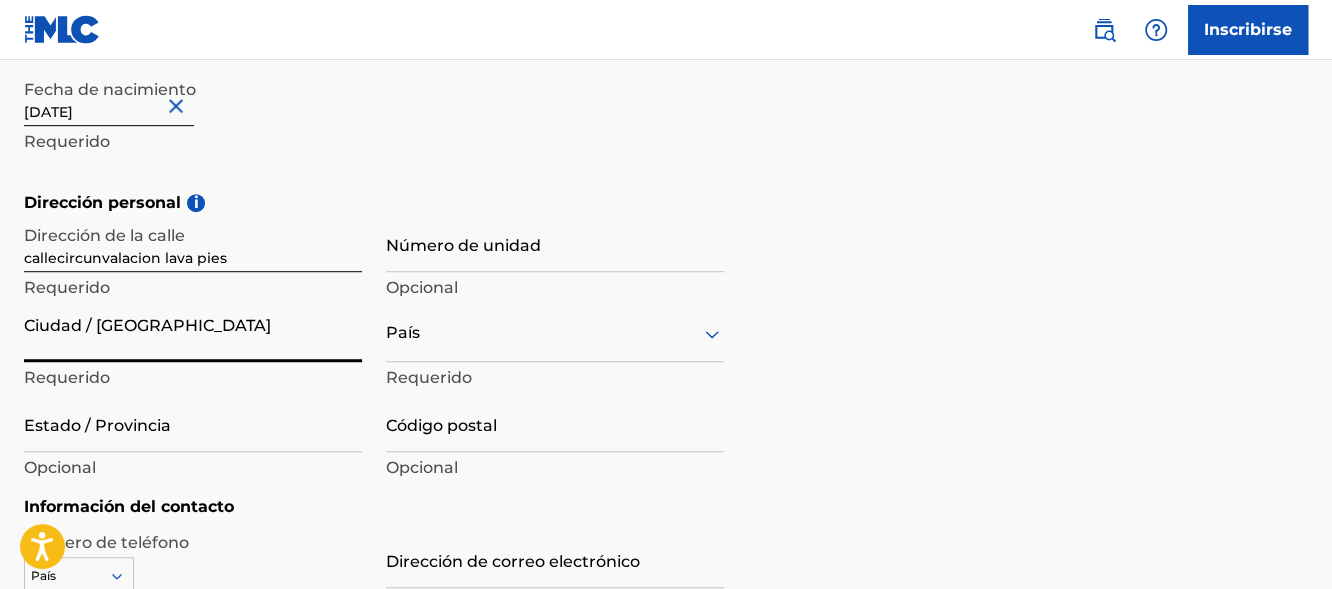 click on "Ciudad / [GEOGRAPHIC_DATA]" at bounding box center [193, 333] 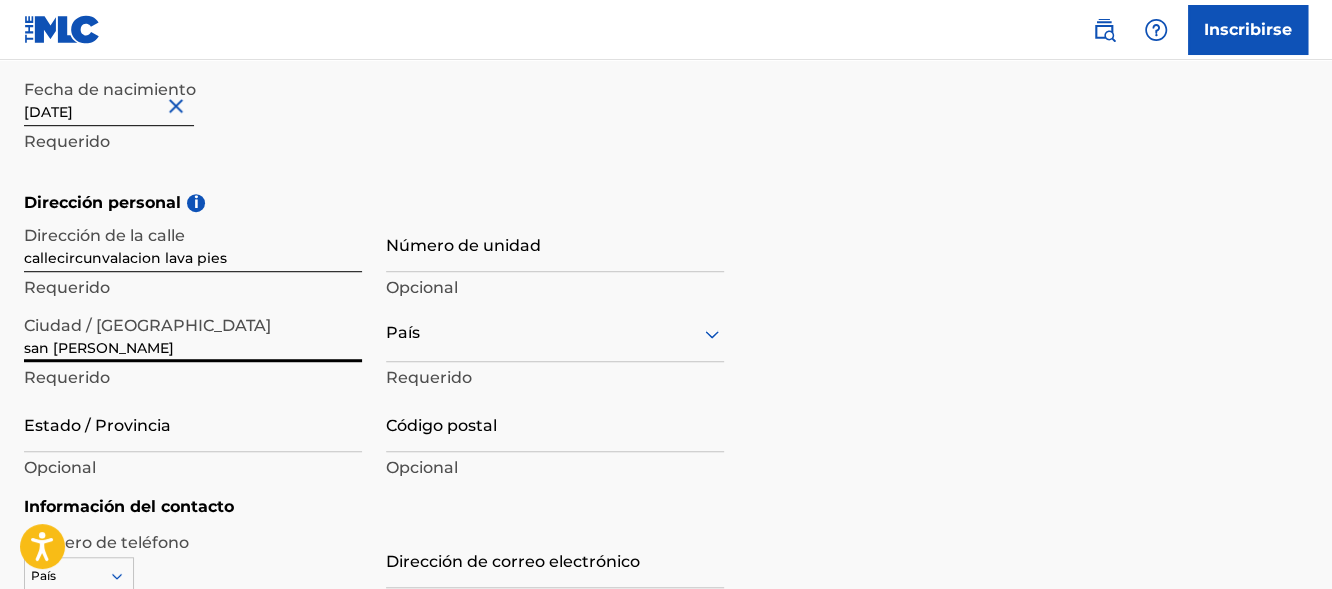 type on "san cristobal" 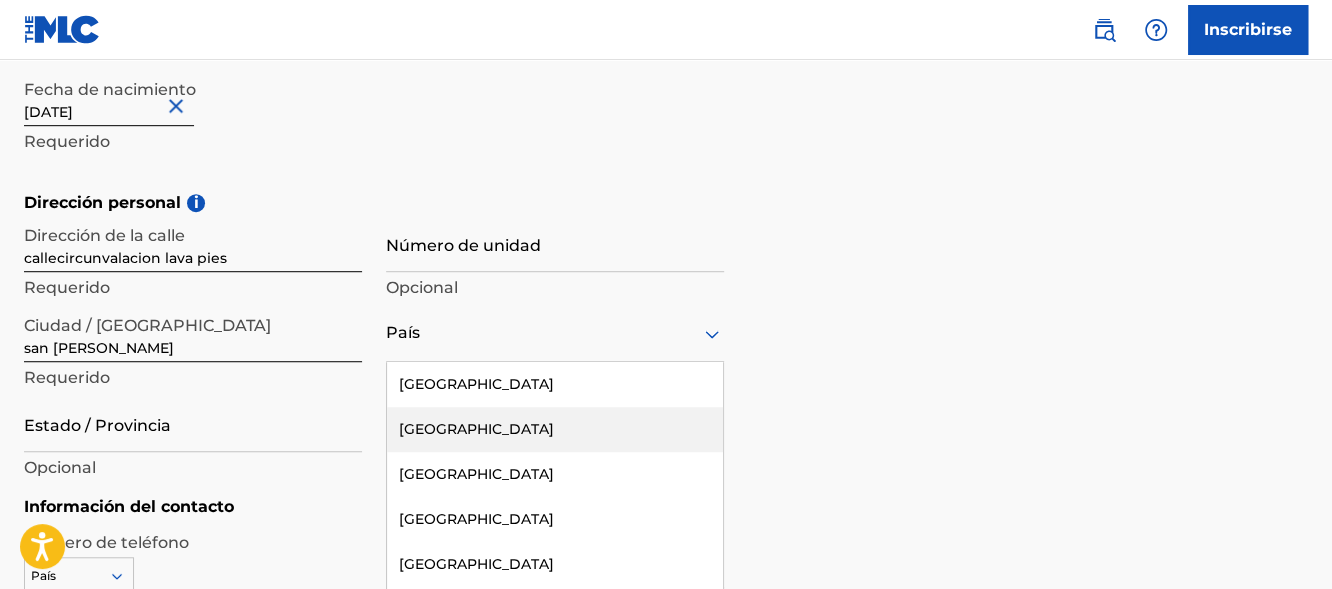 click on "223 results available. Use Up and Down to choose options, press Enter to select the currently focused option, press Escape to exit the menu, press Tab to select the option and exit the menu. [GEOGRAPHIC_DATA] [GEOGRAPHIC_DATA] [GEOGRAPHIC_DATA] [GEOGRAPHIC_DATA] [GEOGRAPHIC_DATA] [GEOGRAPHIC_DATA] [GEOGRAPHIC_DATA] [GEOGRAPHIC_DATA] [GEOGRAPHIC_DATA] [GEOGRAPHIC_DATA] [GEOGRAPHIC_DATA] [GEOGRAPHIC_DATA] [GEOGRAPHIC_DATA] [GEOGRAPHIC_DATA] [GEOGRAPHIC_DATA] [GEOGRAPHIC_DATA] [GEOGRAPHIC_DATA] [GEOGRAPHIC_DATA] [GEOGRAPHIC_DATA] [GEOGRAPHIC_DATA] [GEOGRAPHIC_DATA] [GEOGRAPHIC_DATA] [GEOGRAPHIC_DATA] [GEOGRAPHIC_DATA] [GEOGRAPHIC_DATA] [GEOGRAPHIC_DATA] [GEOGRAPHIC_DATA] [GEOGRAPHIC_DATA] [GEOGRAPHIC_DATA] [GEOGRAPHIC_DATA] [GEOGRAPHIC_DATA] [GEOGRAPHIC_DATA] [GEOGRAPHIC_DATA] [GEOGRAPHIC_DATA] [GEOGRAPHIC_DATA] [GEOGRAPHIC_DATA] [GEOGRAPHIC_DATA] [GEOGRAPHIC_DATA] [GEOGRAPHIC_DATA] [GEOGRAPHIC_DATA][PERSON_NAME][GEOGRAPHIC_DATA] [GEOGRAPHIC_DATA] [GEOGRAPHIC_DATA] [GEOGRAPHIC_DATA] [GEOGRAPHIC_DATA] [GEOGRAPHIC_DATA], [GEOGRAPHIC_DATA] [GEOGRAPHIC_DATA] [GEOGRAPHIC_DATA] [GEOGRAPHIC_DATA] [GEOGRAPHIC_DATA] [GEOGRAPHIC_DATA] [GEOGRAPHIC_DATA] [GEOGRAPHIC_DATA] [GEOGRAPHIC_DATA] [GEOGRAPHIC_DATA] [GEOGRAPHIC_DATA] [GEOGRAPHIC_DATA] [GEOGRAPHIC_DATA] [GEOGRAPHIC_DATA] [GEOGRAPHIC_DATA] [GEOGRAPHIC_DATA] [GEOGRAPHIC_DATA] [GEOGRAPHIC_DATA] [GEOGRAPHIC_DATA] ([GEOGRAPHIC_DATA]) [GEOGRAPHIC_DATA] [GEOGRAPHIC_DATA] [GEOGRAPHIC_DATA] [GEOGRAPHIC_DATA] [GEOGRAPHIC_DATA] [GEOGRAPHIC_DATA] [GEOGRAPHIC_DATA] [GEOGRAPHIC_DATA] [US_STATE] [GEOGRAPHIC_DATA] [GEOGRAPHIC_DATA] [GEOGRAPHIC_DATA] [GEOGRAPHIC_DATA] [GEOGRAPHIC_DATA] [GEOGRAPHIC_DATA] [GEOGRAPHIC_DATA]" at bounding box center [555, 333] 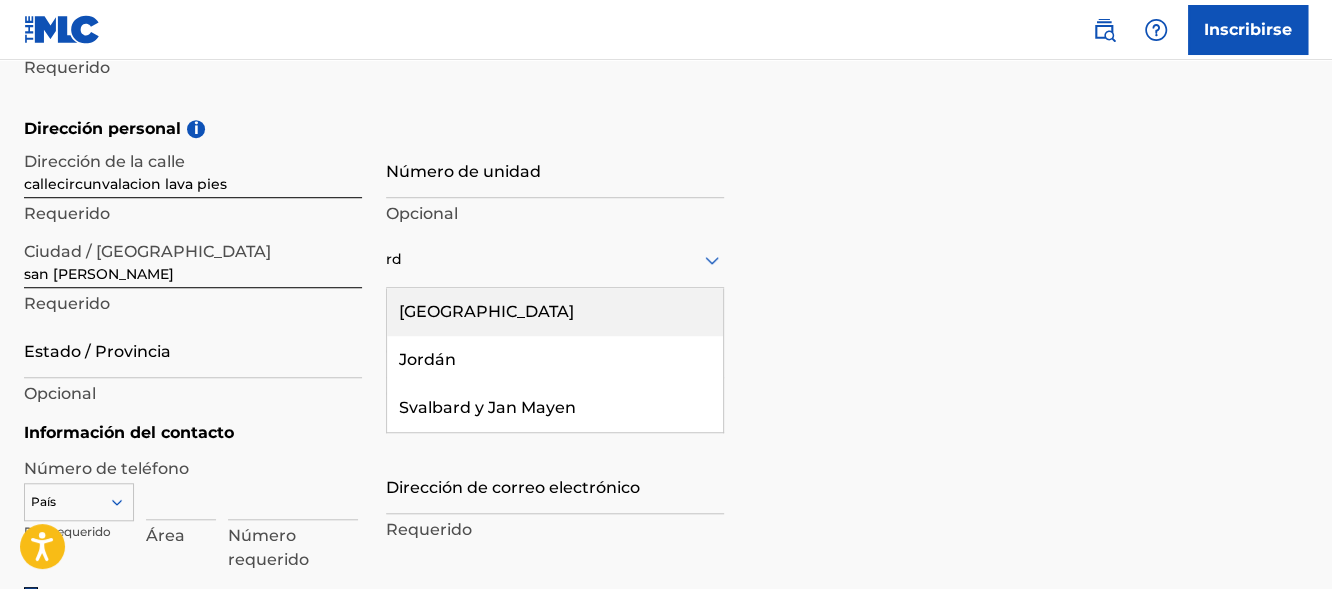 scroll, scrollTop: 0, scrollLeft: 0, axis: both 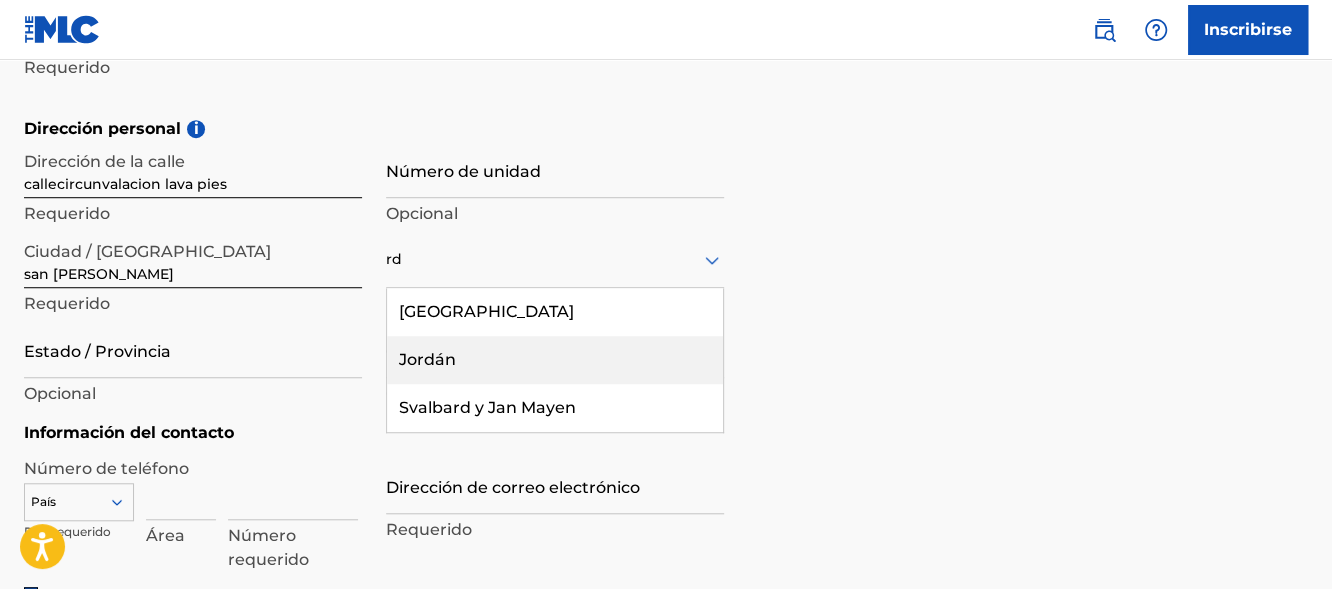 type on "r" 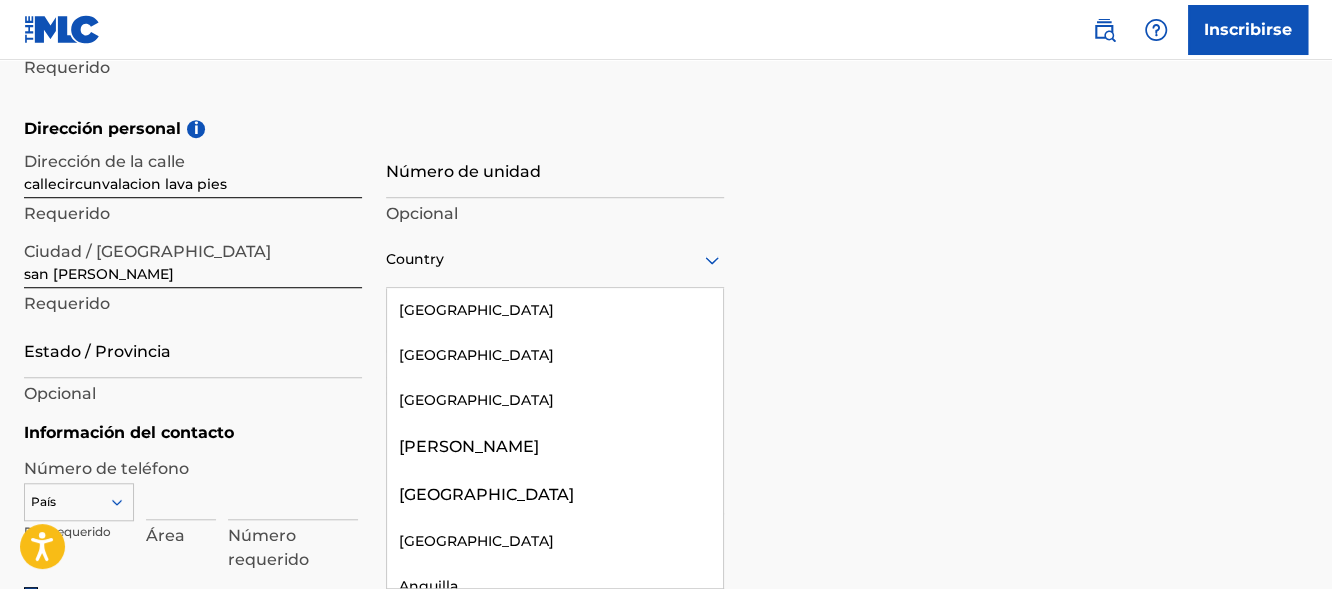 type on "d" 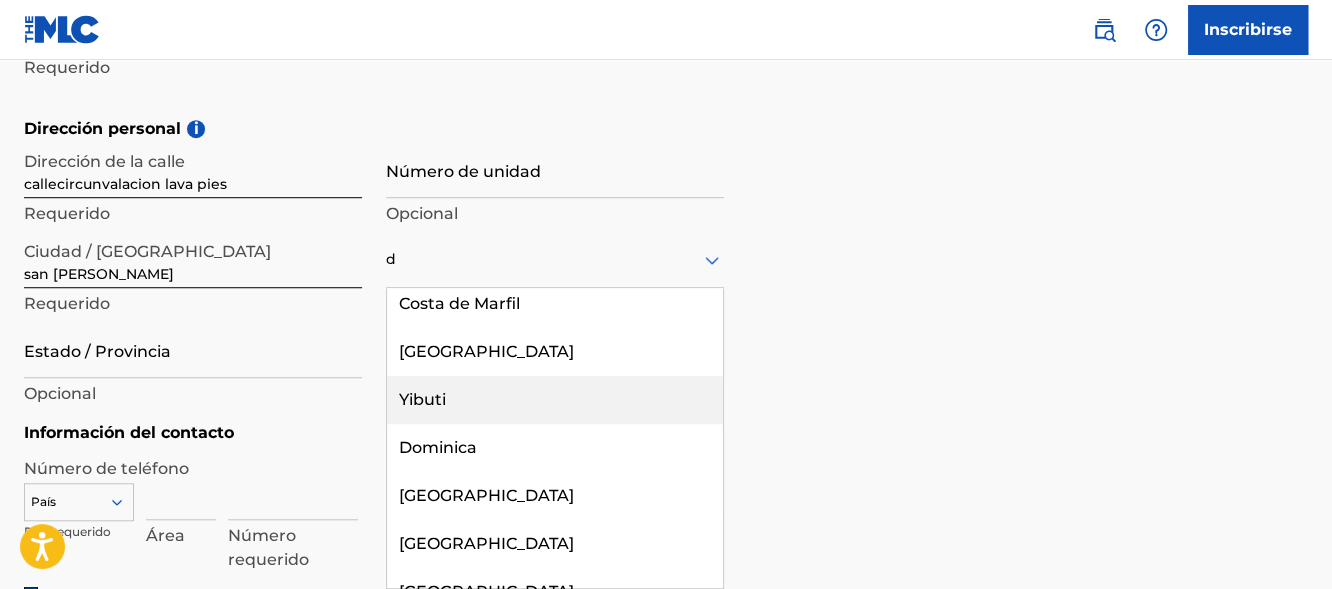 scroll, scrollTop: 700, scrollLeft: 0, axis: vertical 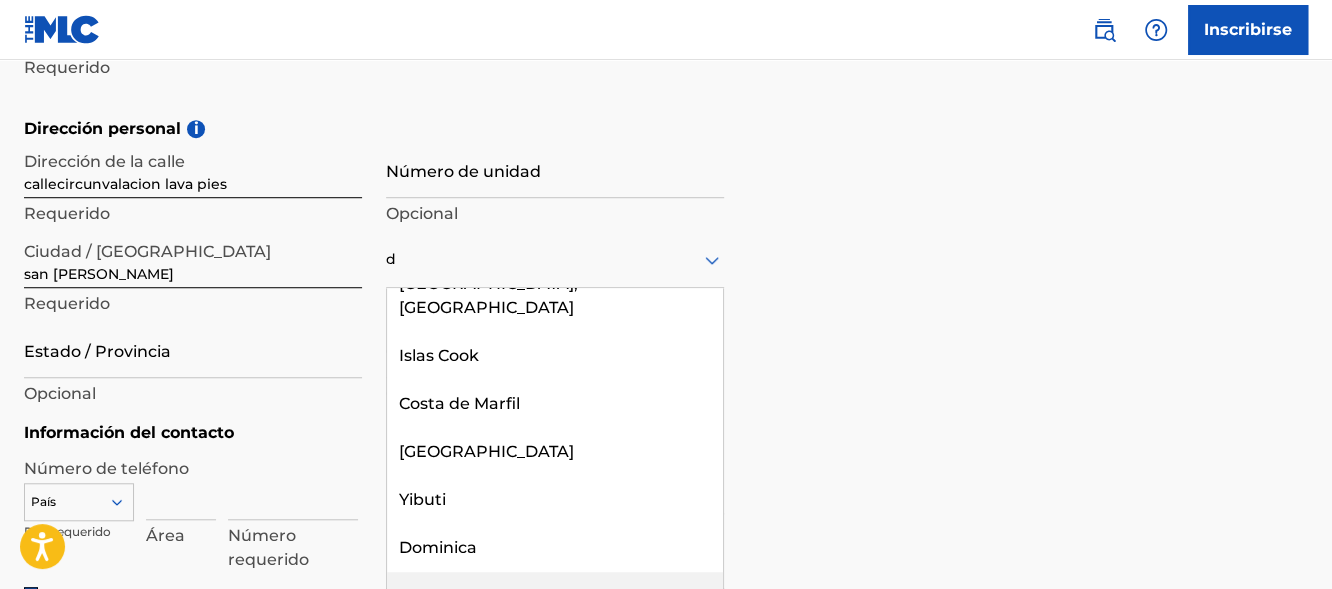 click on "[GEOGRAPHIC_DATA]" at bounding box center [486, 595] 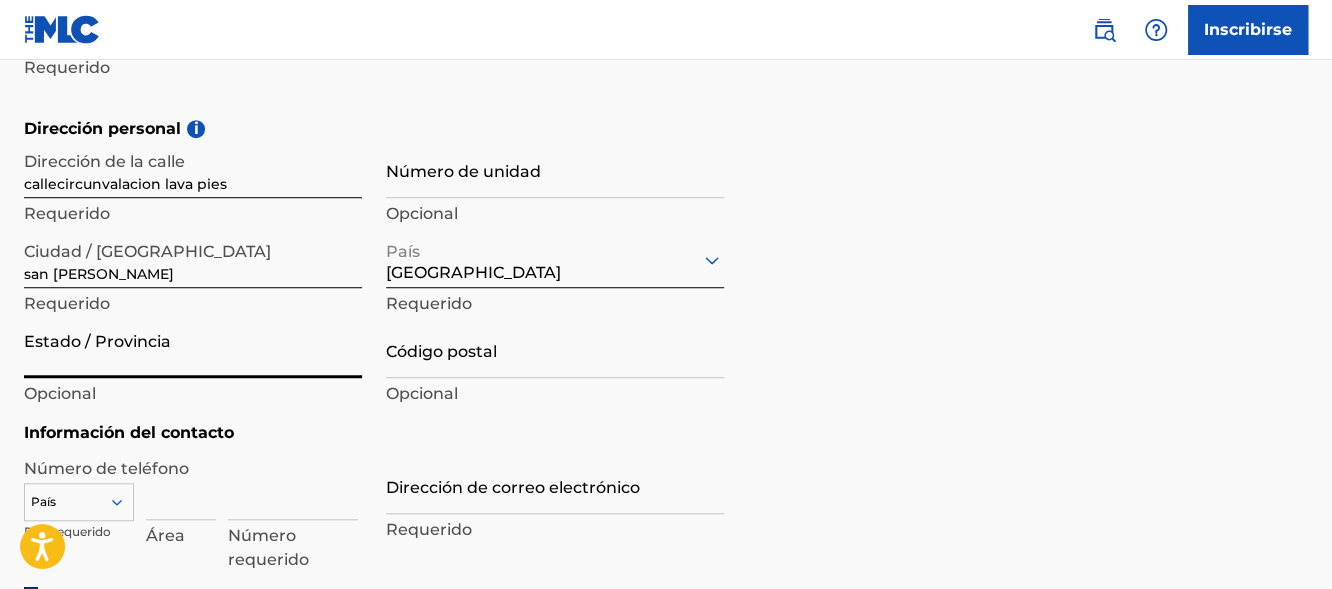 click on "Estado / Provincia" at bounding box center (193, 349) 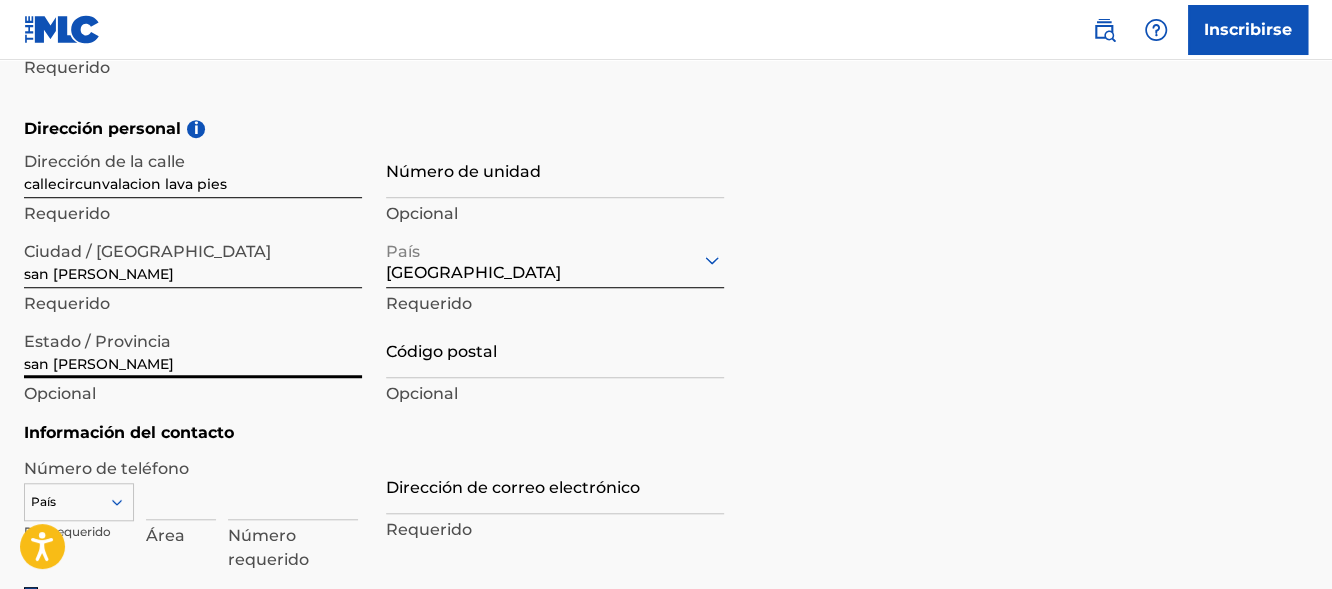 type on "san cristobal" 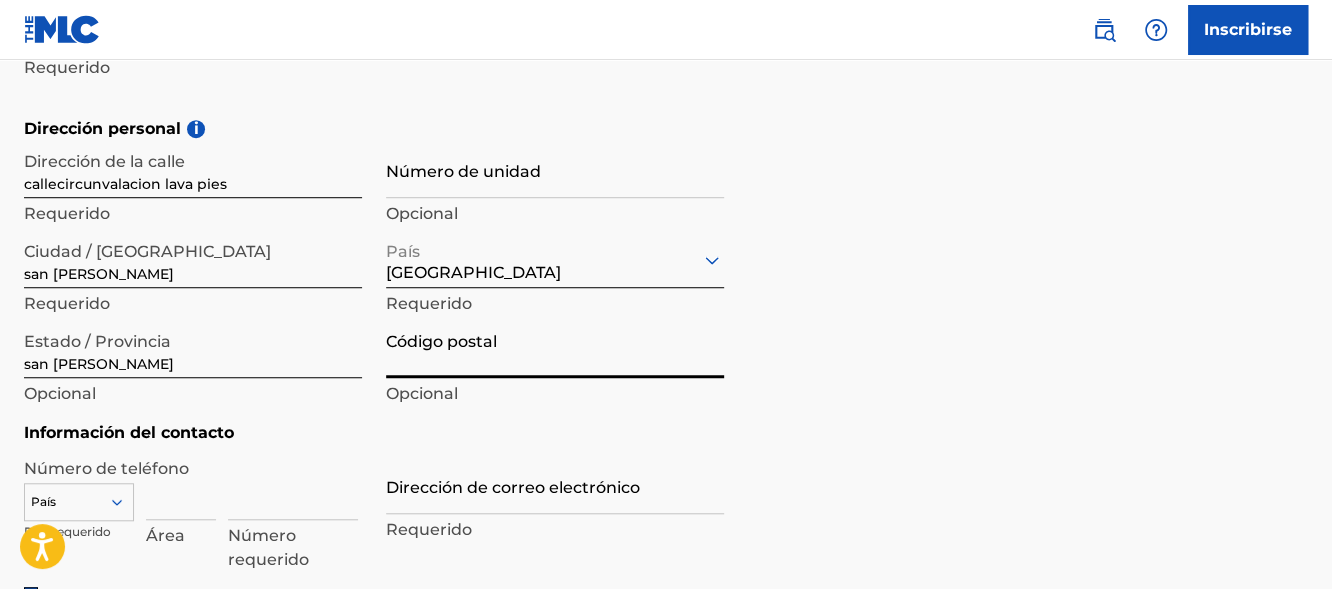 click on "Código postal" at bounding box center (555, 349) 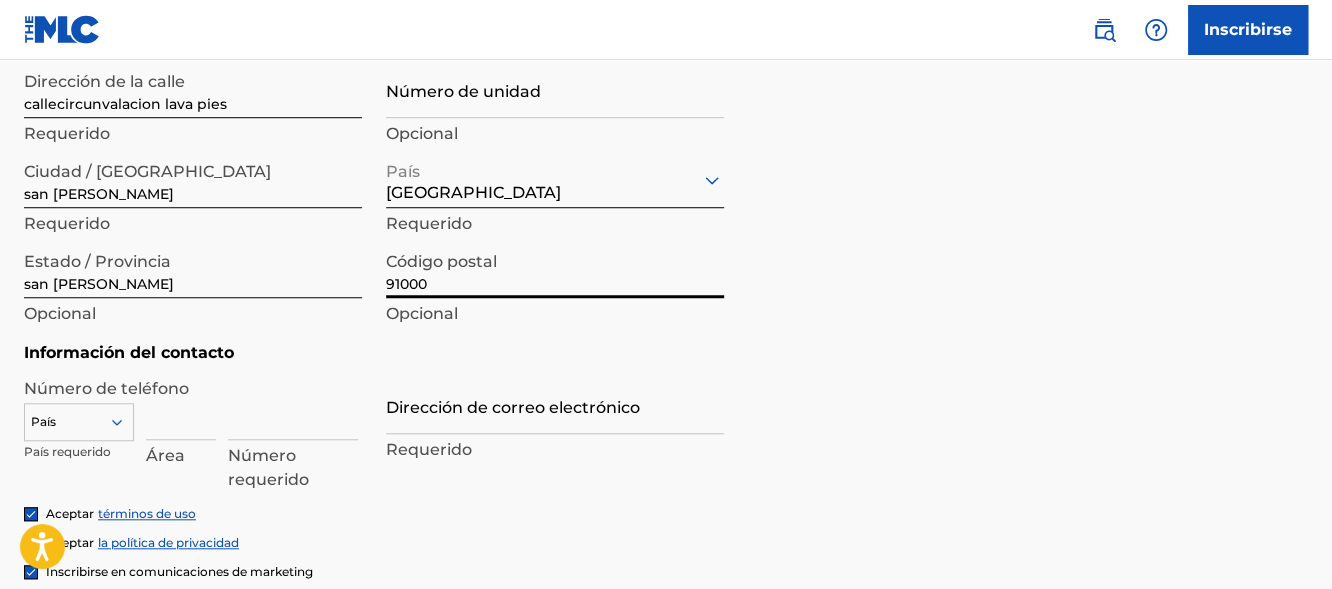 scroll, scrollTop: 874, scrollLeft: 0, axis: vertical 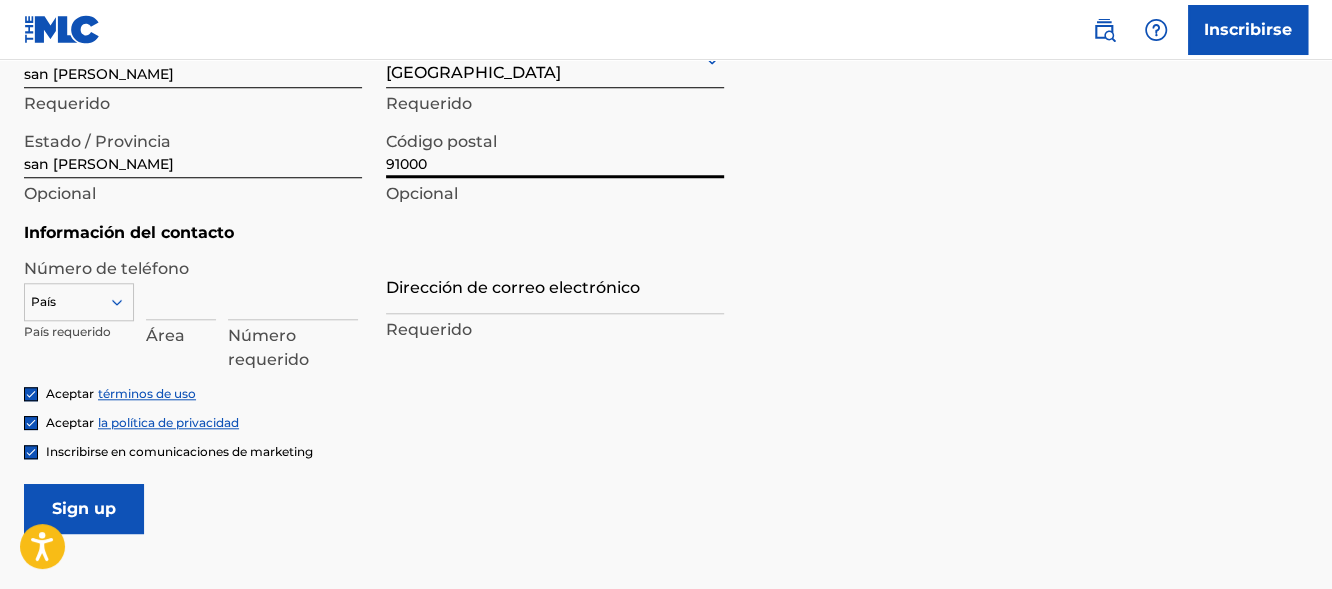 type on "91000" 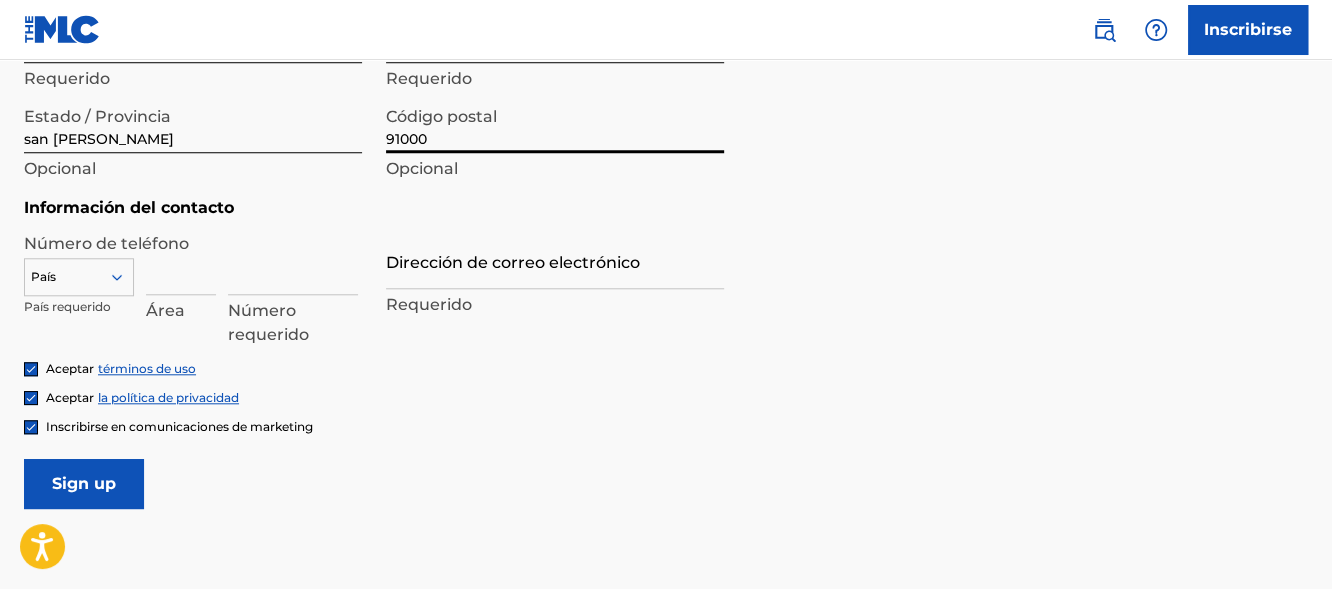 click on "País" at bounding box center [79, 273] 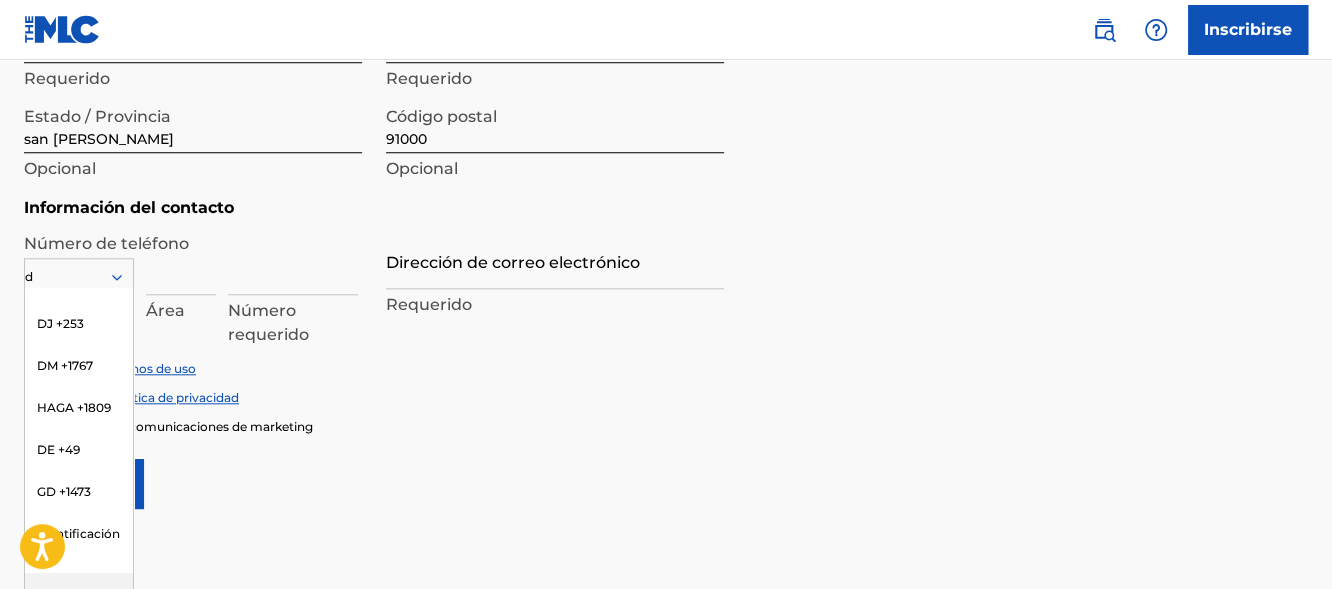 scroll, scrollTop: 193, scrollLeft: 0, axis: vertical 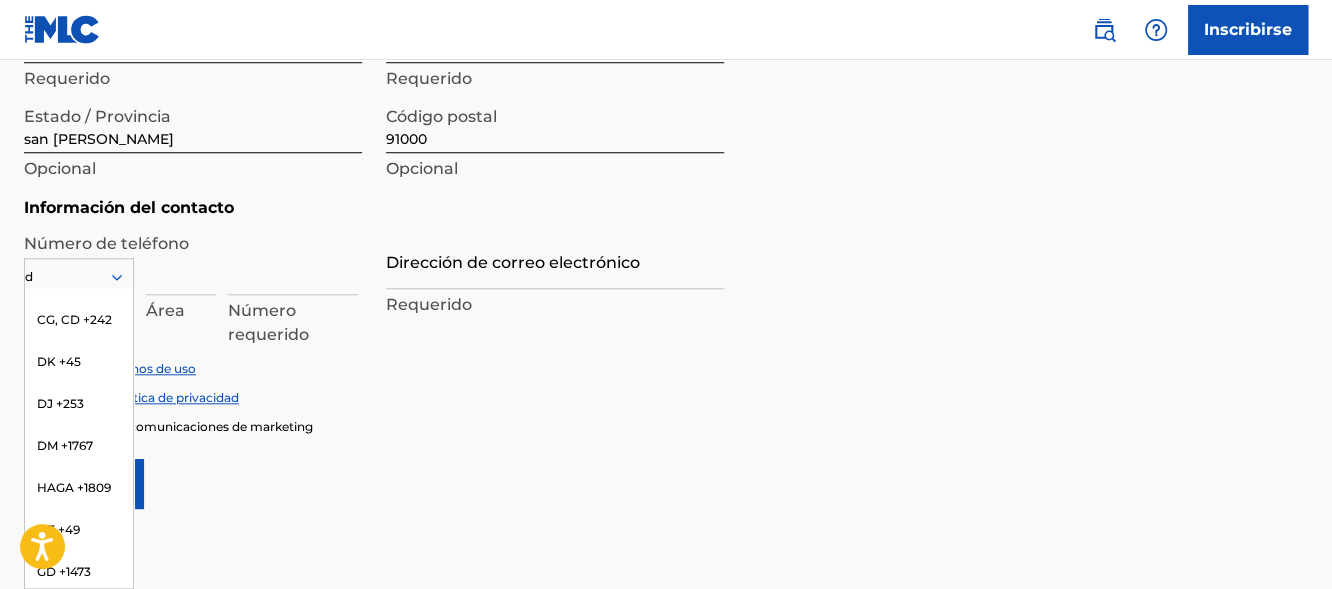 type on "d" 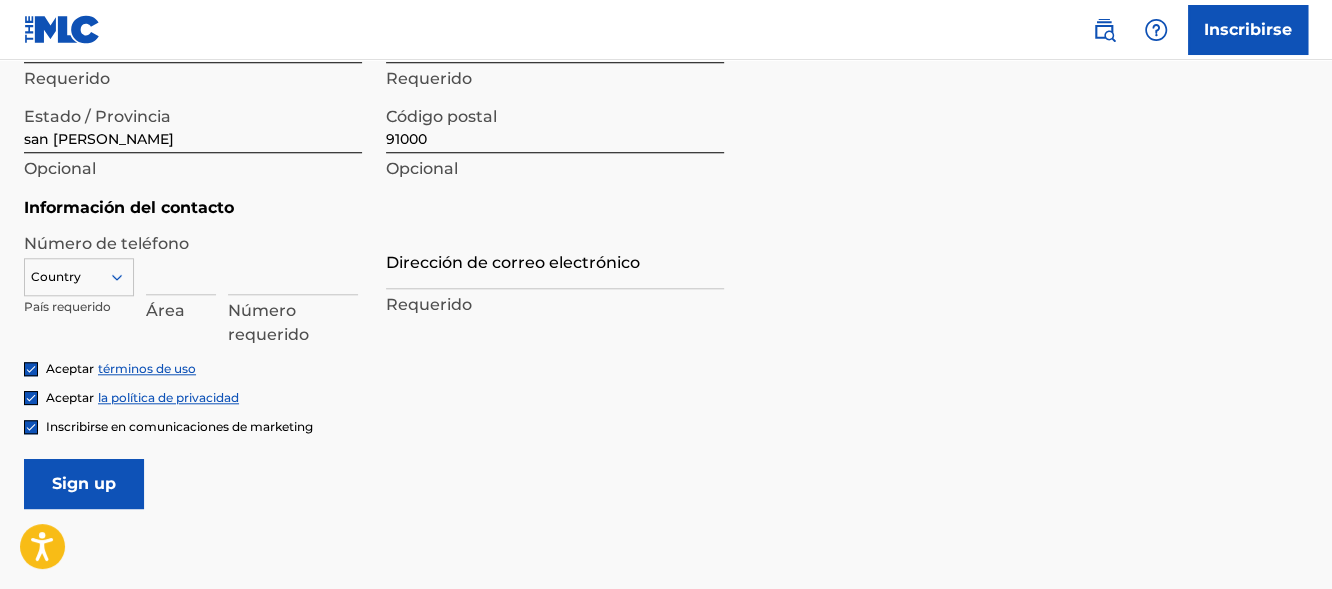 click at bounding box center [181, 266] 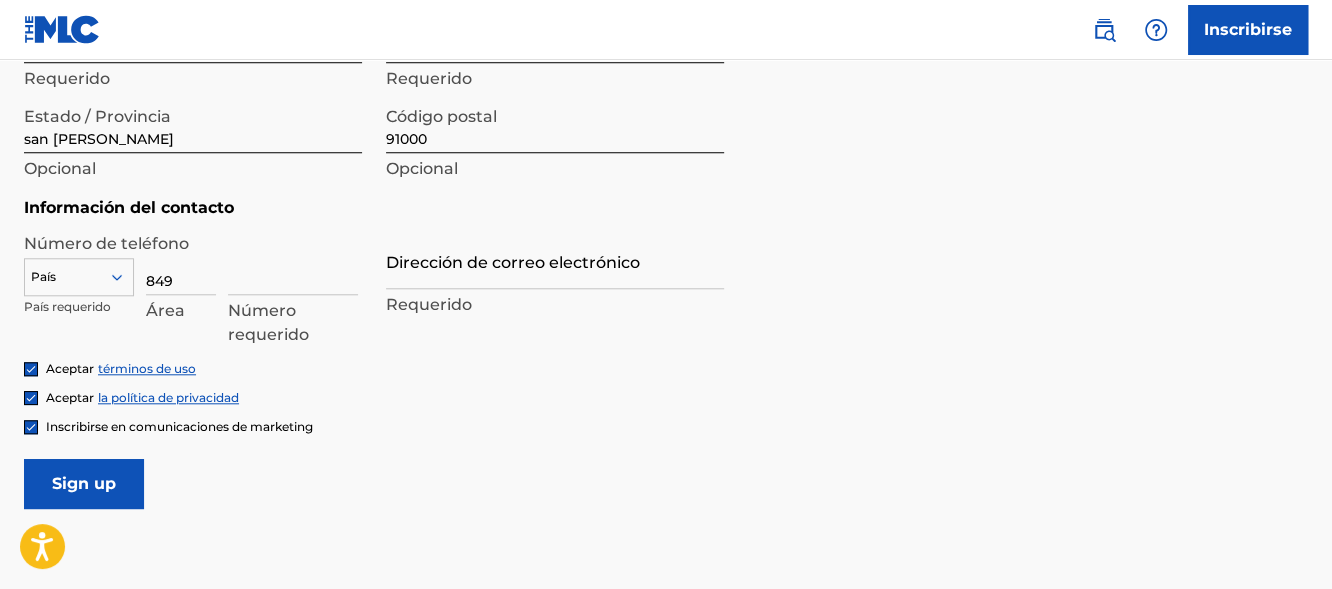 type on "849" 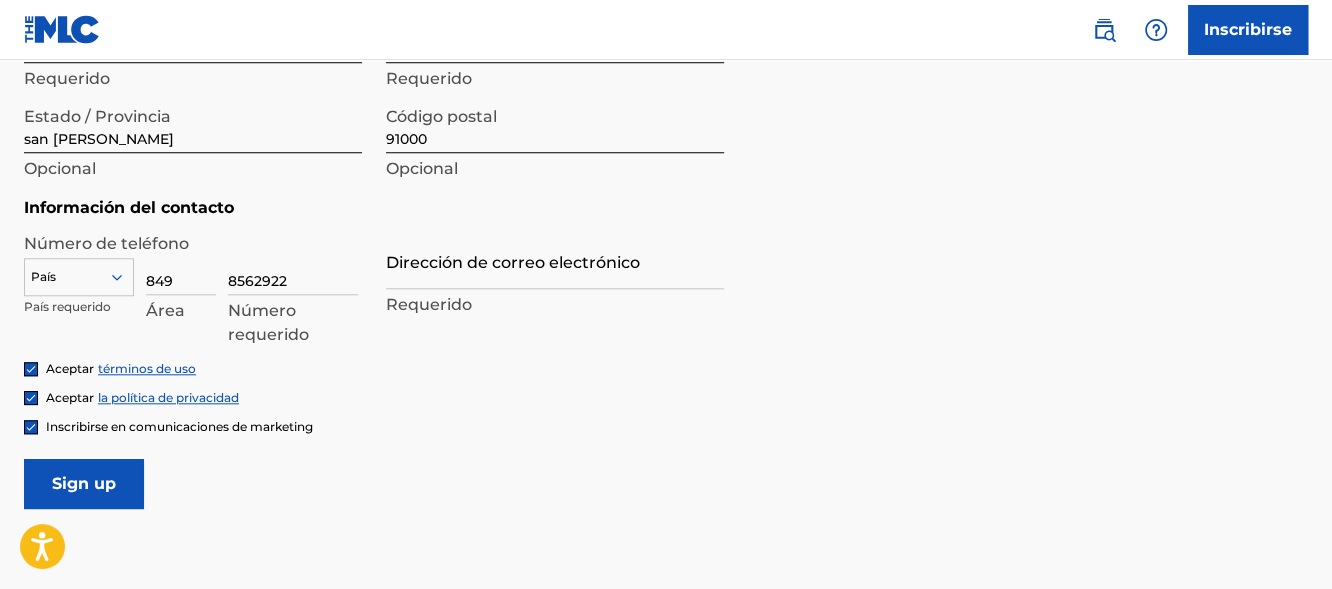 type on "8562922" 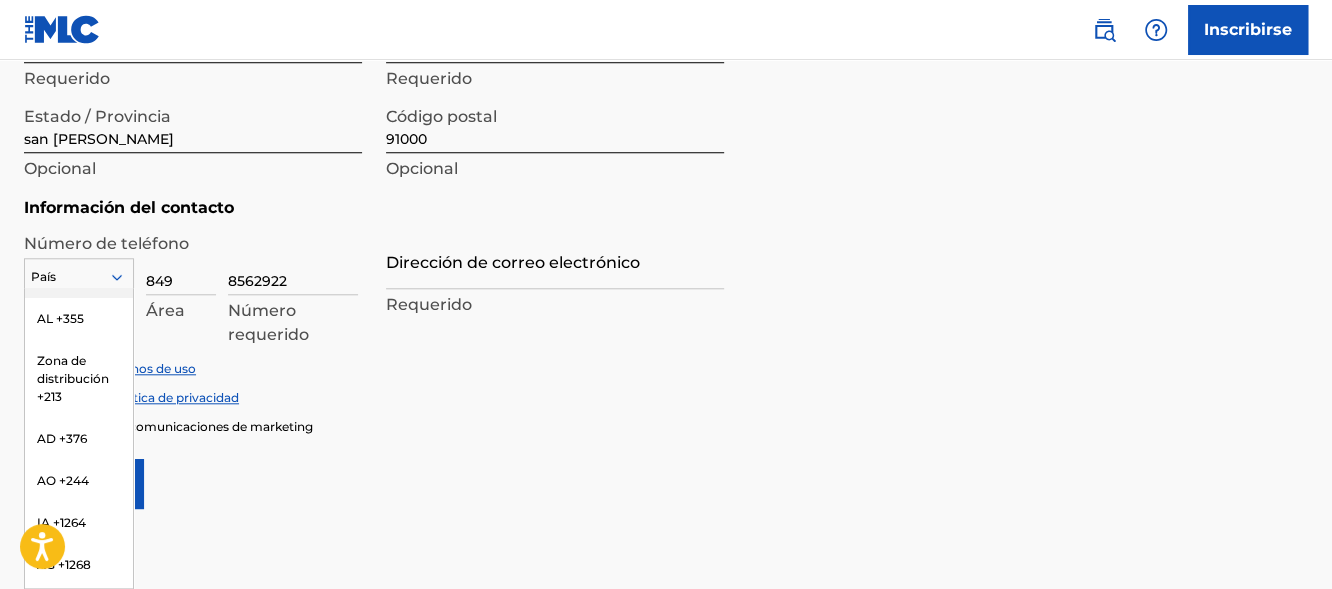 scroll, scrollTop: 100, scrollLeft: 0, axis: vertical 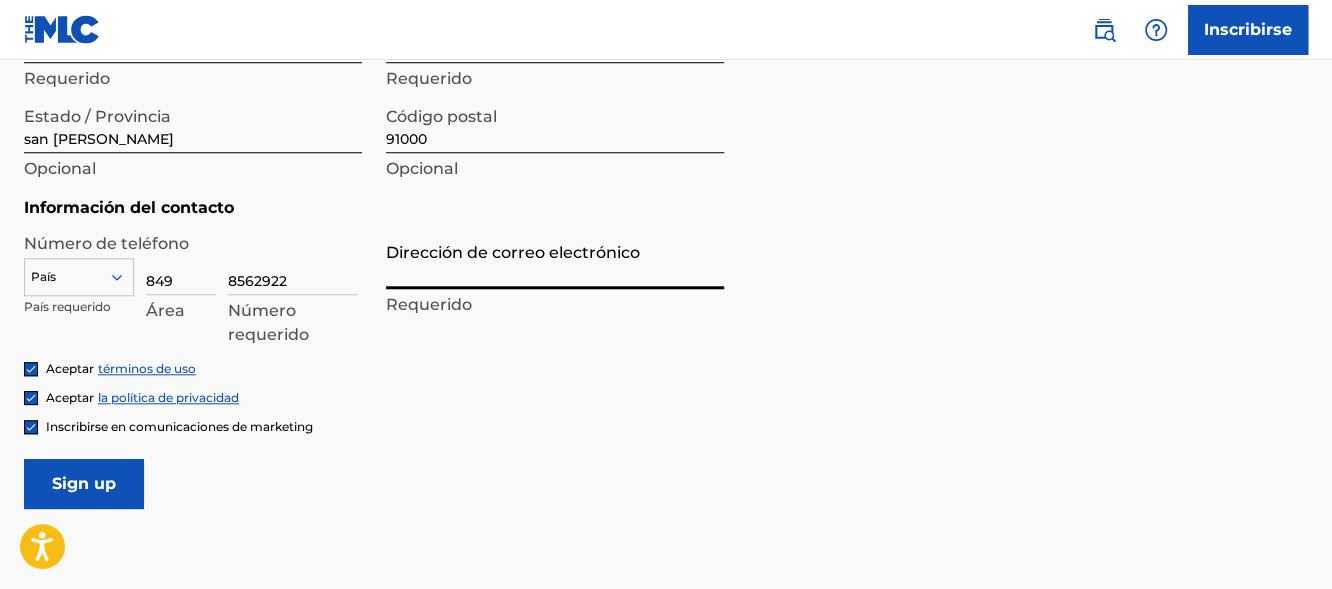 click on "Dirección de correo electrónico" at bounding box center [555, 260] 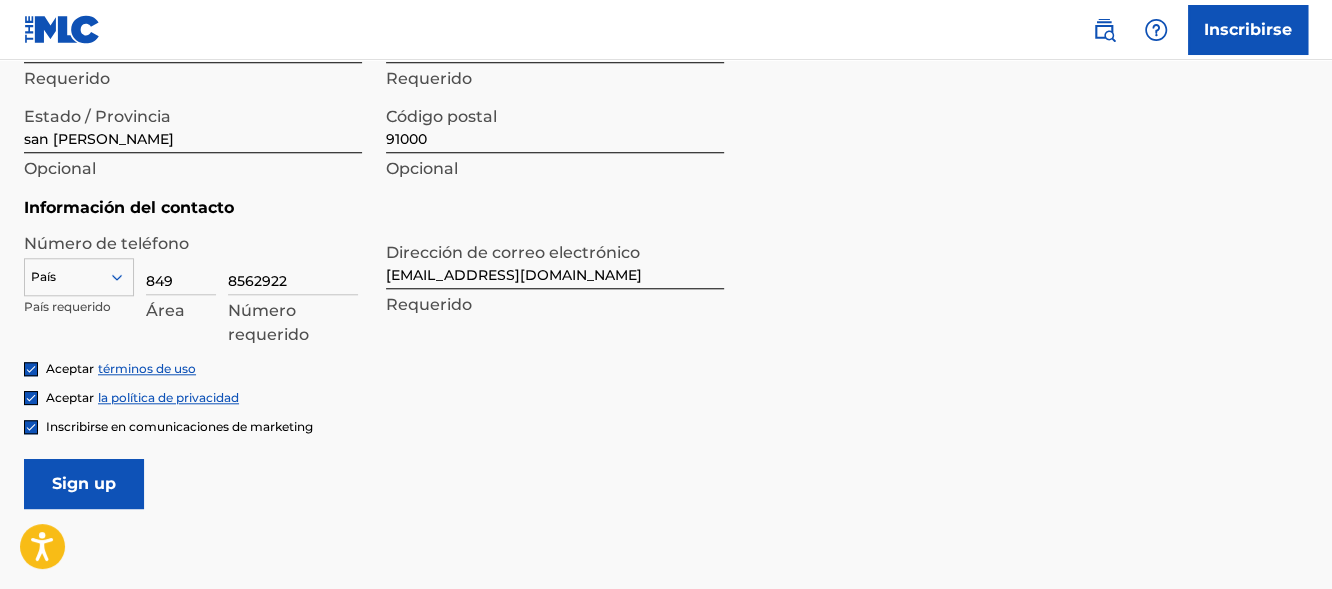 click on "Sign up" at bounding box center (84, 484) 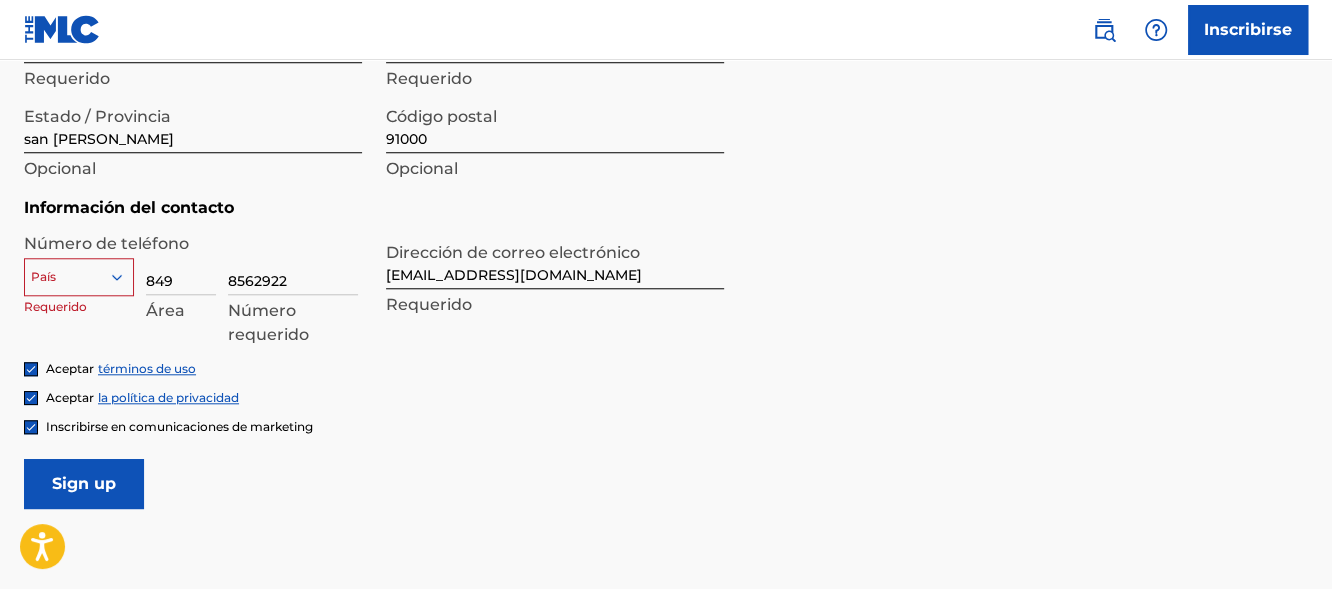 click 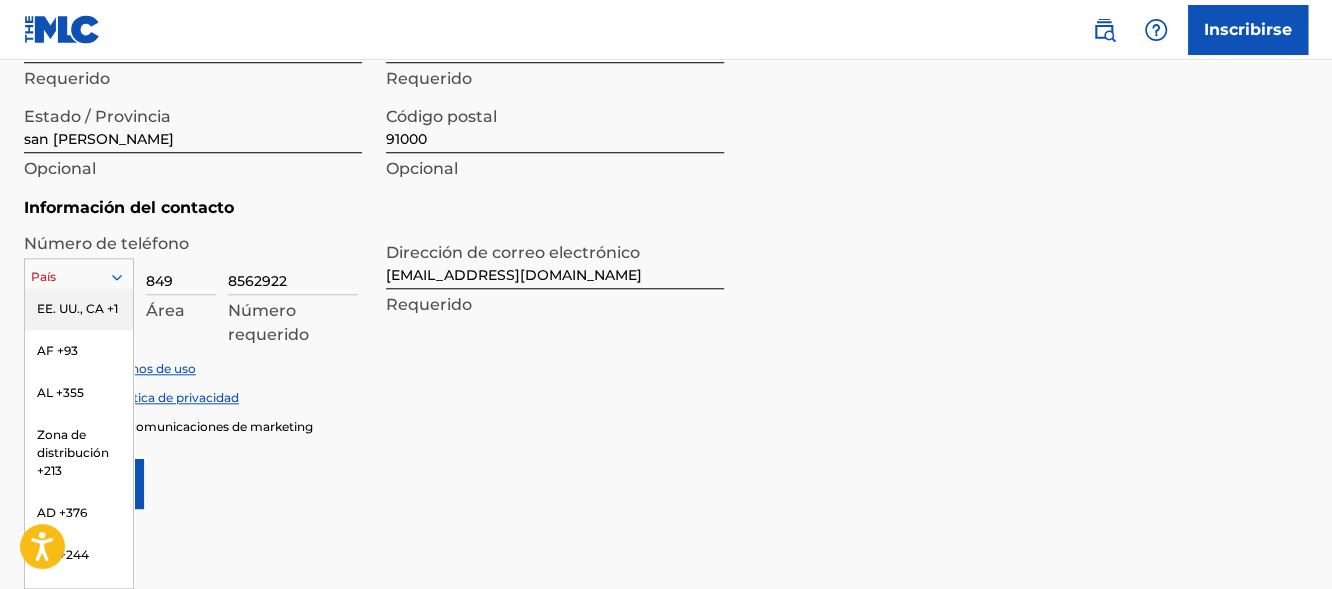 click on "EE. UU., CA +1" at bounding box center (77, 308) 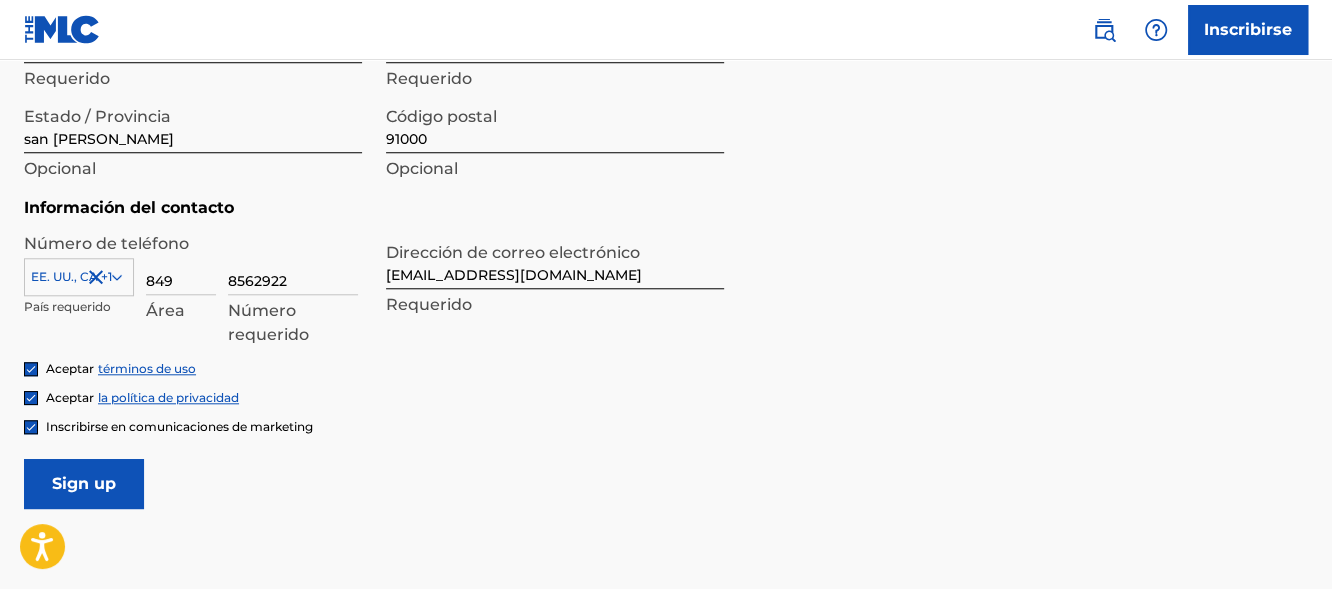 click on "Sign up" at bounding box center (84, 484) 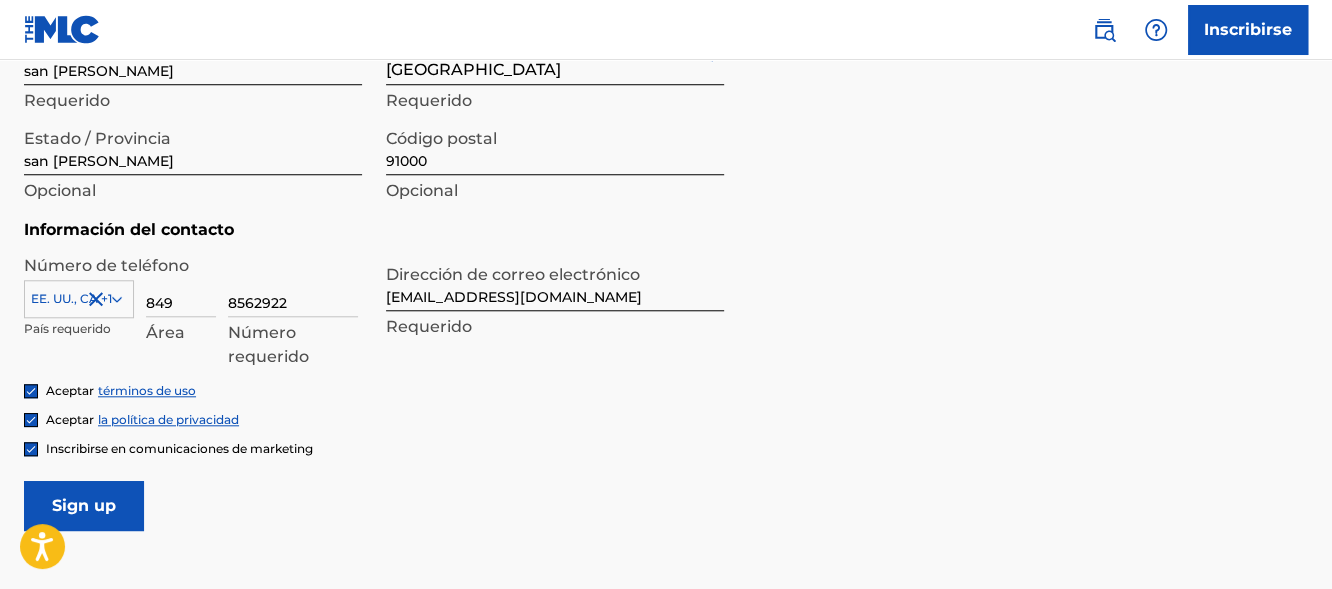 scroll, scrollTop: 899, scrollLeft: 0, axis: vertical 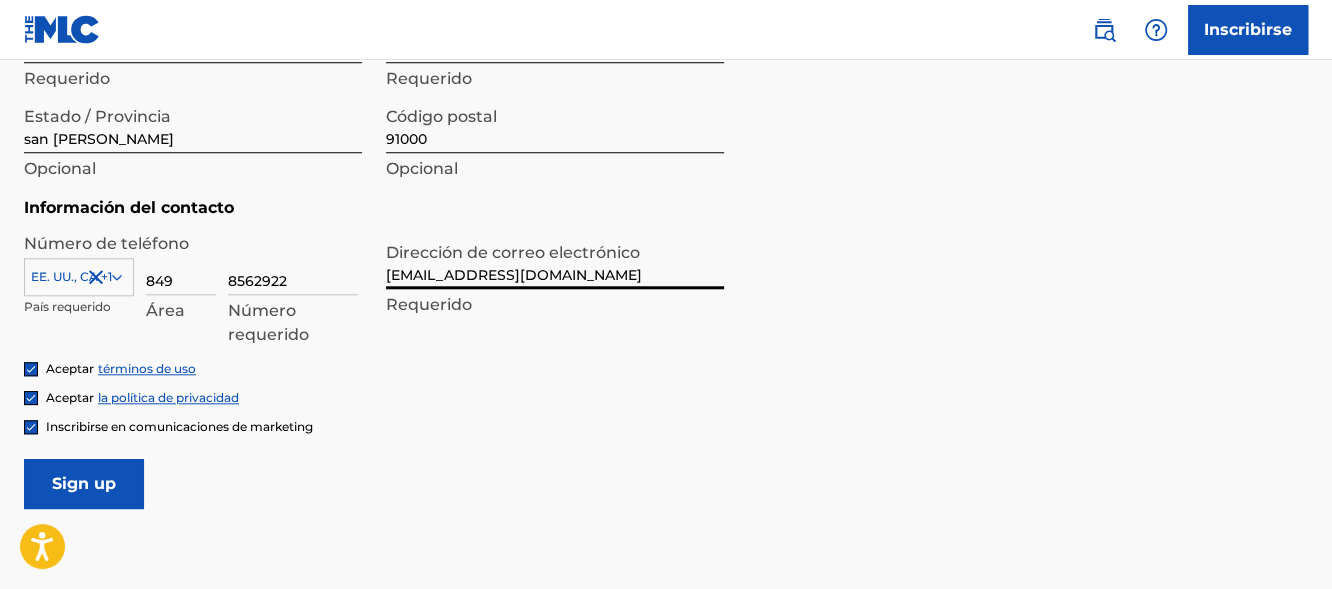 drag, startPoint x: 461, startPoint y: 276, endPoint x: 300, endPoint y: 276, distance: 161 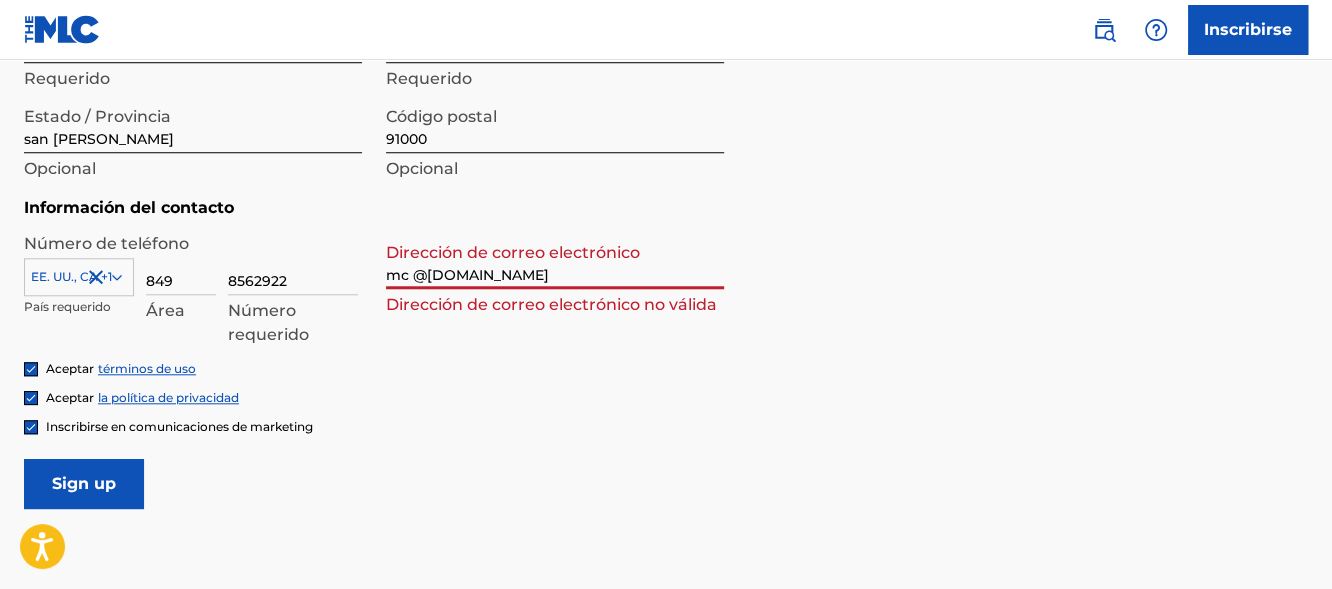 type on "mc @gmail.com" 